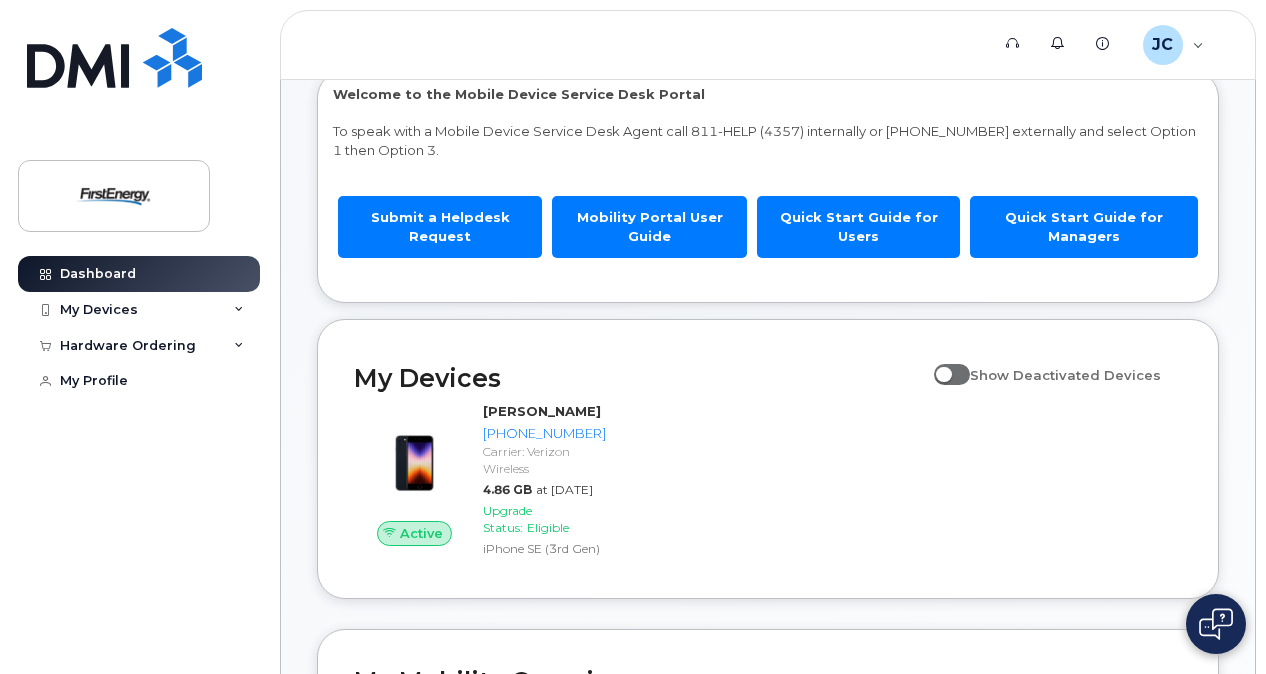 scroll, scrollTop: 300, scrollLeft: 0, axis: vertical 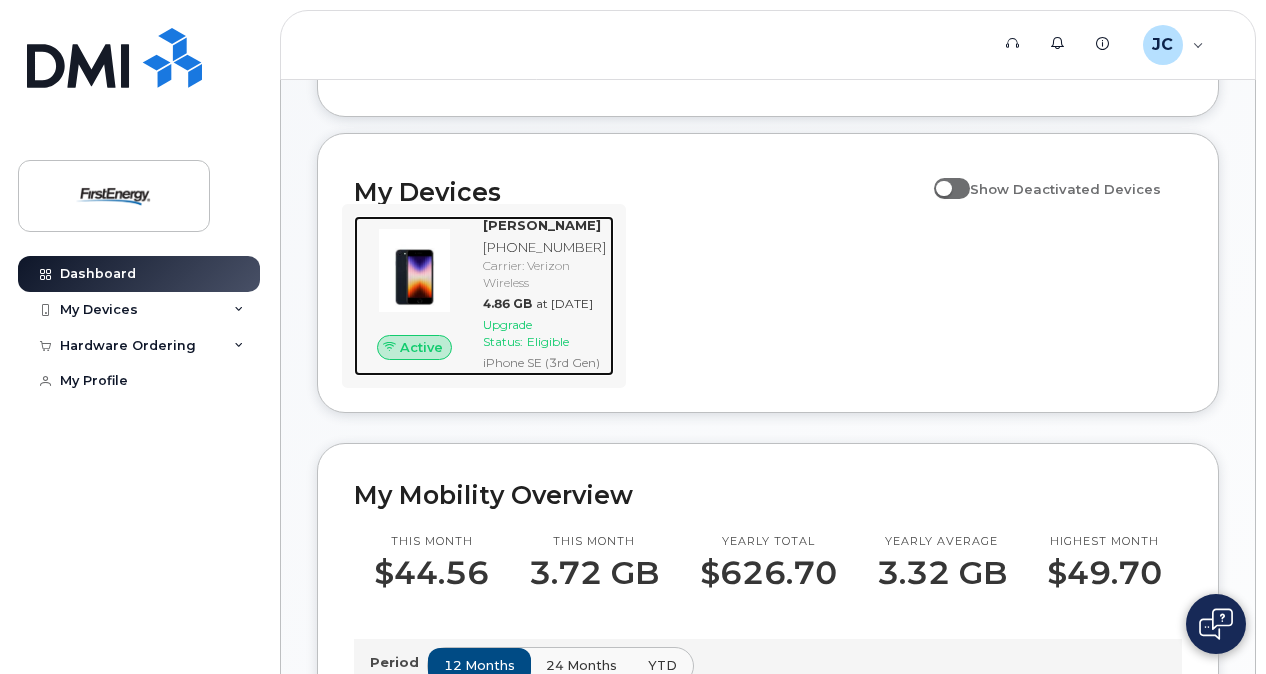 click on "Upgrade Status:" 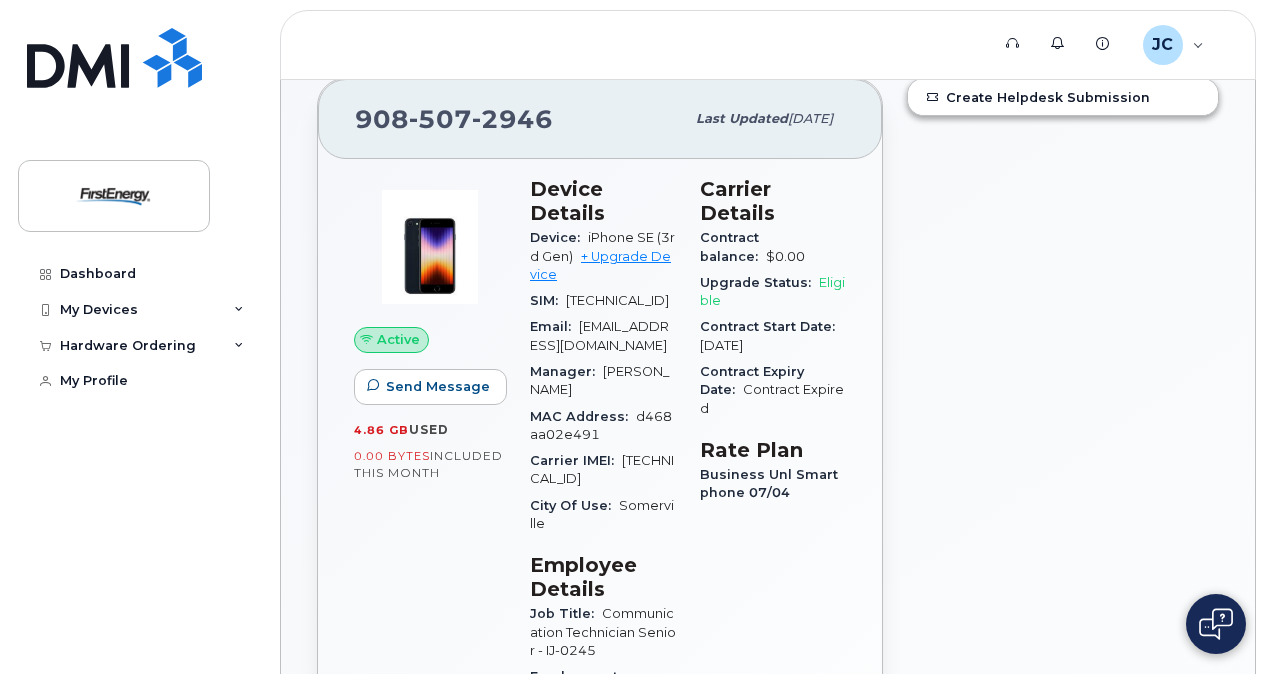 scroll, scrollTop: 100, scrollLeft: 0, axis: vertical 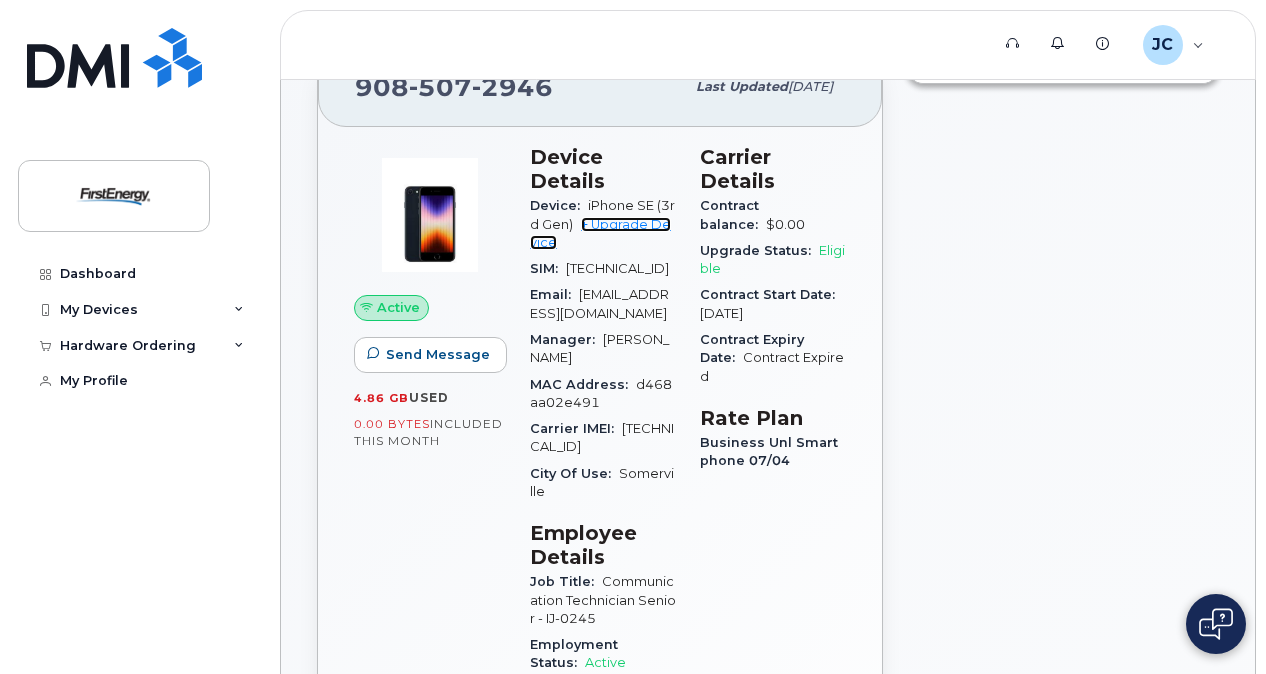 click on "+ Upgrade Device" 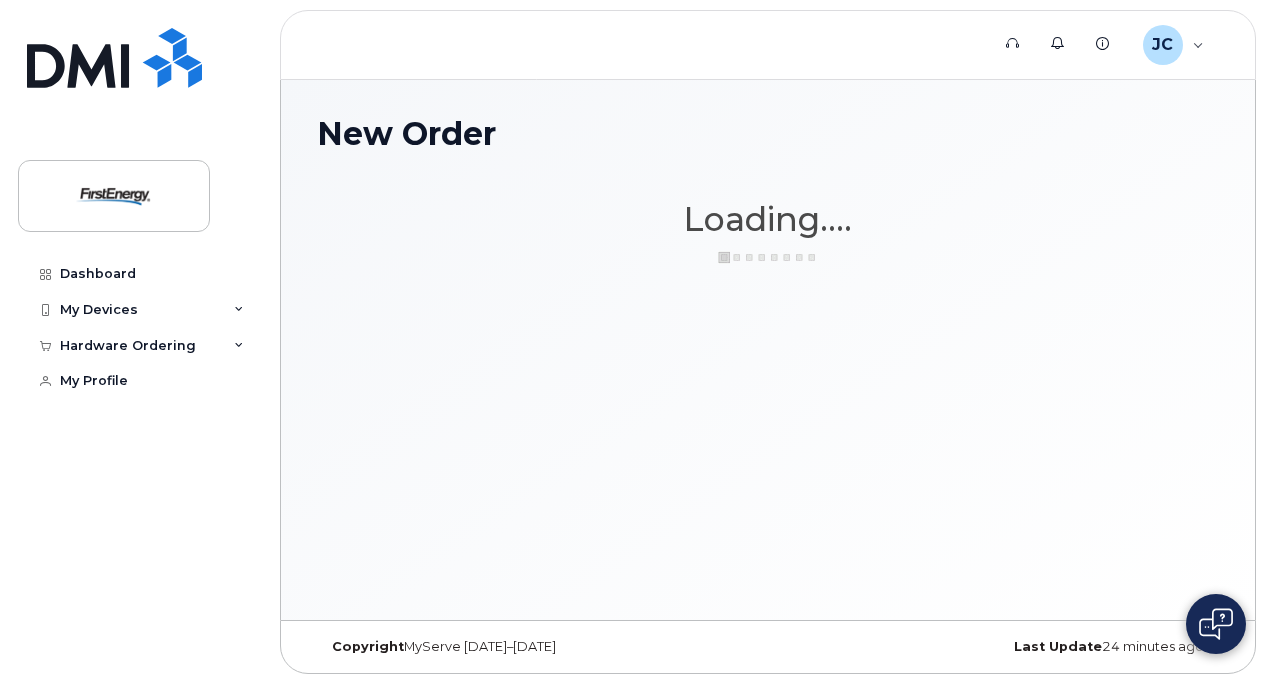 scroll, scrollTop: 0, scrollLeft: 0, axis: both 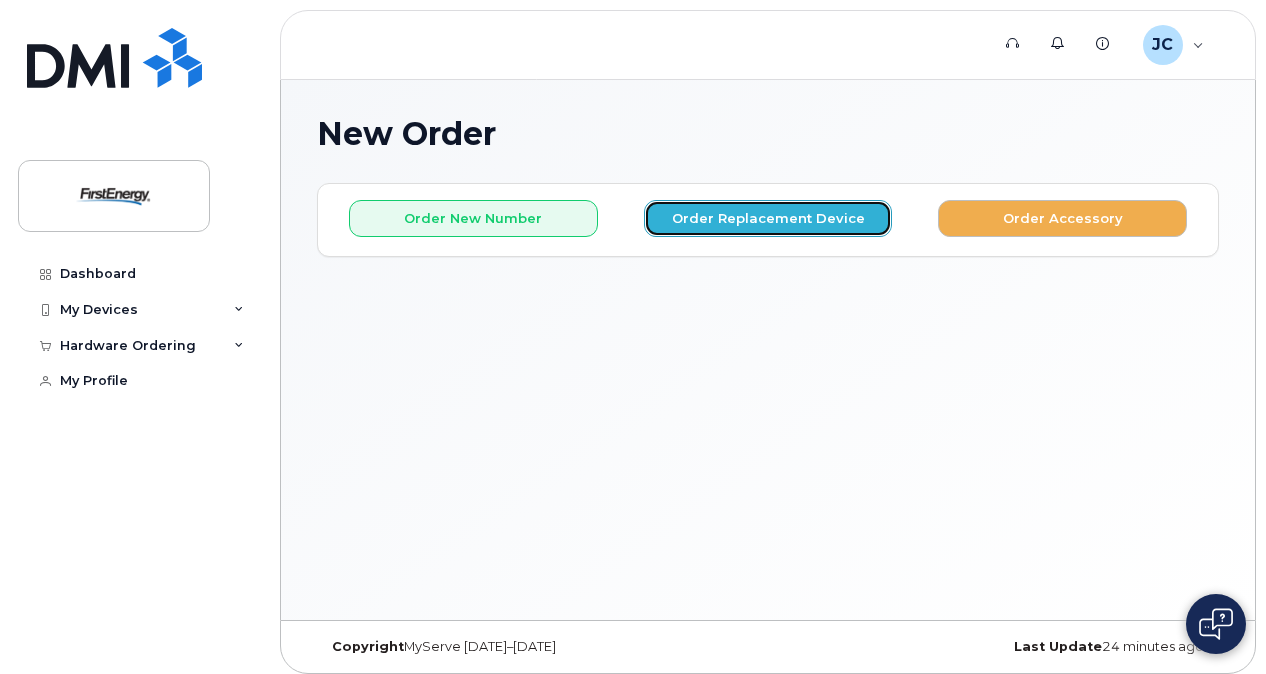 click on "Order Replacement Device" 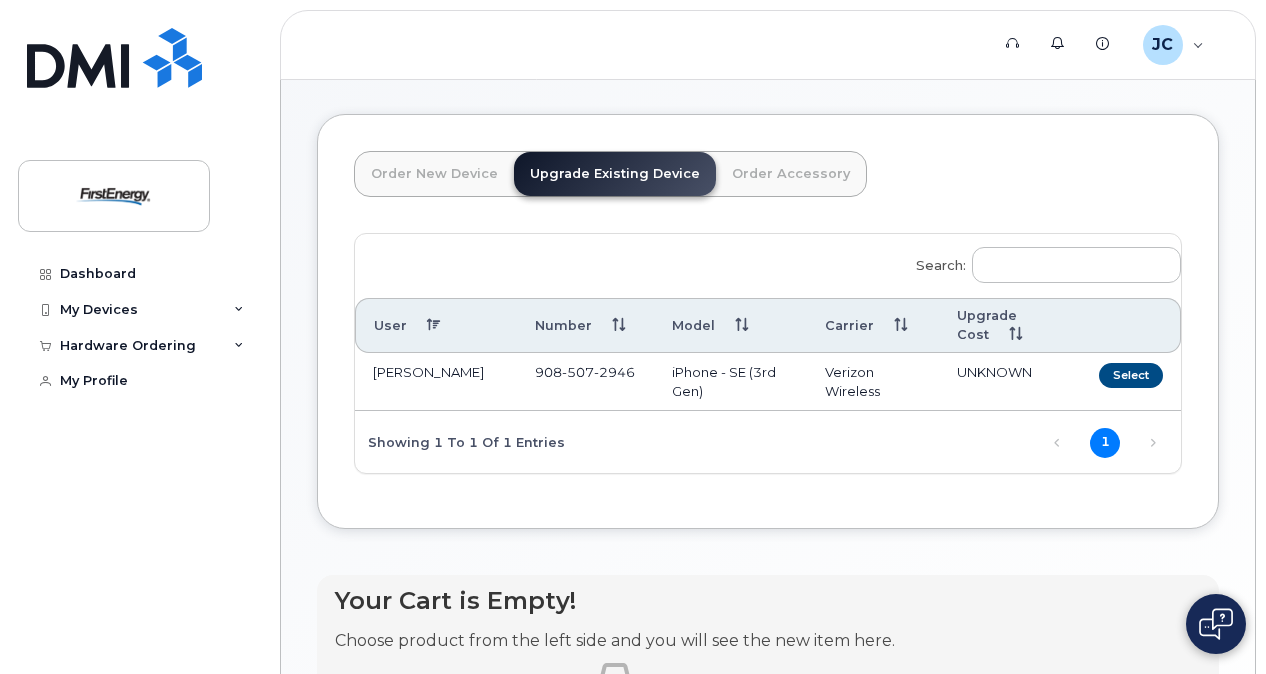scroll, scrollTop: 100, scrollLeft: 0, axis: vertical 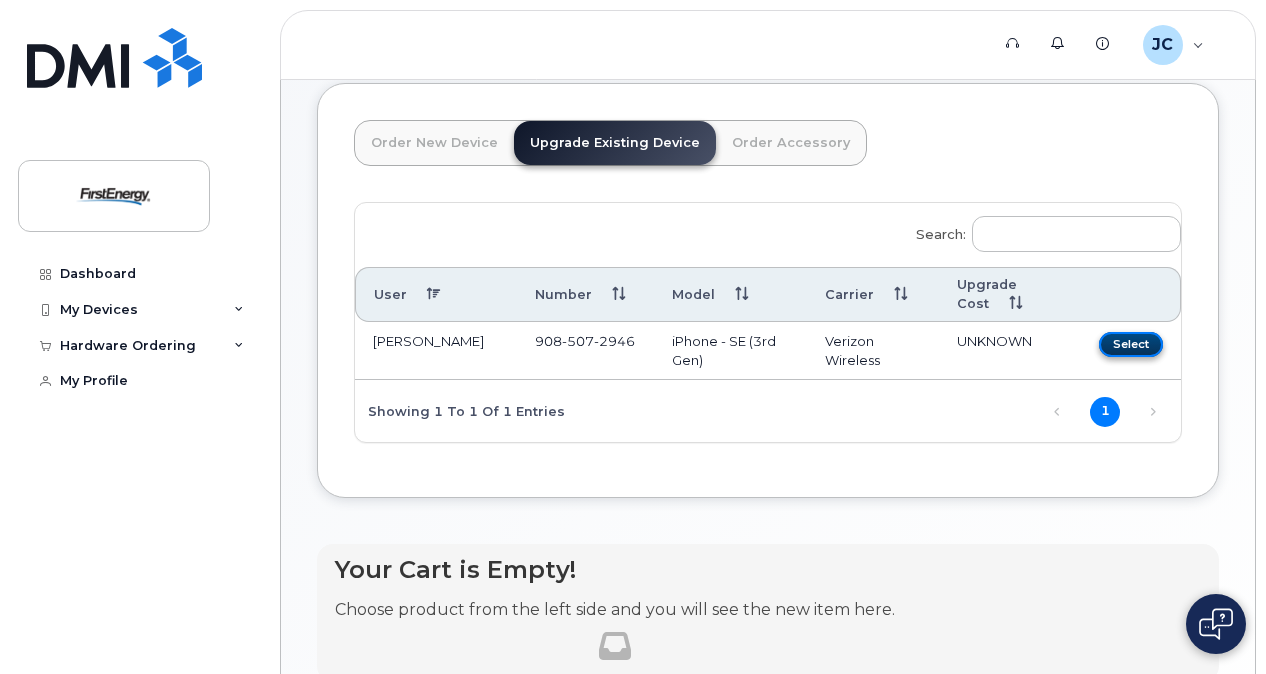 drag, startPoint x: 1137, startPoint y: 344, endPoint x: 1122, endPoint y: 347, distance: 15.297058 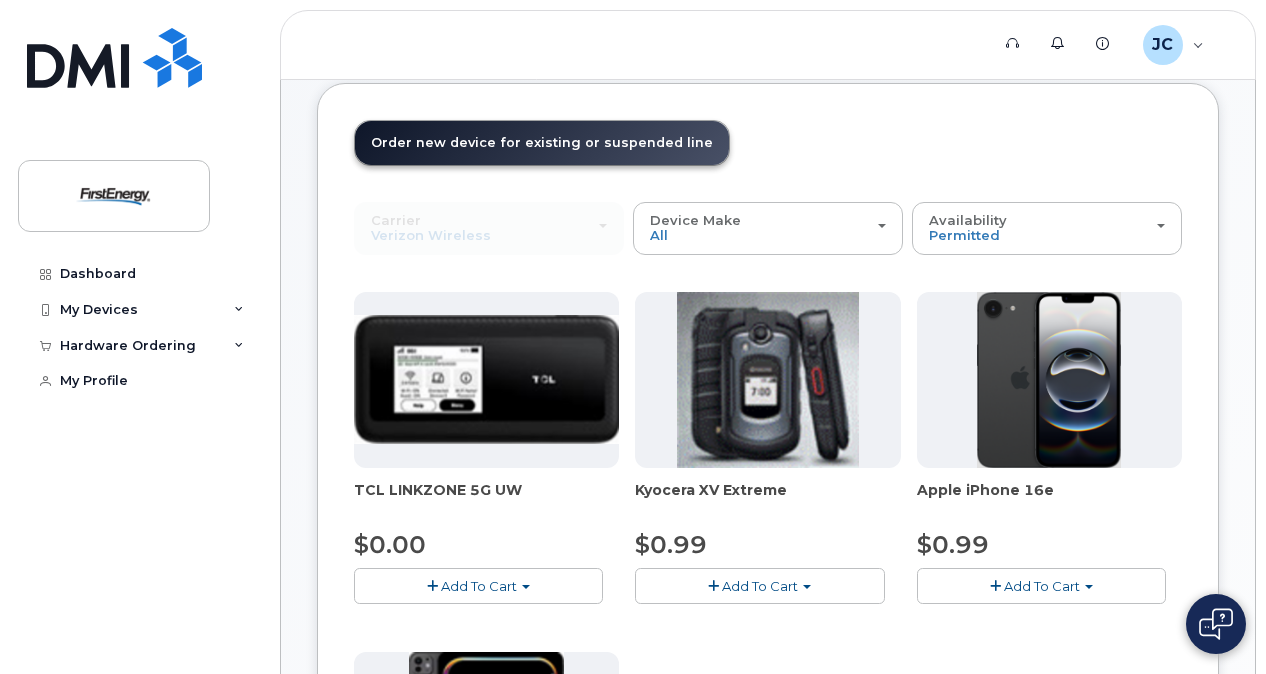 scroll, scrollTop: 200, scrollLeft: 0, axis: vertical 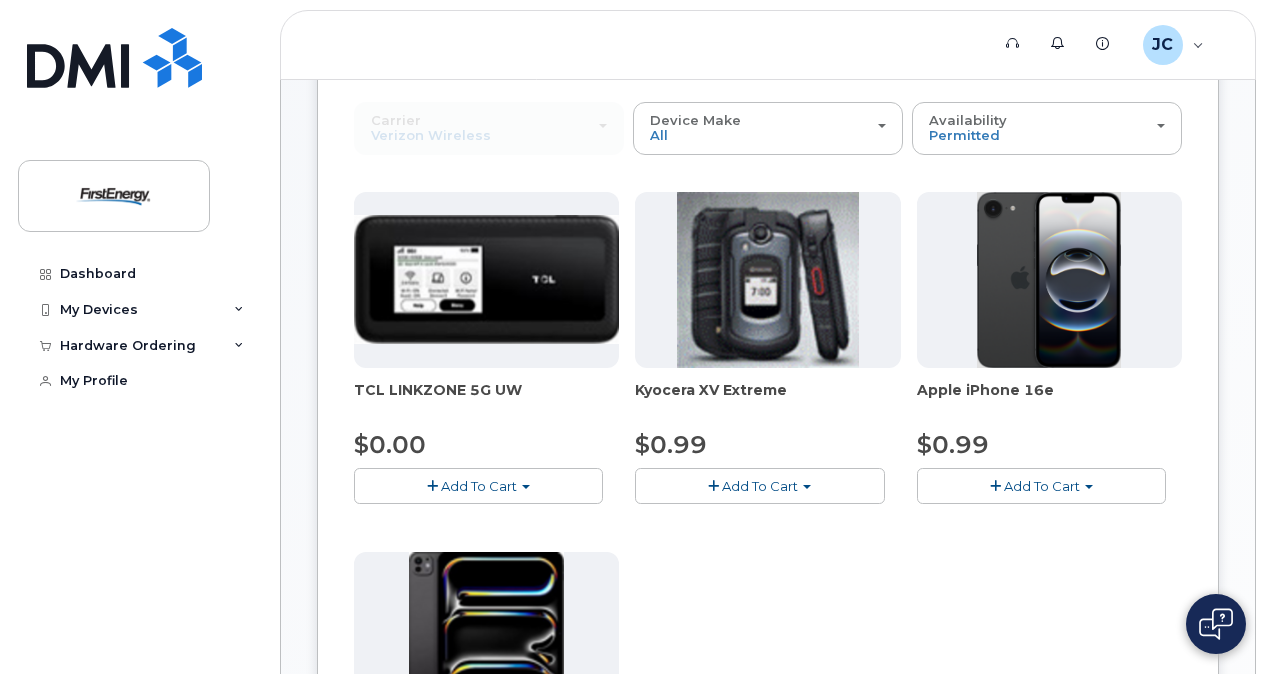 click on "Add To Cart" 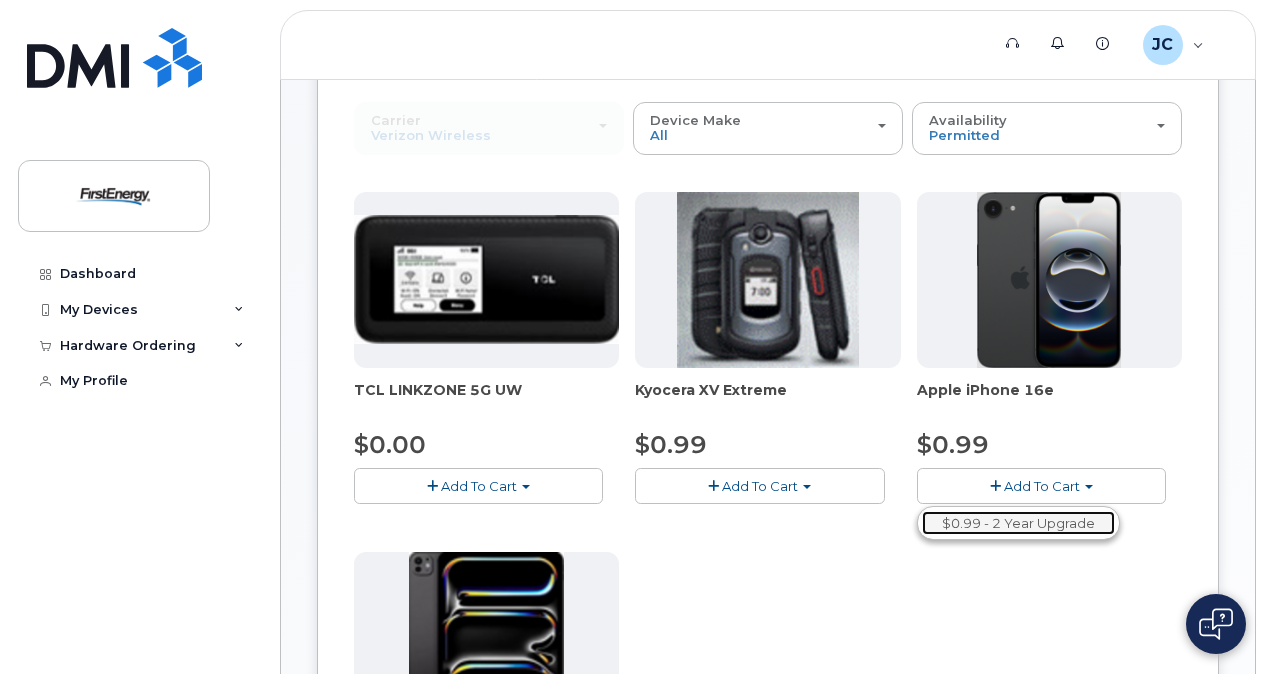 click on "$0.99 - 2 Year Upgrade" 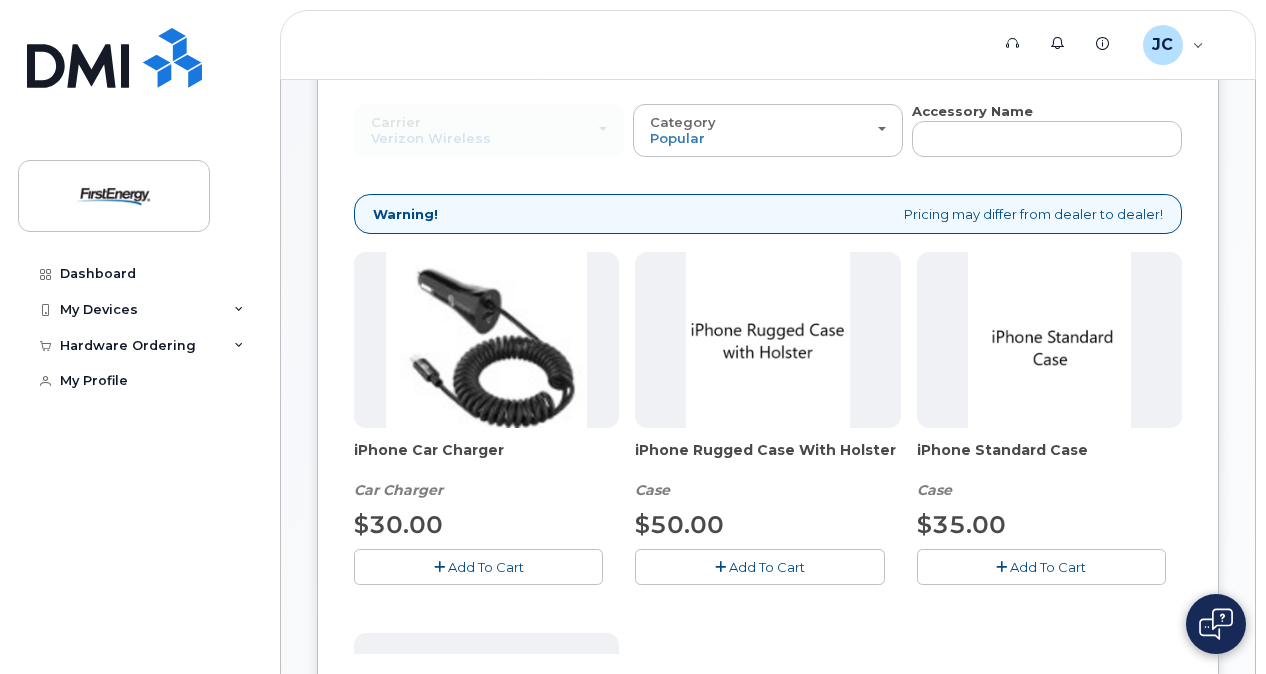 scroll, scrollTop: 300, scrollLeft: 0, axis: vertical 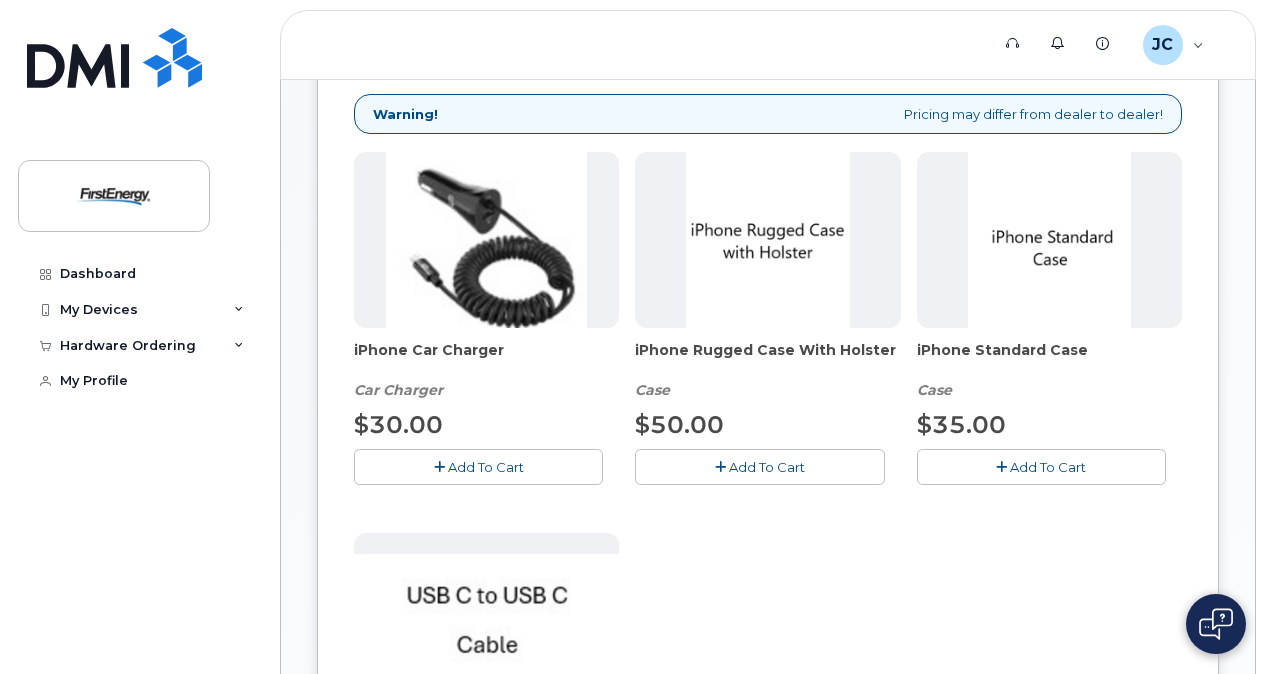 click on "Add To Cart" 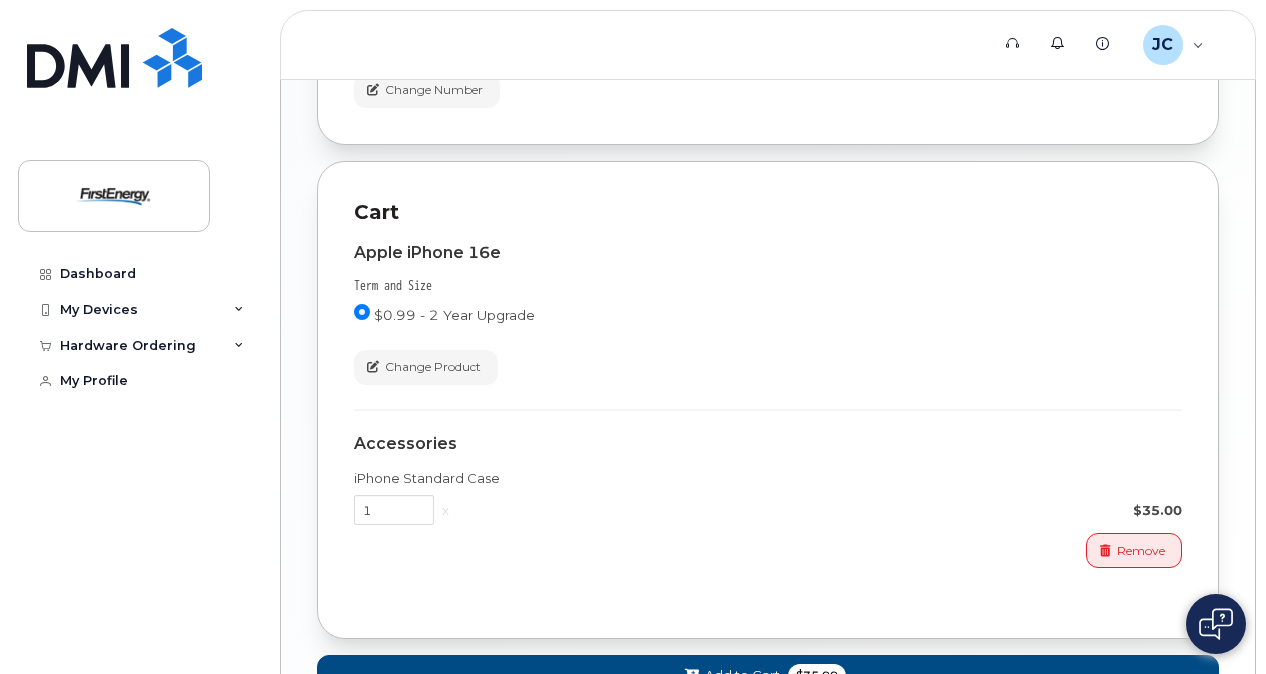 scroll, scrollTop: 1648, scrollLeft: 0, axis: vertical 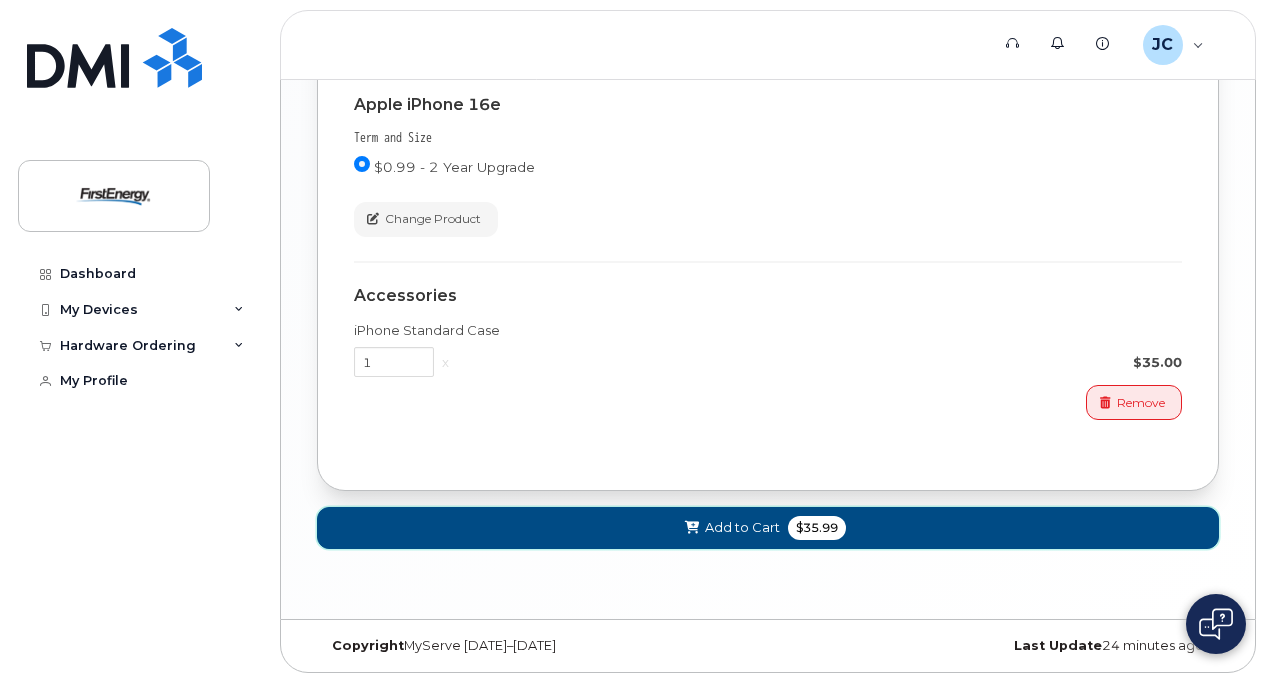 click on "Add to Cart" 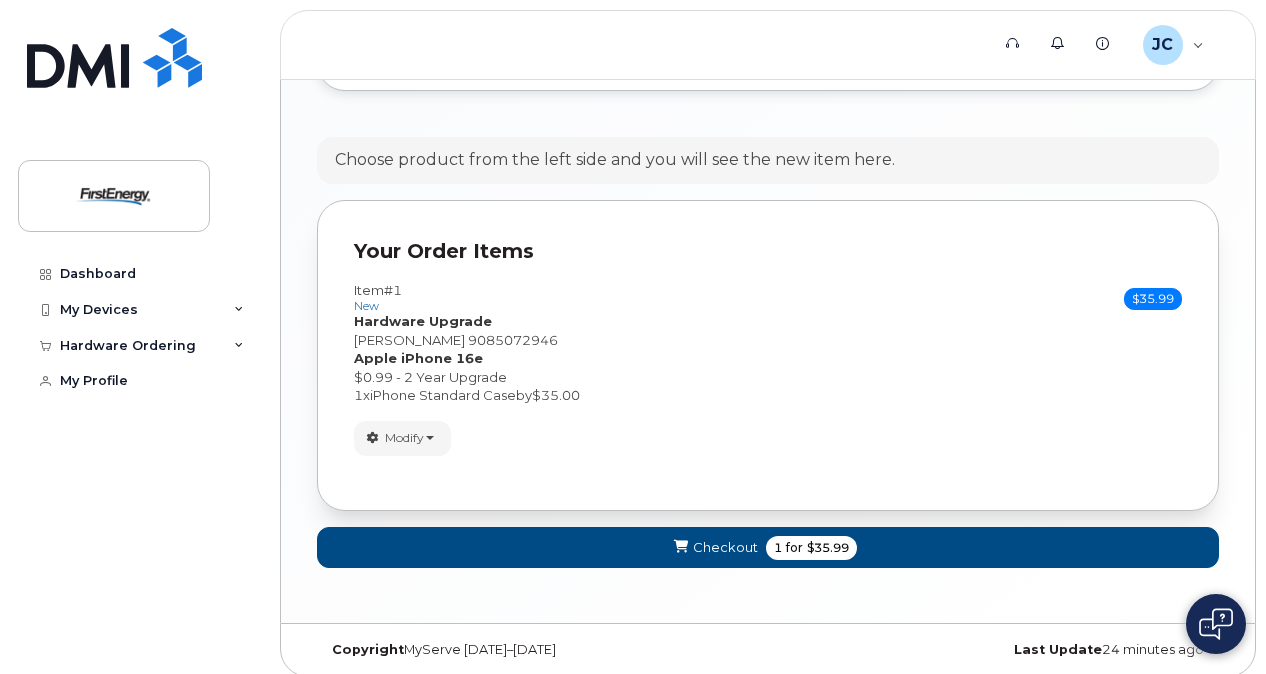 scroll, scrollTop: 1112, scrollLeft: 0, axis: vertical 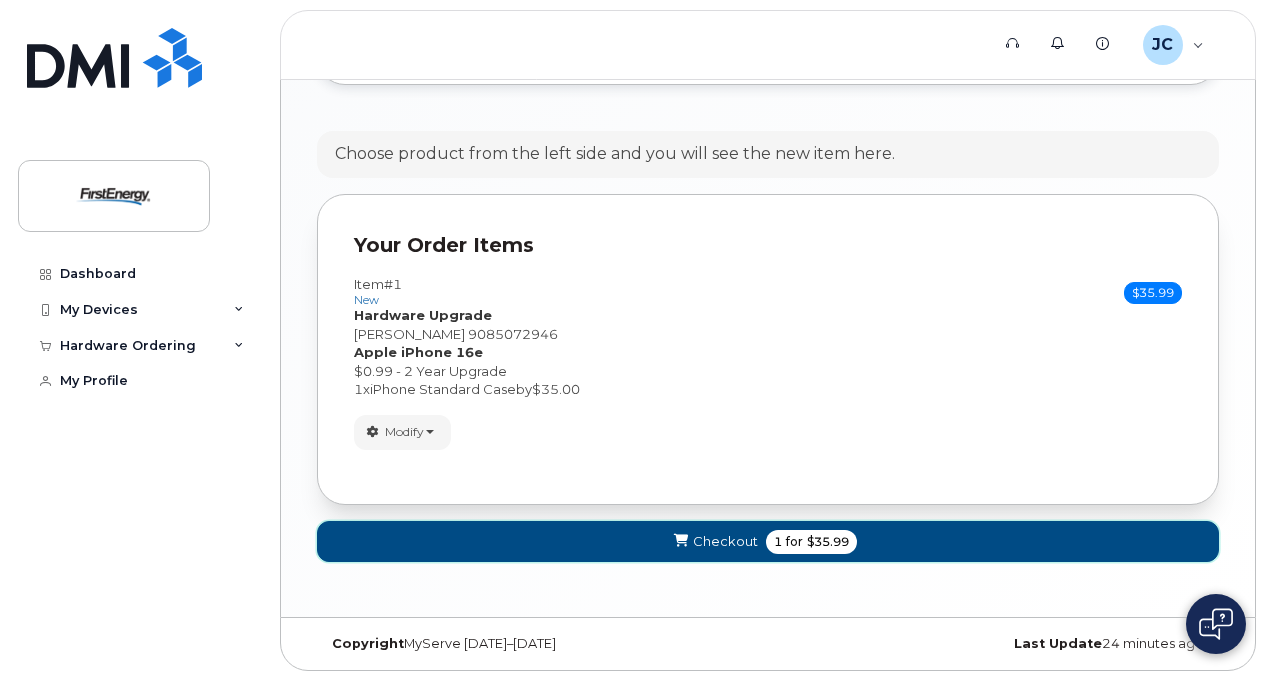 click on "Checkout" 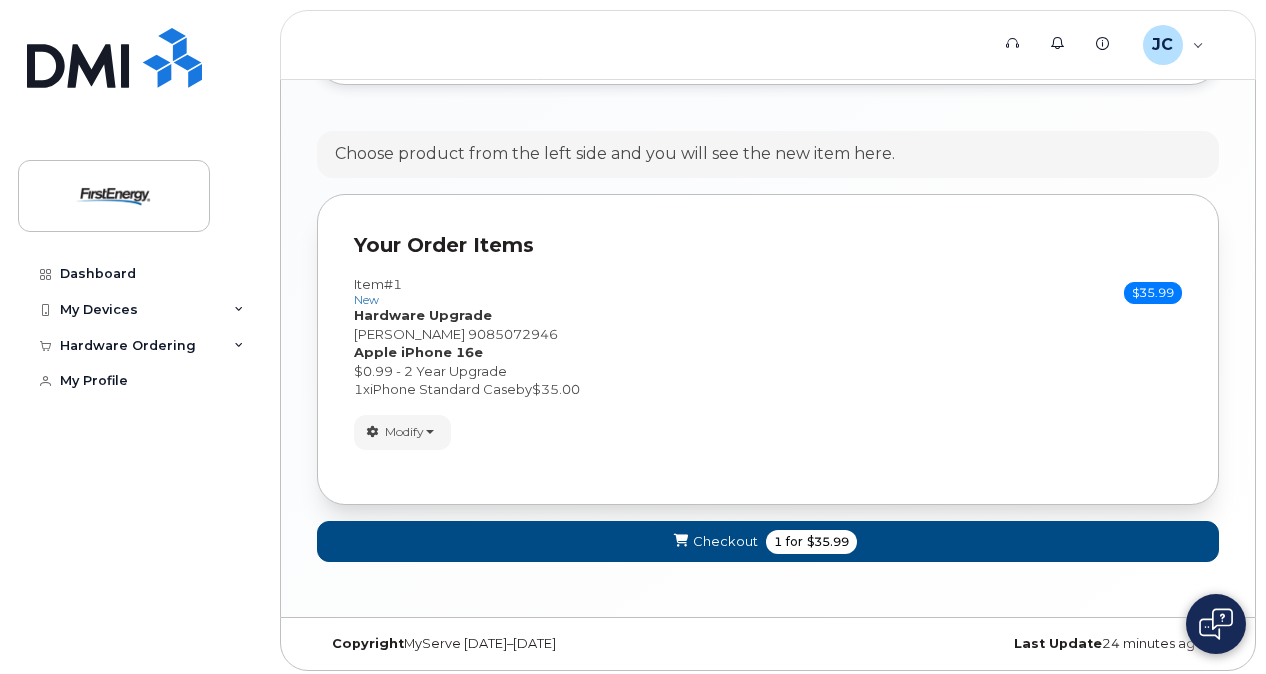 scroll, scrollTop: 9, scrollLeft: 0, axis: vertical 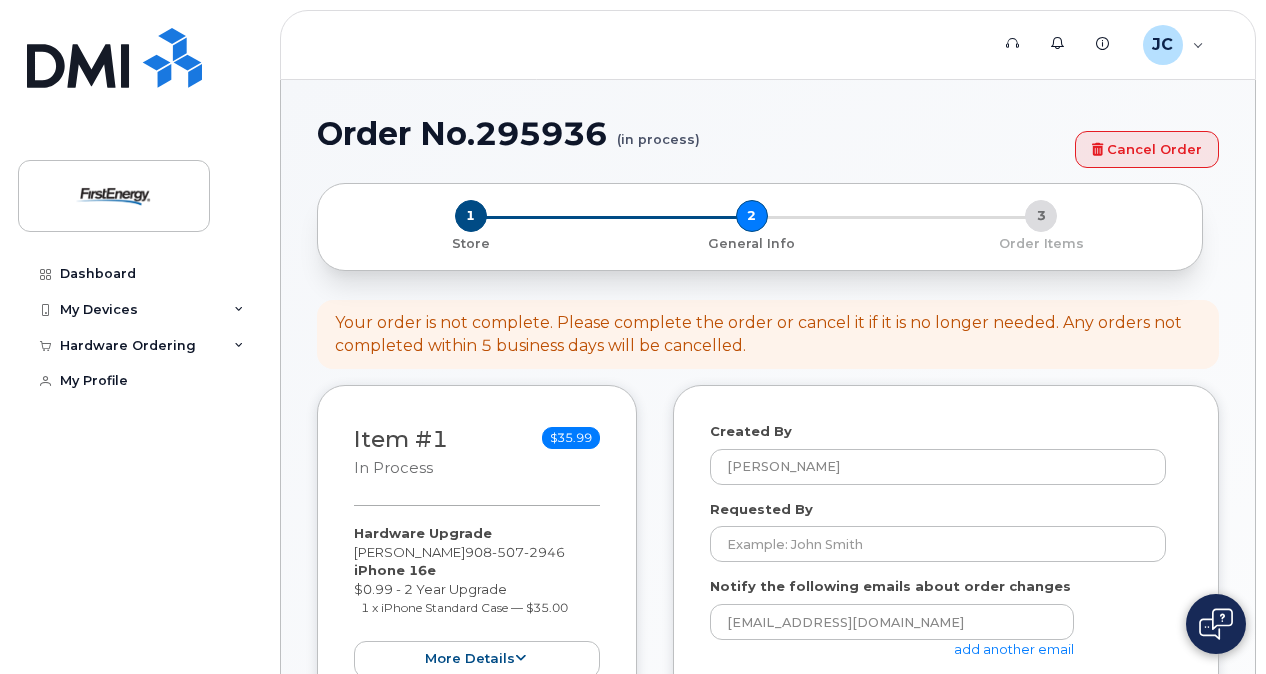 select 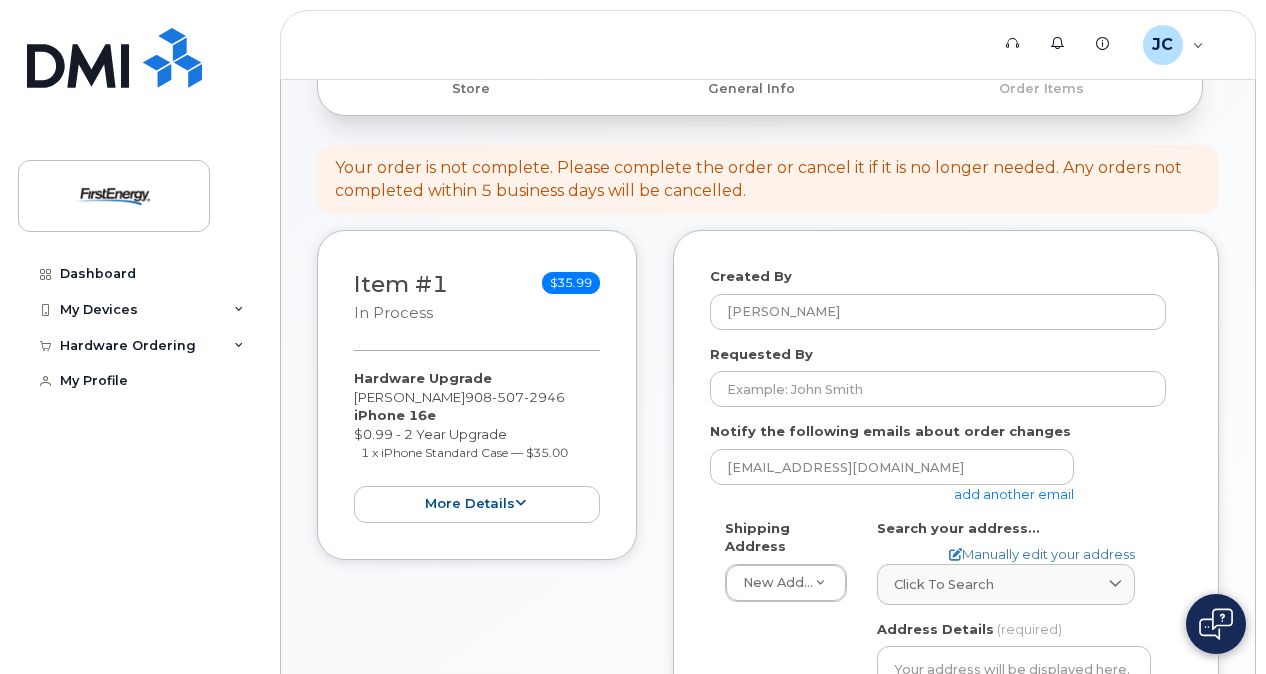 scroll, scrollTop: 200, scrollLeft: 0, axis: vertical 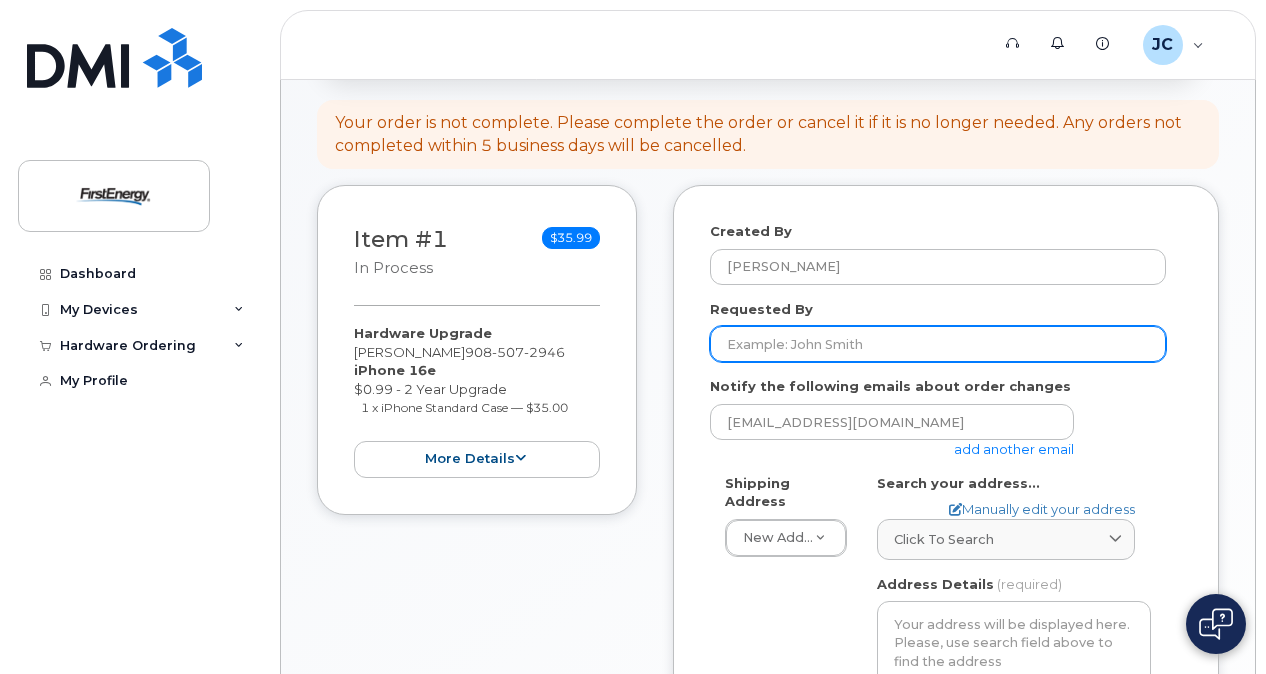 click on "Requested By" 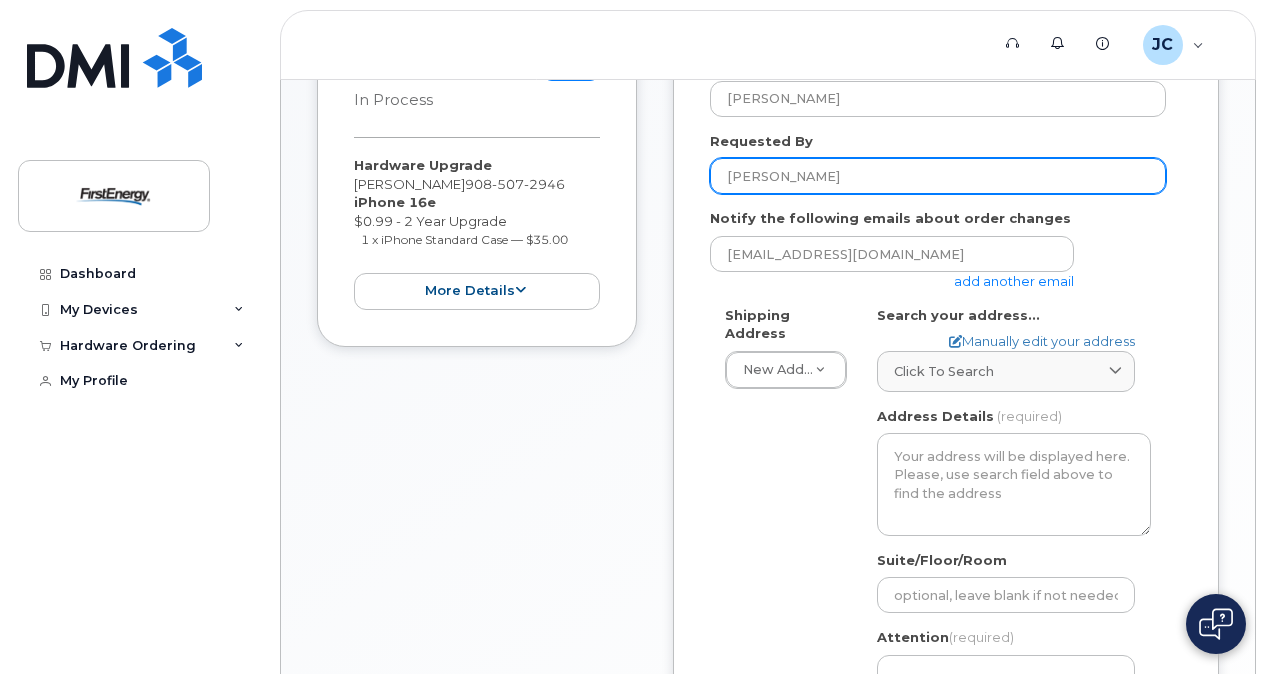 scroll, scrollTop: 400, scrollLeft: 0, axis: vertical 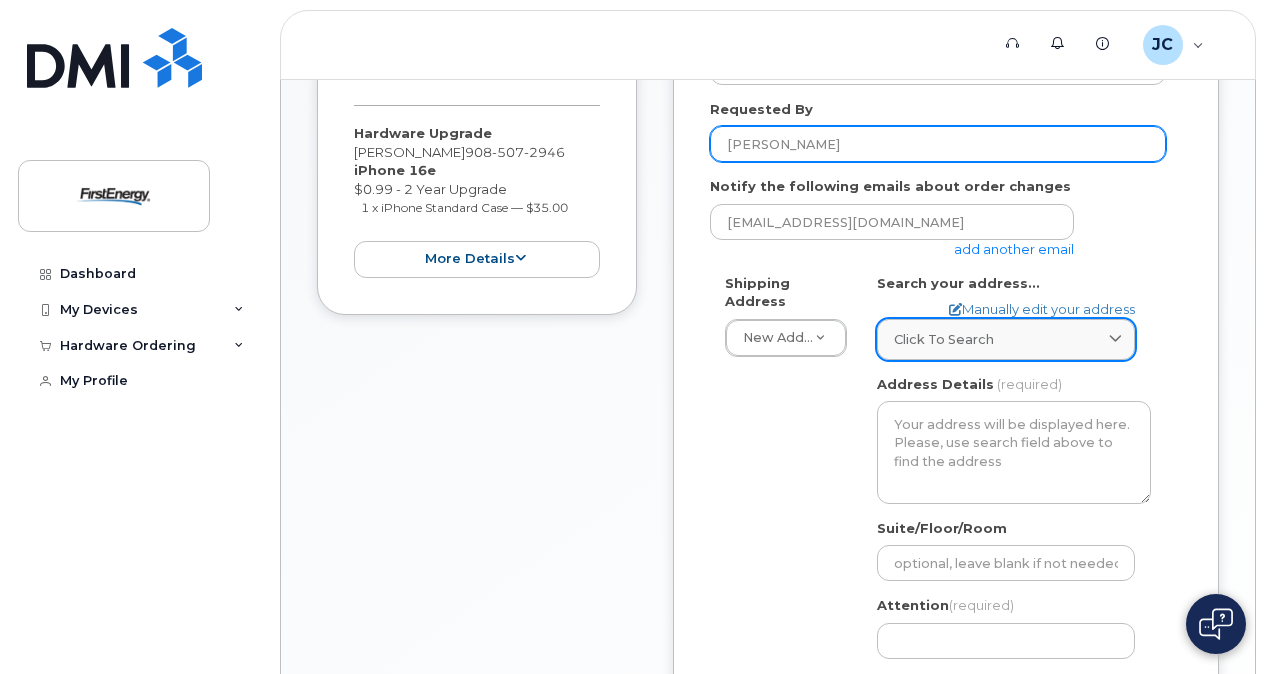 type on "Joseph Louissaint" 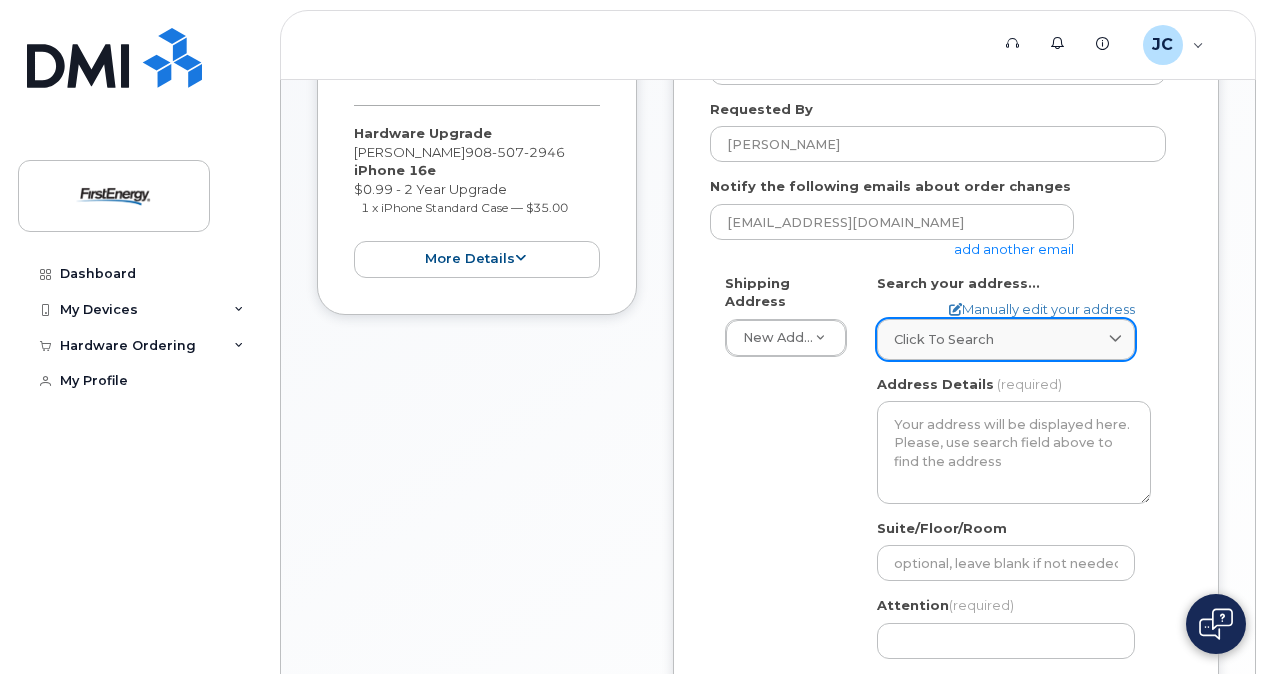 click on "Click to search" 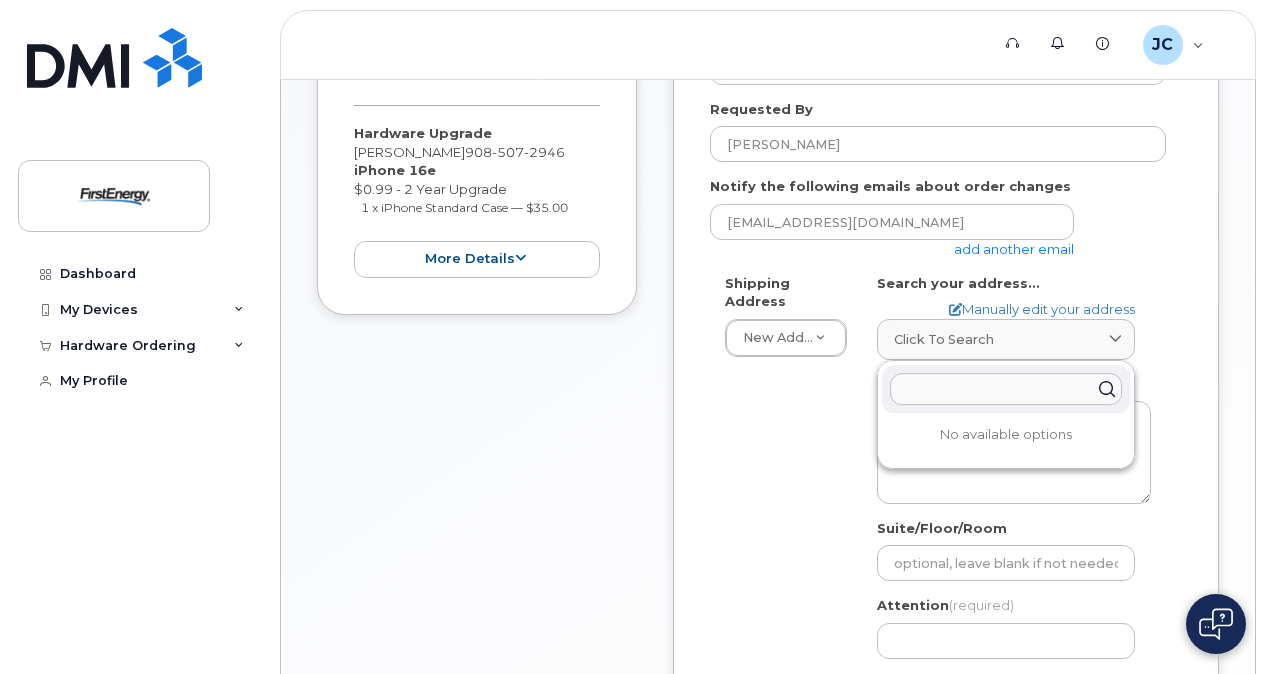 click 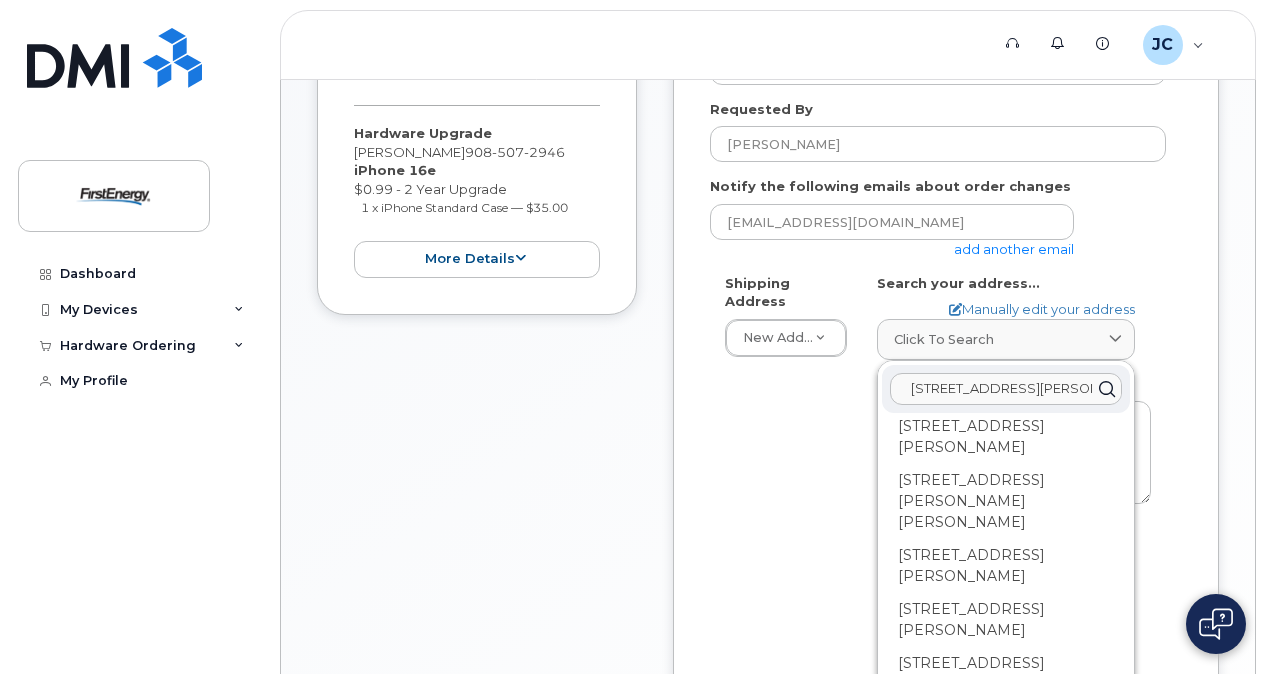 scroll, scrollTop: 1800, scrollLeft: 0, axis: vertical 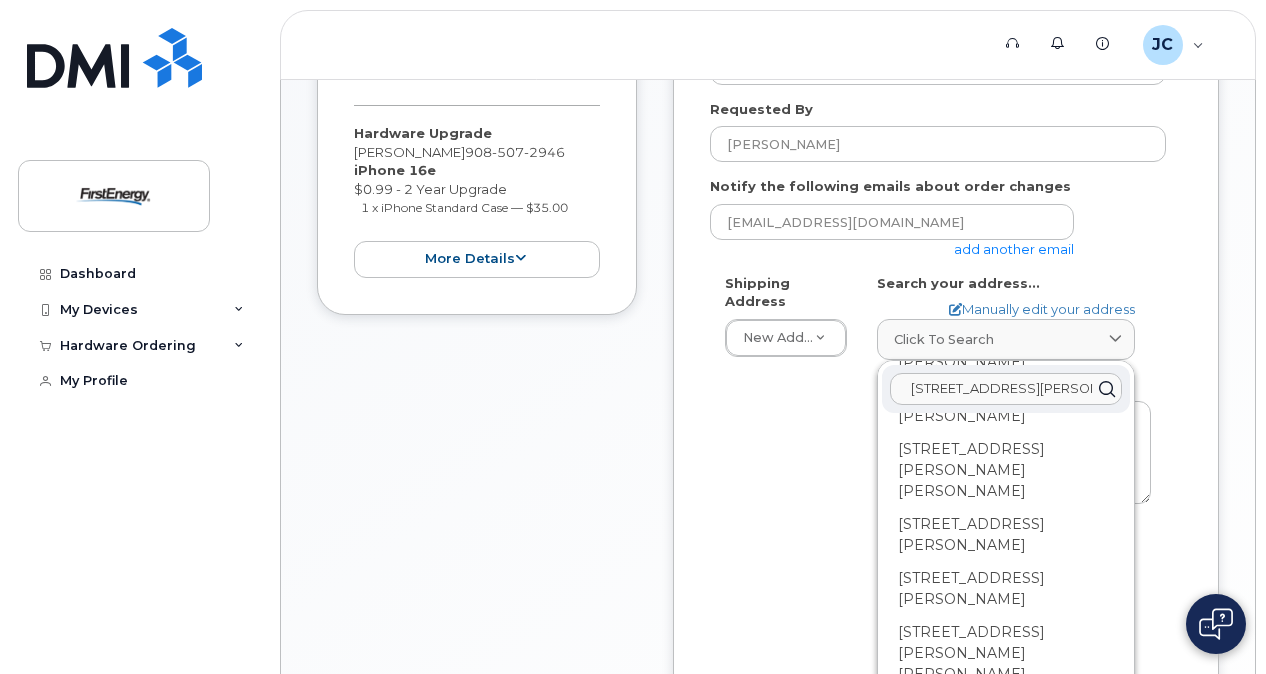 click on "100 Wilson Ave" 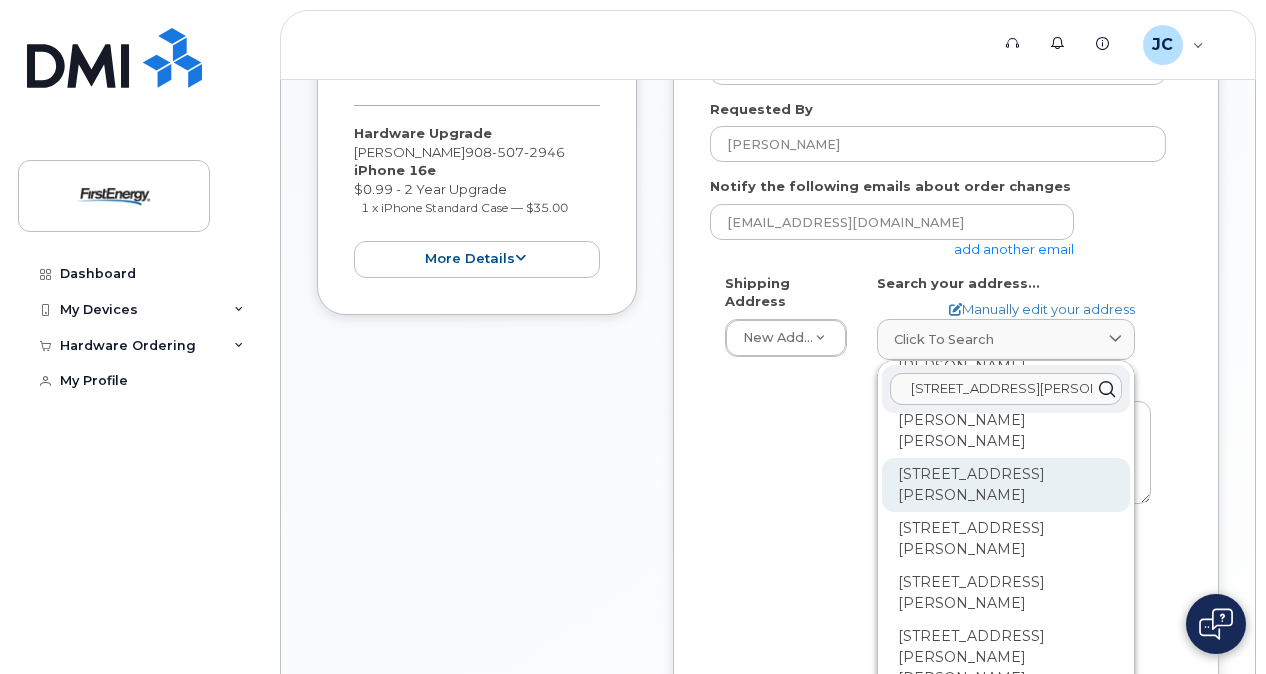 scroll, scrollTop: 0, scrollLeft: 0, axis: both 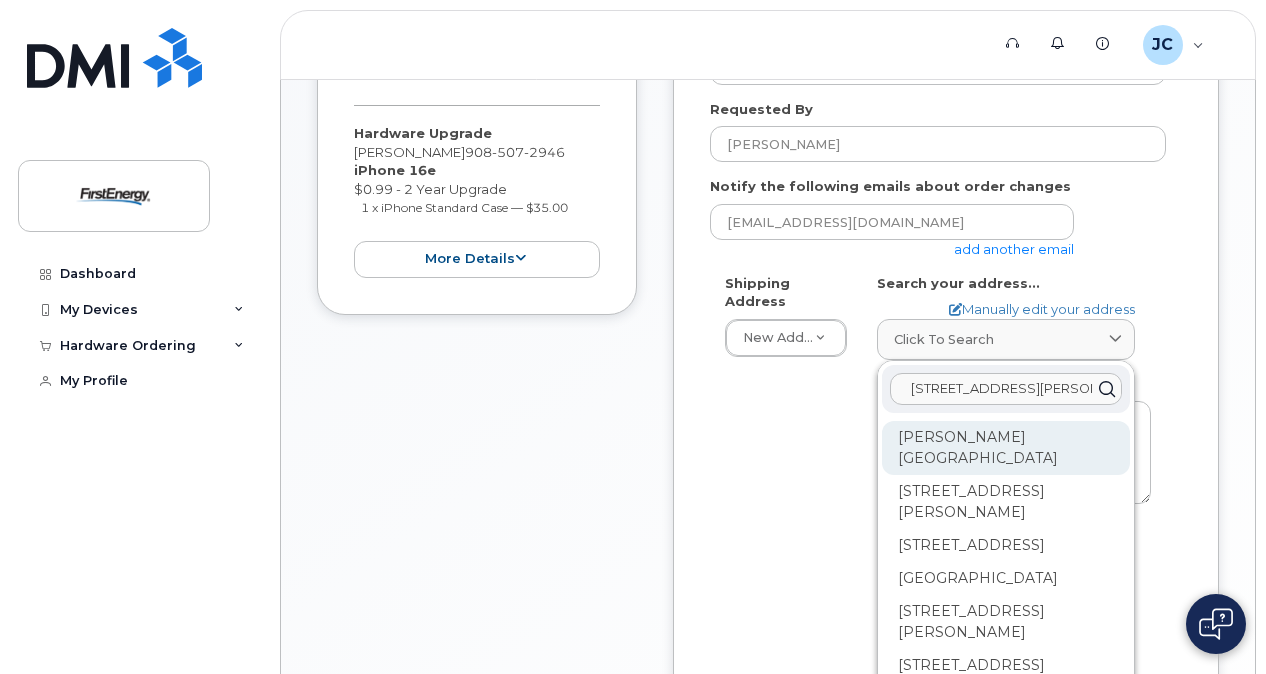 type on "100 Wilson Ave Matawan NJ" 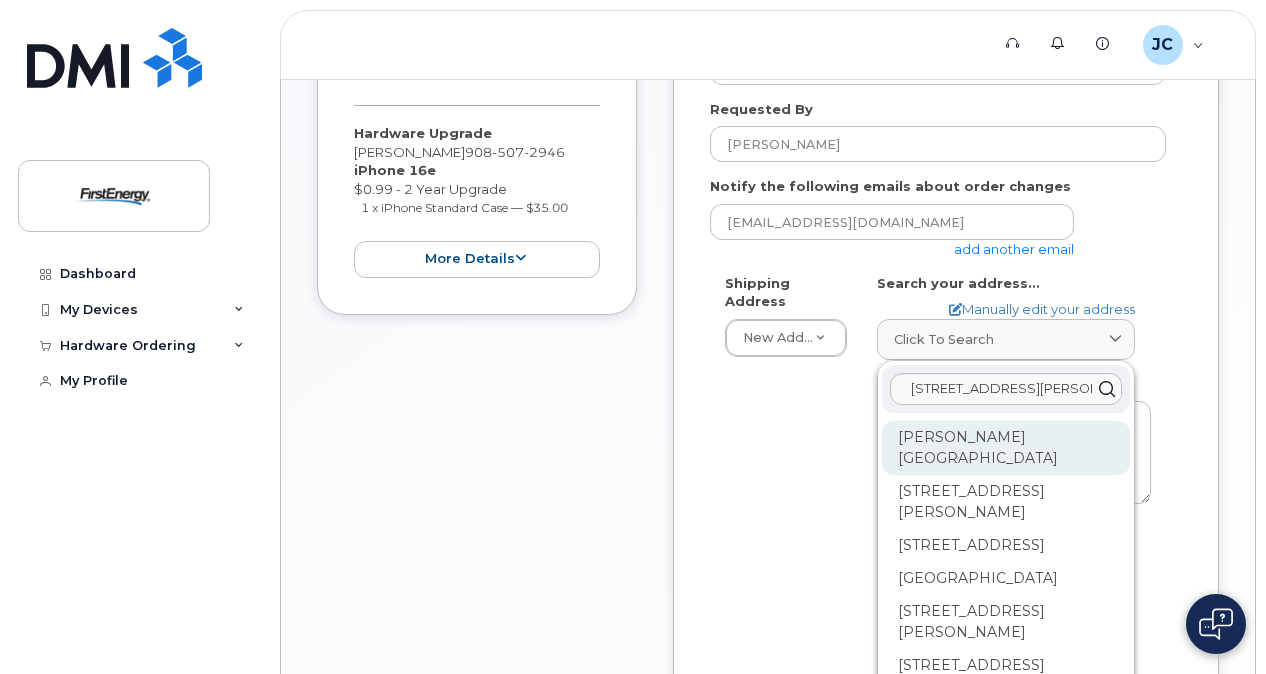 click on "Wilson Ave Matawan NJ 07747" 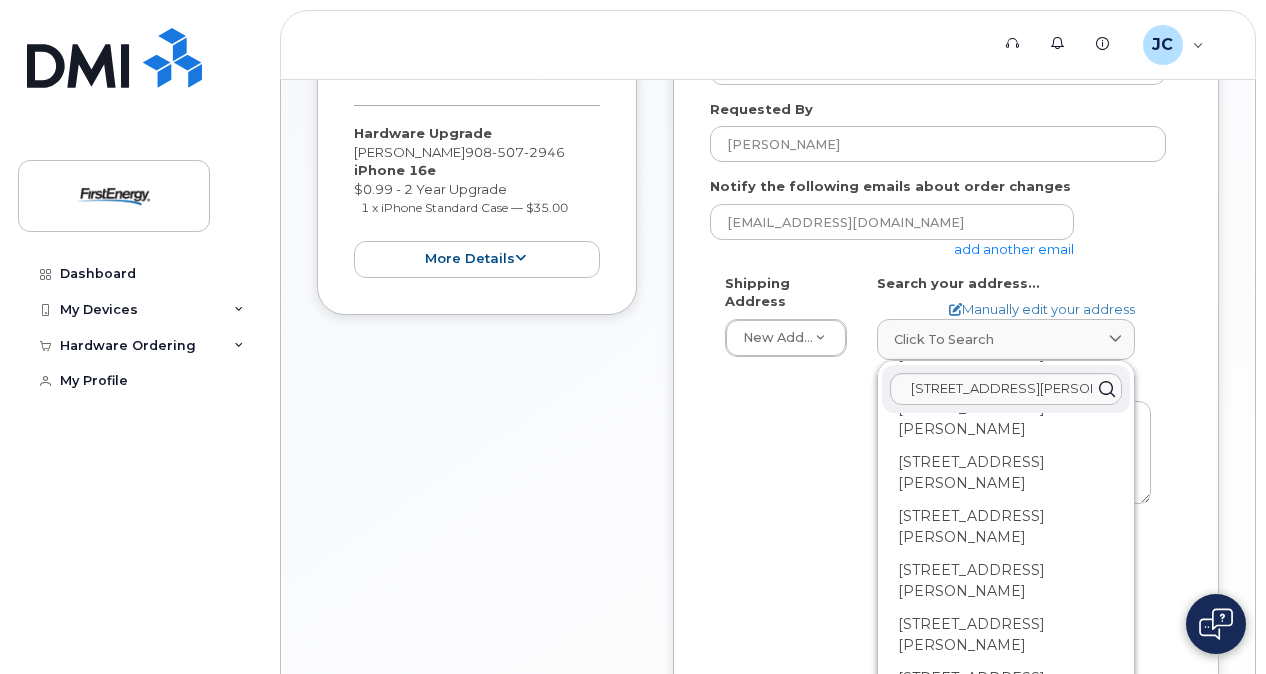 scroll, scrollTop: 3400, scrollLeft: 0, axis: vertical 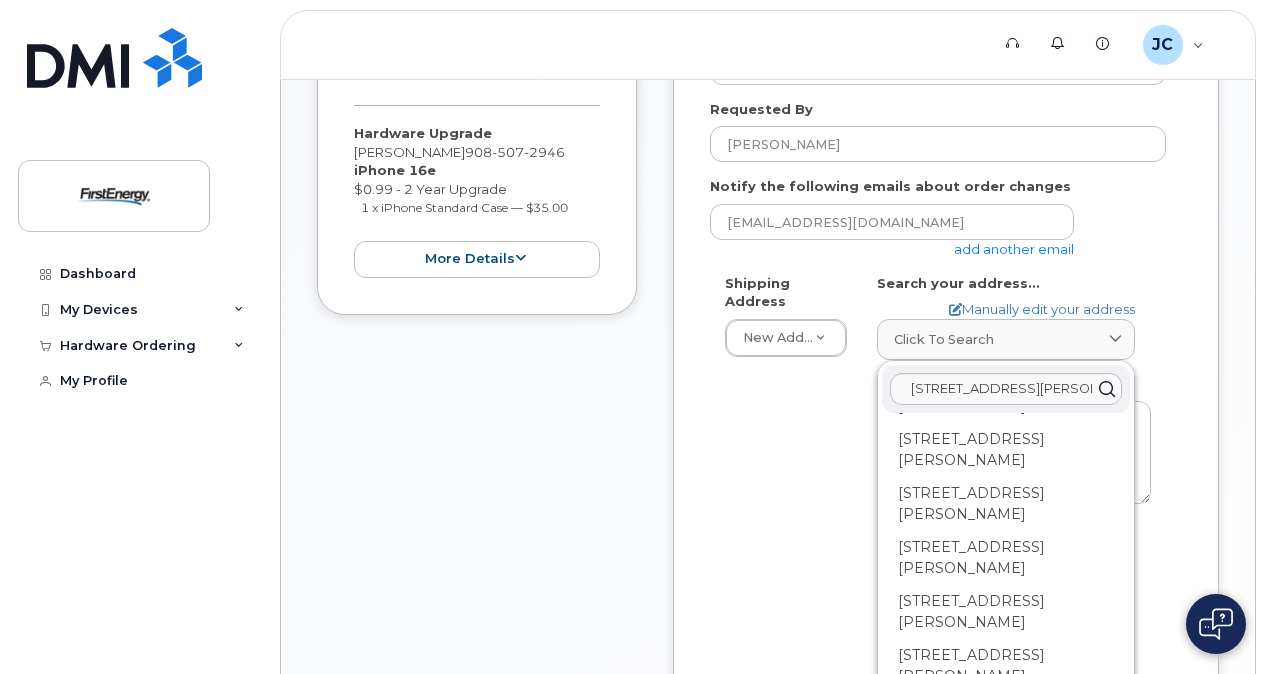 click on "Shipping Address
New Address                                     New Address
AB
Search your address...
Manually edit your address
Click to search 100 Wilson Ave Matawan NJ 1 Wilson Ave Matawan NJ 07747-3378 2 Wilson Ave Matawan NJ 07747-3325 3 Wilson Ave Matawan NJ 07747-3378 4 Wilson Ave Matawan NJ 07747-3325 5 Wilson Ave Matawan NJ 07747-3378 6 Wilson Ave Matawan NJ 07747-3325 7 Wilson Ave Matawan NJ 07747-3378 8 Wilson Ave Matawan NJ 07747-3325 9 Wilson Ave Matawan NJ 07747-3378 10 Wilson Ave Matawan NJ 07747-3325 11 Wilson Ave Matawan NJ 07747-3378 12 Wilson Ave Matawan NJ 07747-3325 14 Wilson Ave Matawan NJ 07747-3325 15 Wilson Ave Matawan NJ 07747-3389 16 Wilson Ave Matawan NJ 07747-3373 18 Wilson Ave Matawan NJ 07747-3373 20 Wilson Ave Matawan NJ 07747-3373 21 Wilson Ave Matawan NJ 07747-3389 22 Wilson Ave Matawan NJ 07747-3373 25 Wilson Ave Matawan NJ 07747-3389 27 Wilson Ave Matawan NJ 07747-3379 28 Wilson Ave Matawan NJ 07747-3373
Address Line" 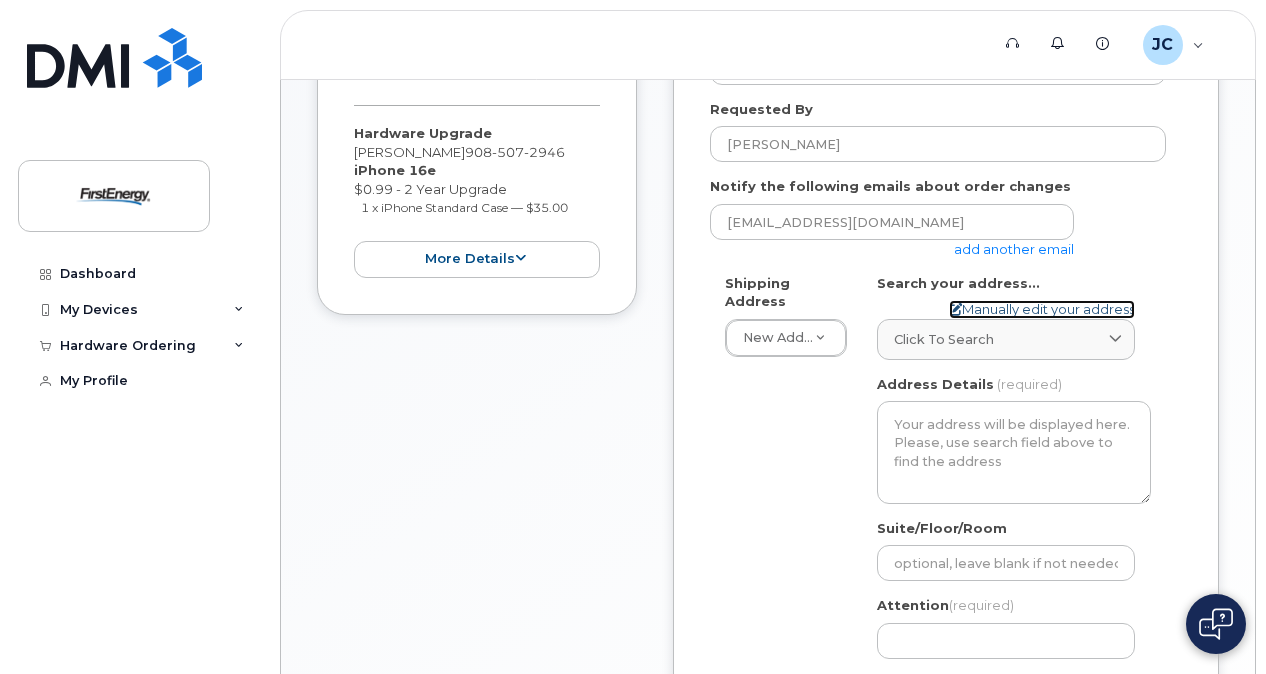 click 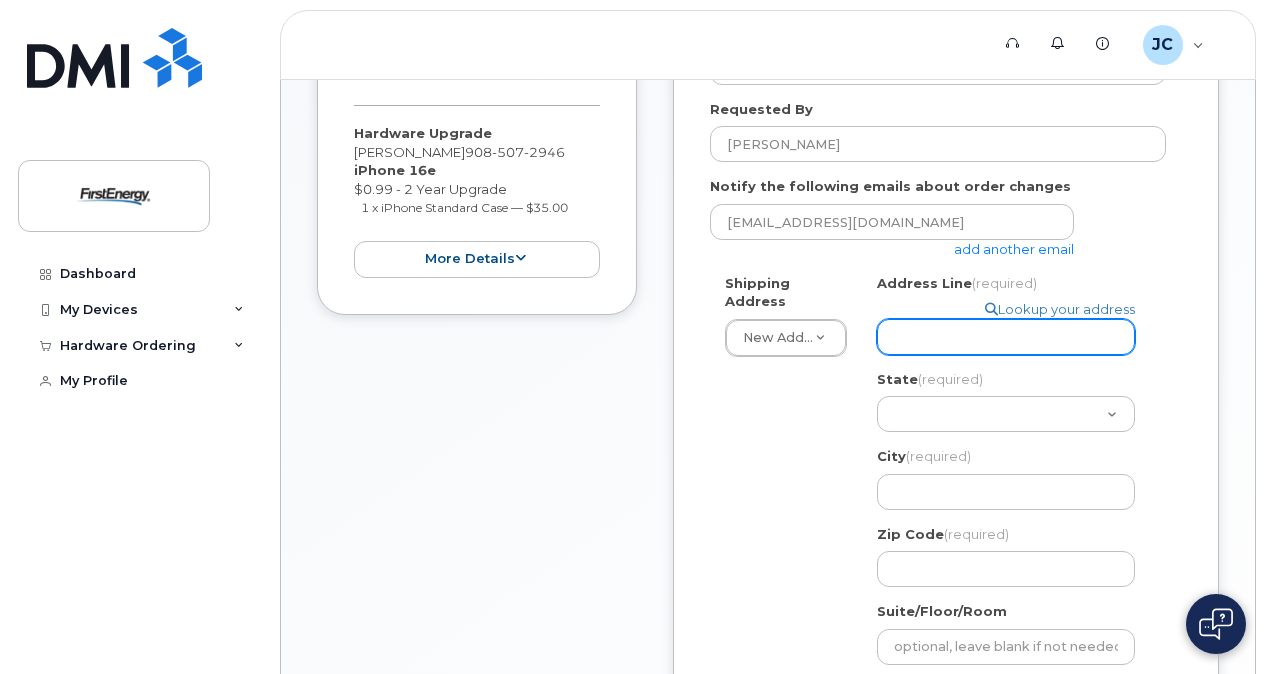 click on "Address Line
(required)" 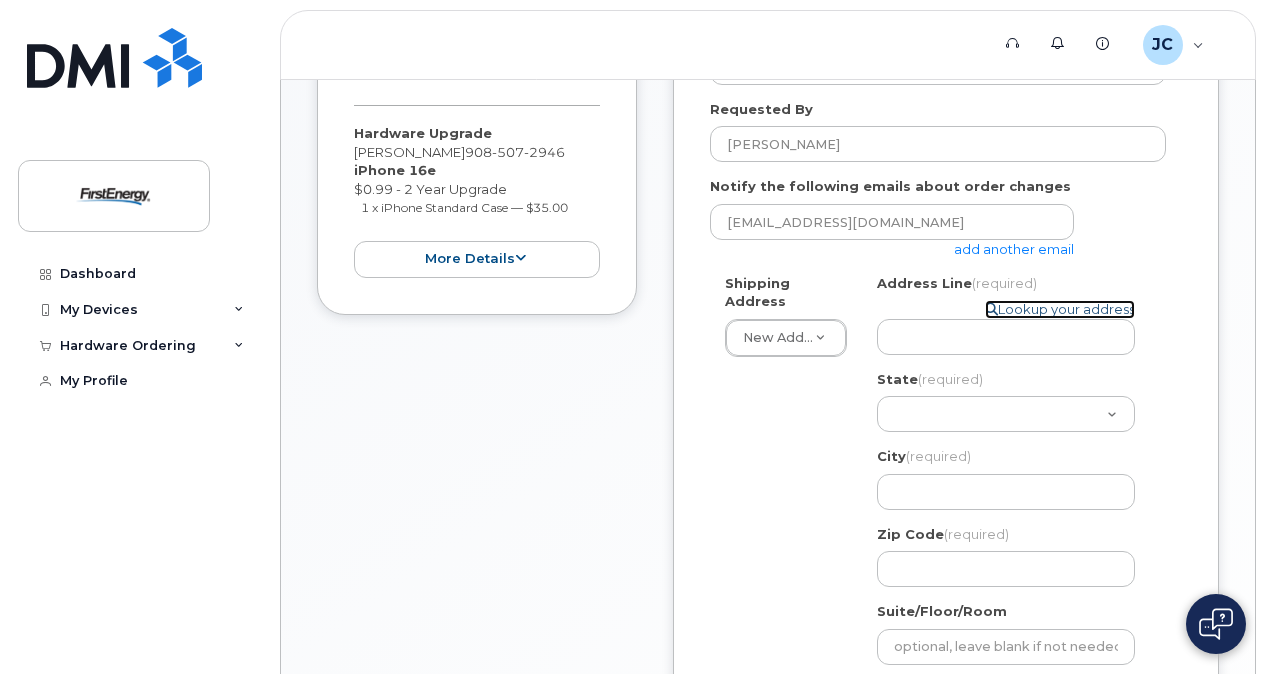 click 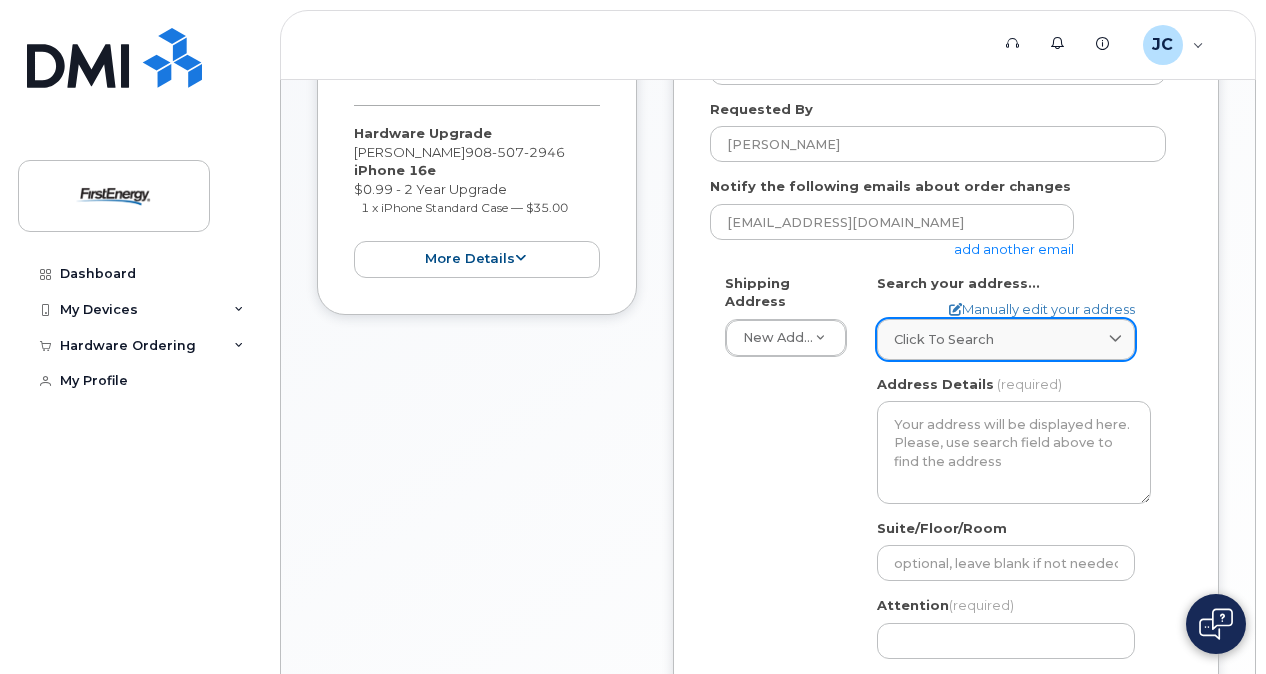 click on "Click to search" 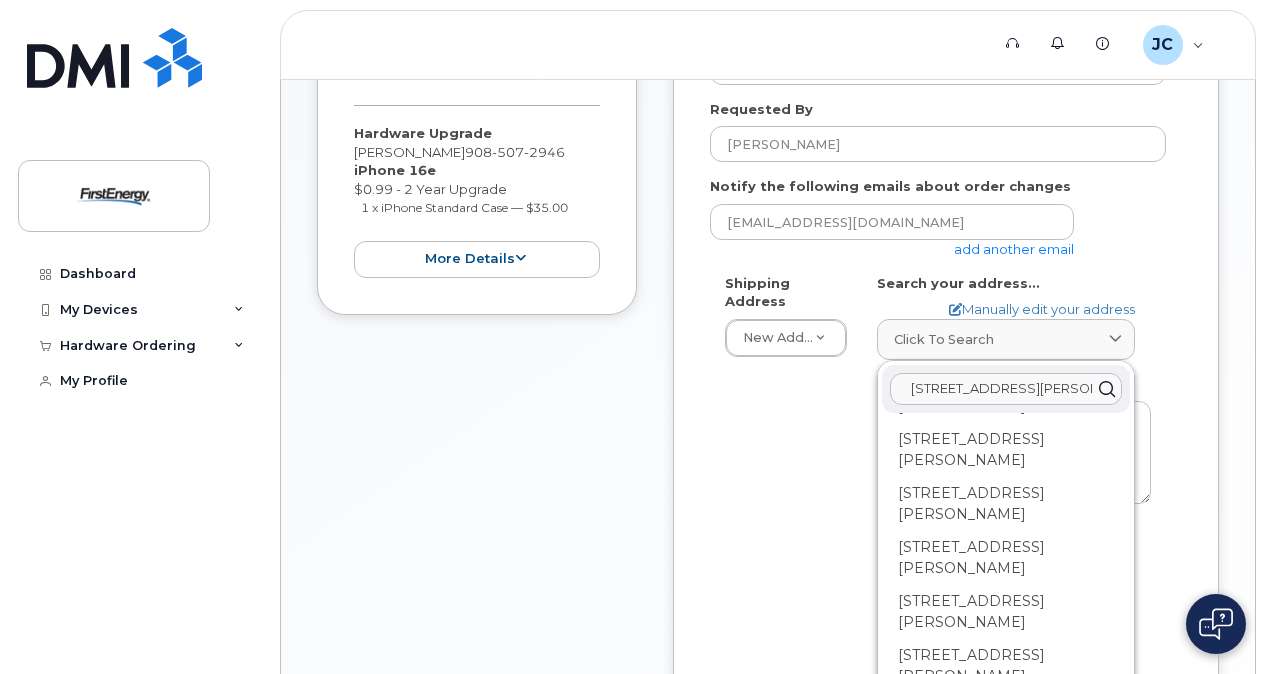 click on "100 Wilson Ave Matawan NJ" 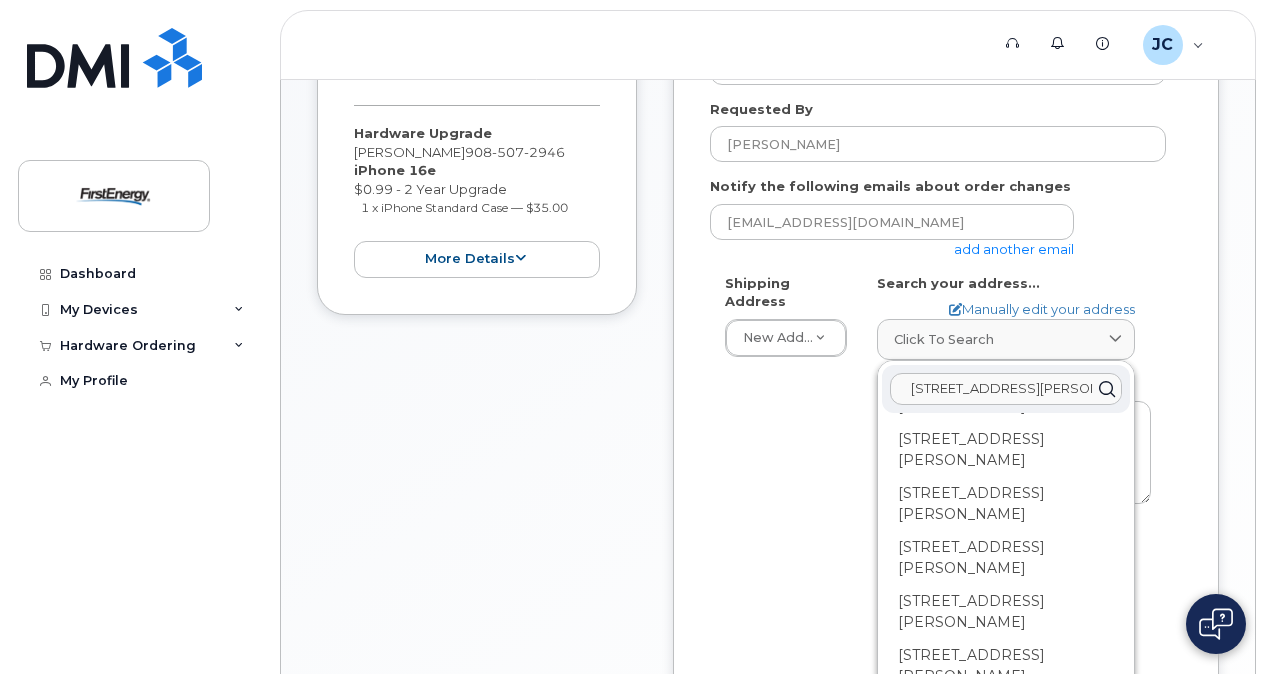 click on "100 Wilson Ave Matawan NJ" 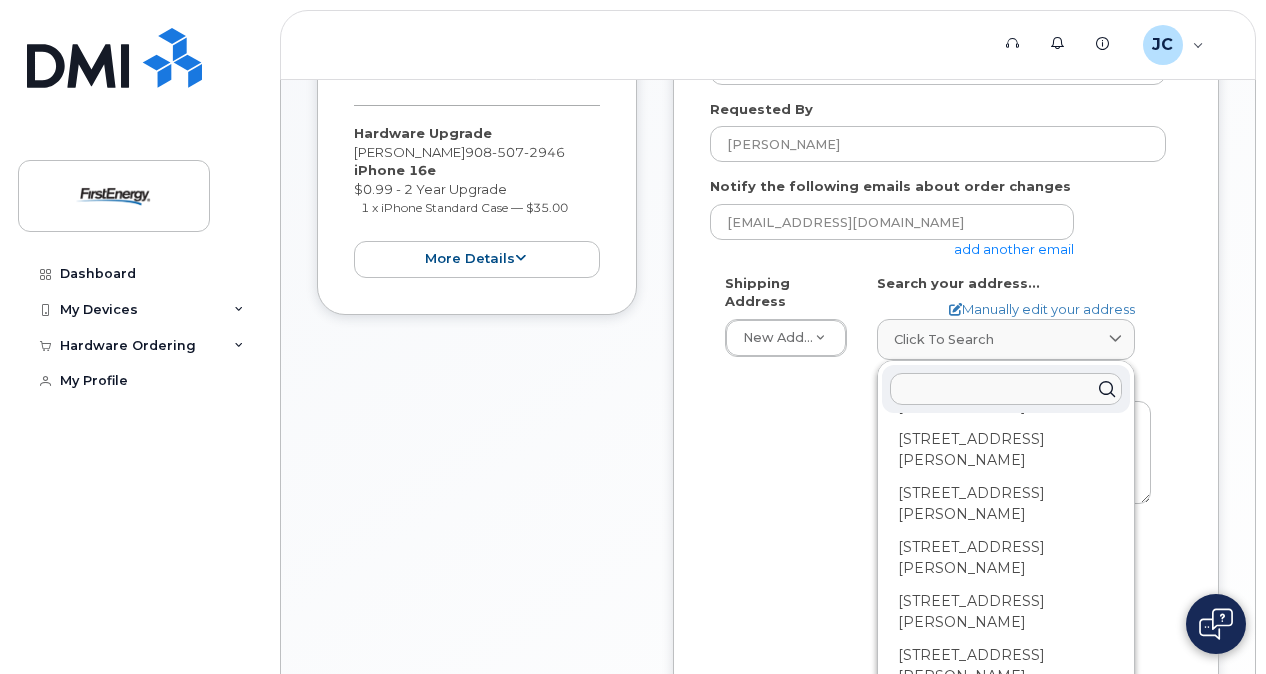 click 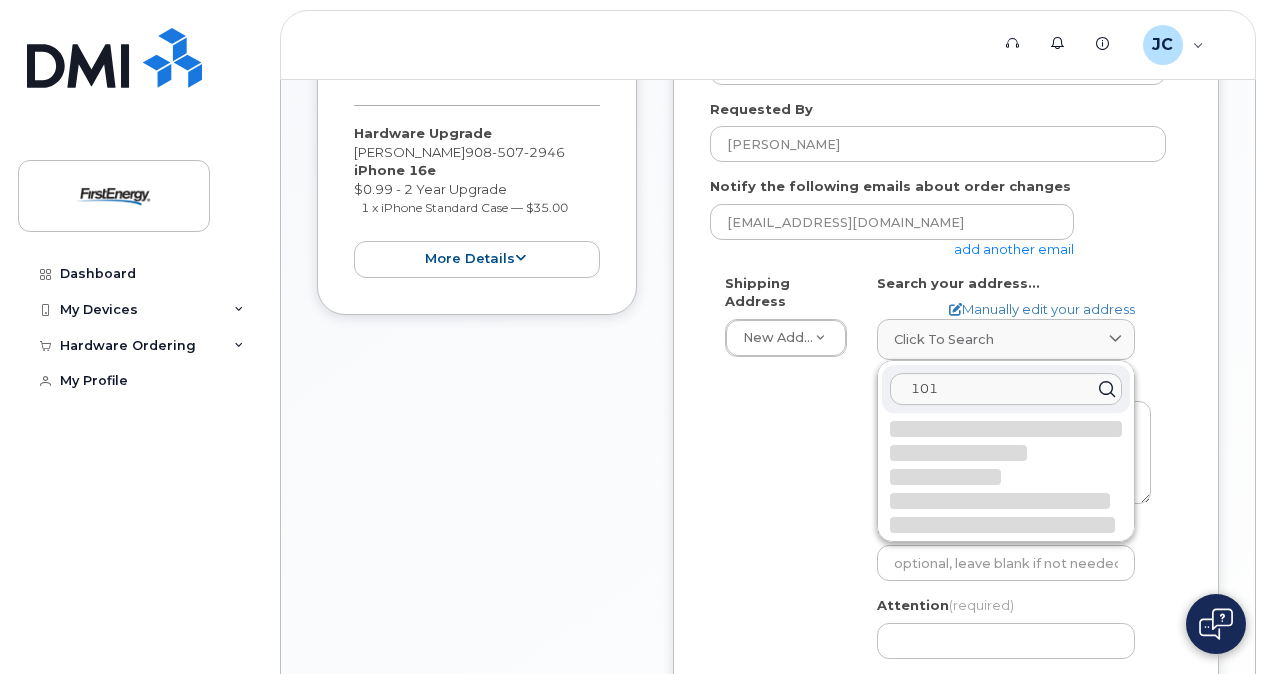 scroll, scrollTop: 0, scrollLeft: 0, axis: both 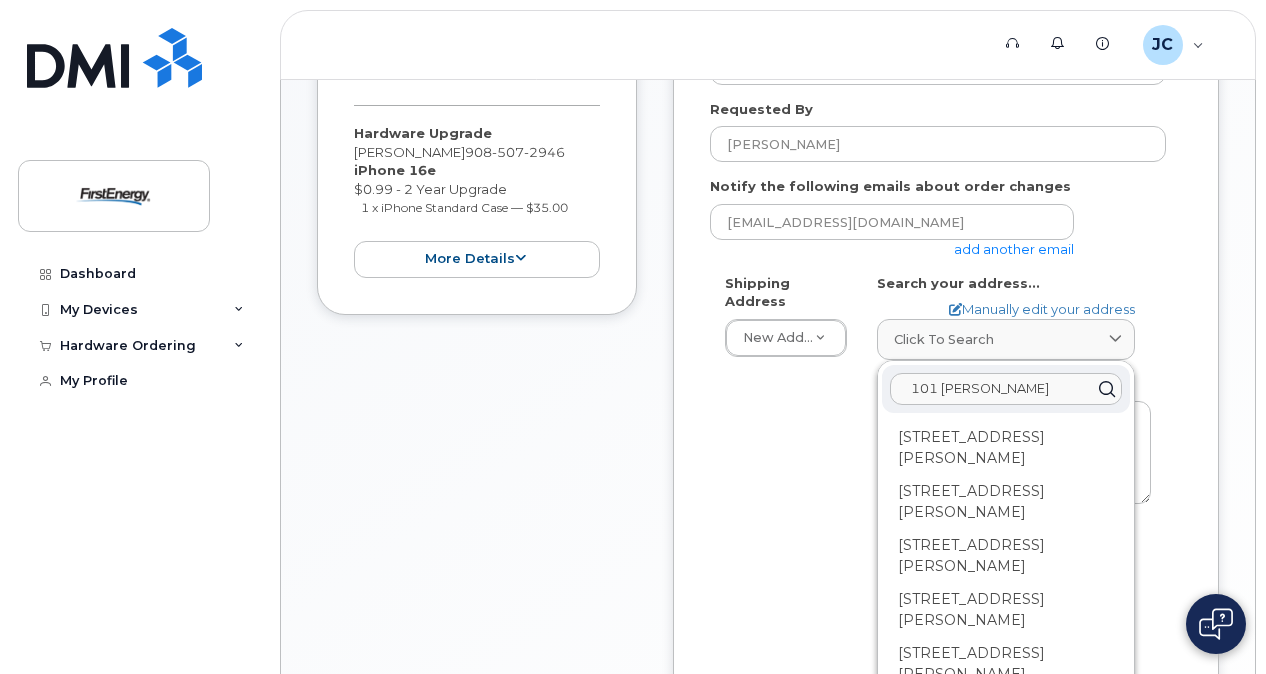 click on "101 Crawford Coner" 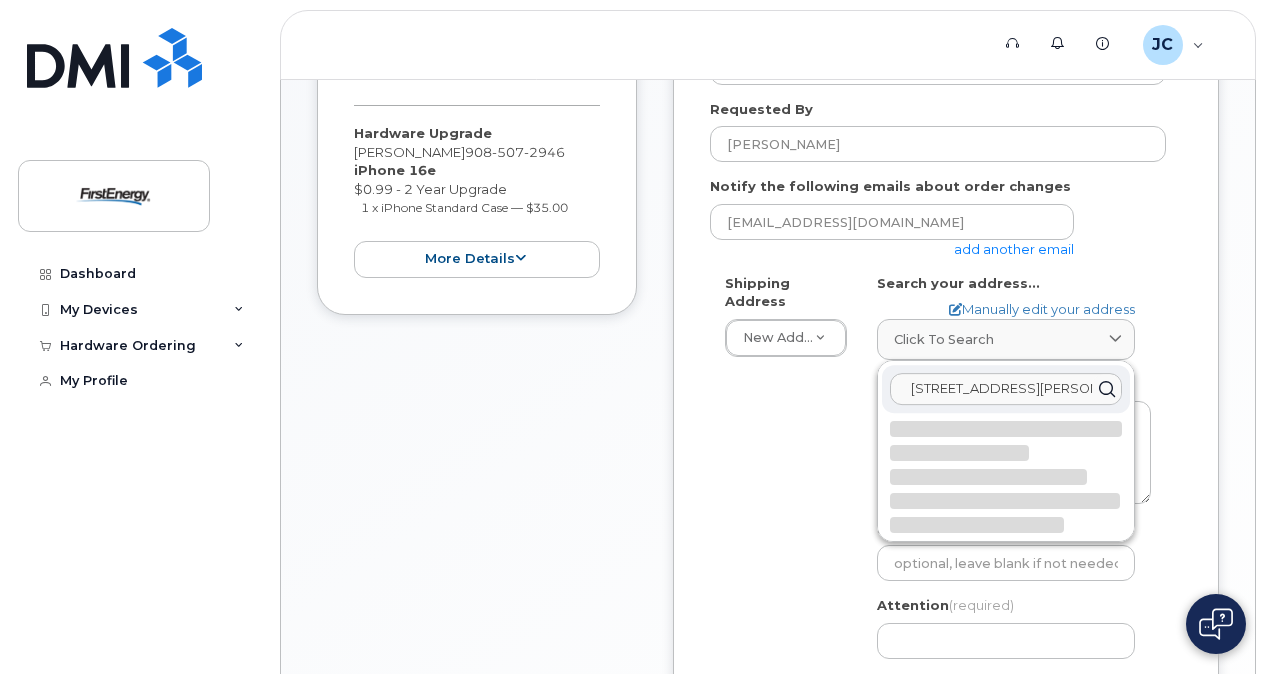 click on "101 Crawford Corner" 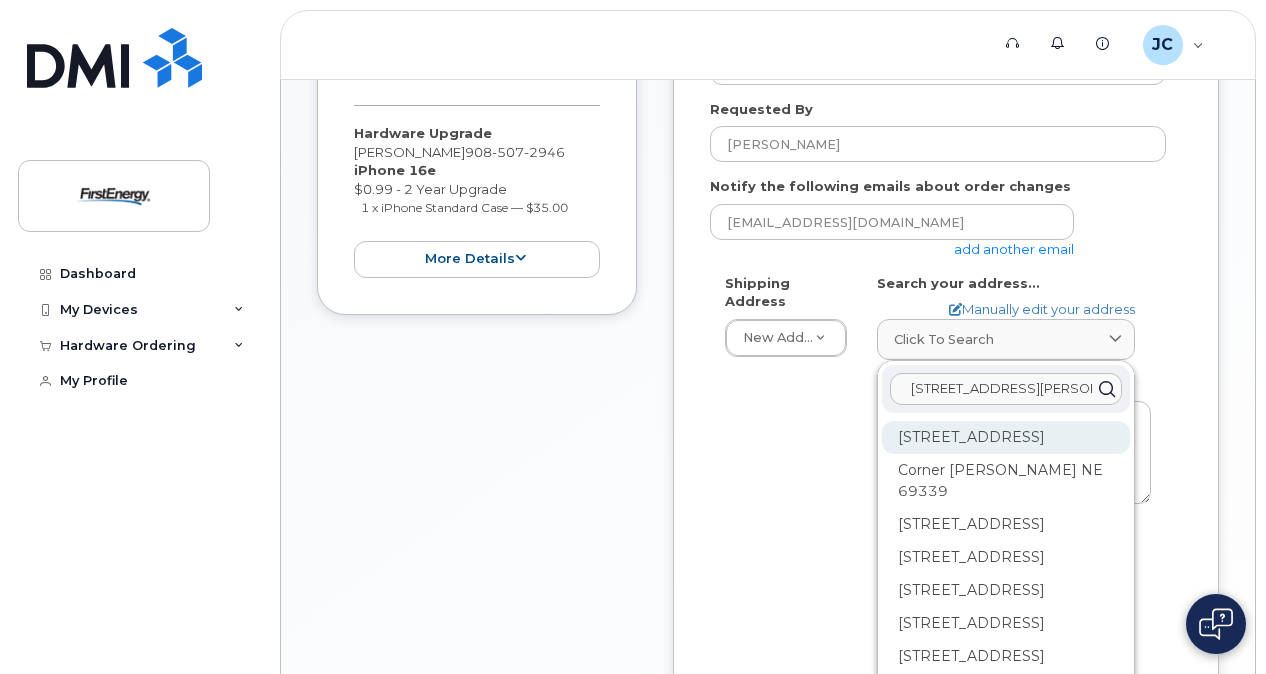 type on "101 Crawford Corner Rd" 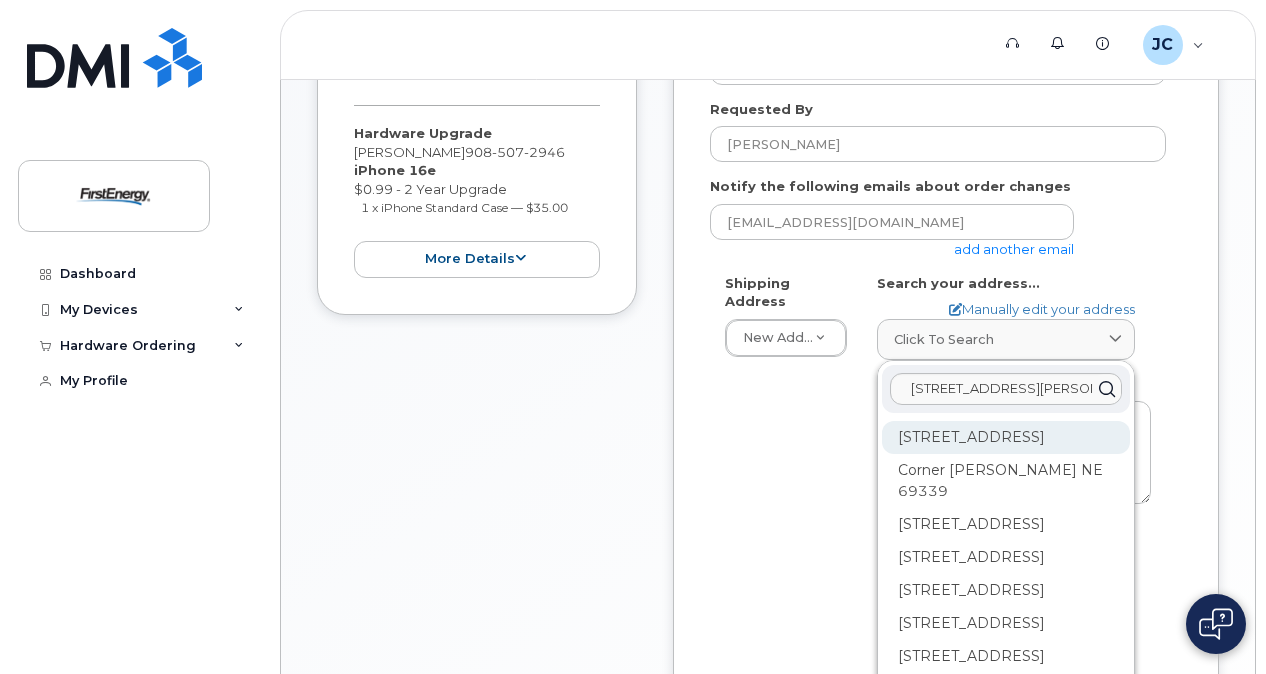 click on "101 Crawfords Corner Rd Holmdel NJ 07733" 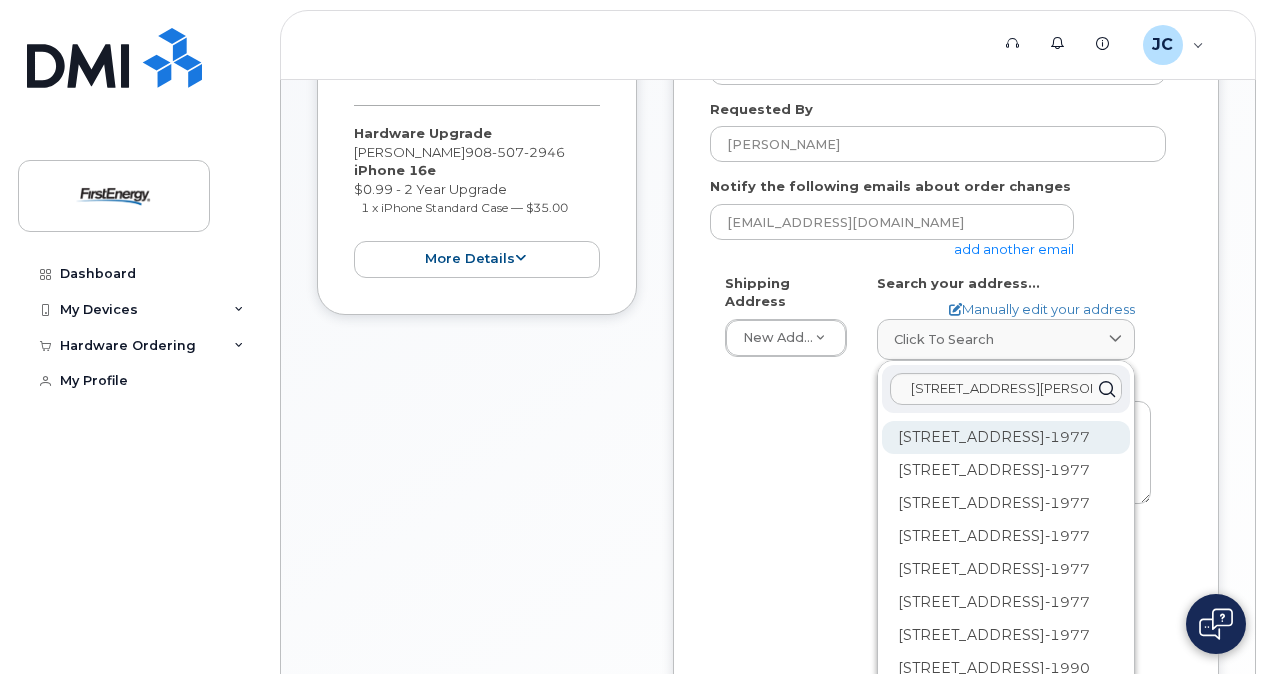click on "101 Crawfords Corner Rd Ste 1100 Holmdel NJ 07733-1977" 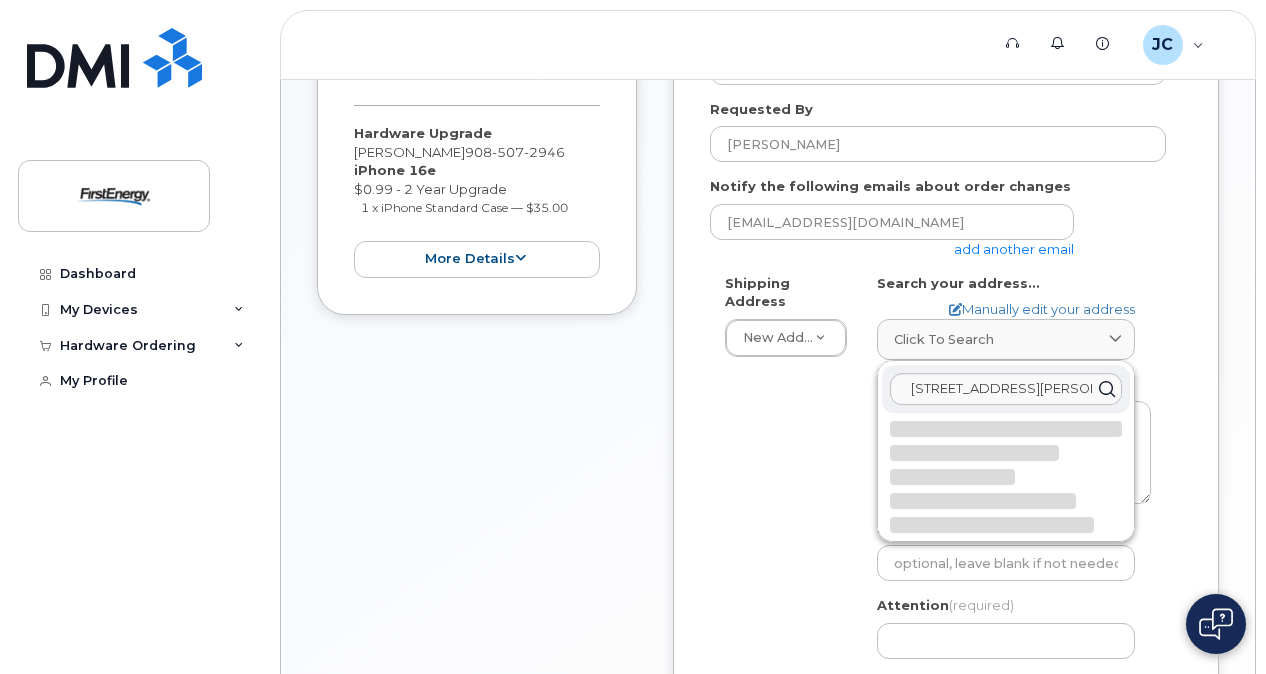 select 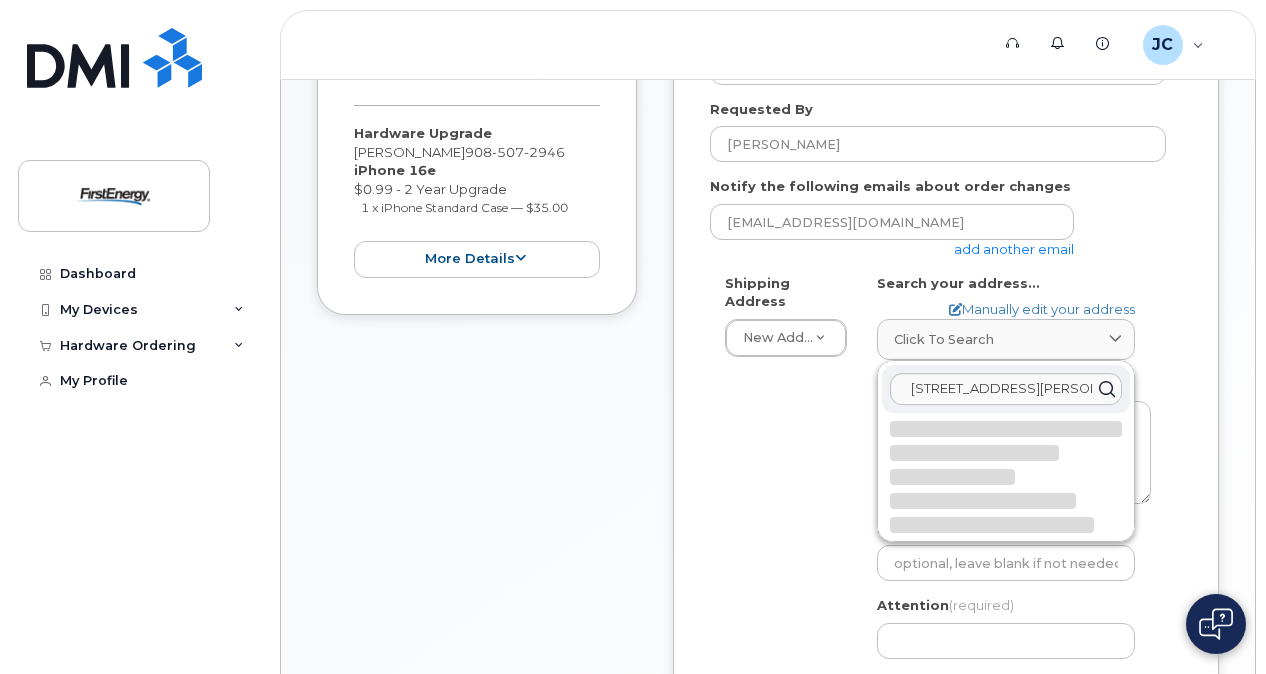 type on "101 Crawfords Corner Rd Ste 1100
HOLMDEL NJ 07733-1977
UNITED STATES" 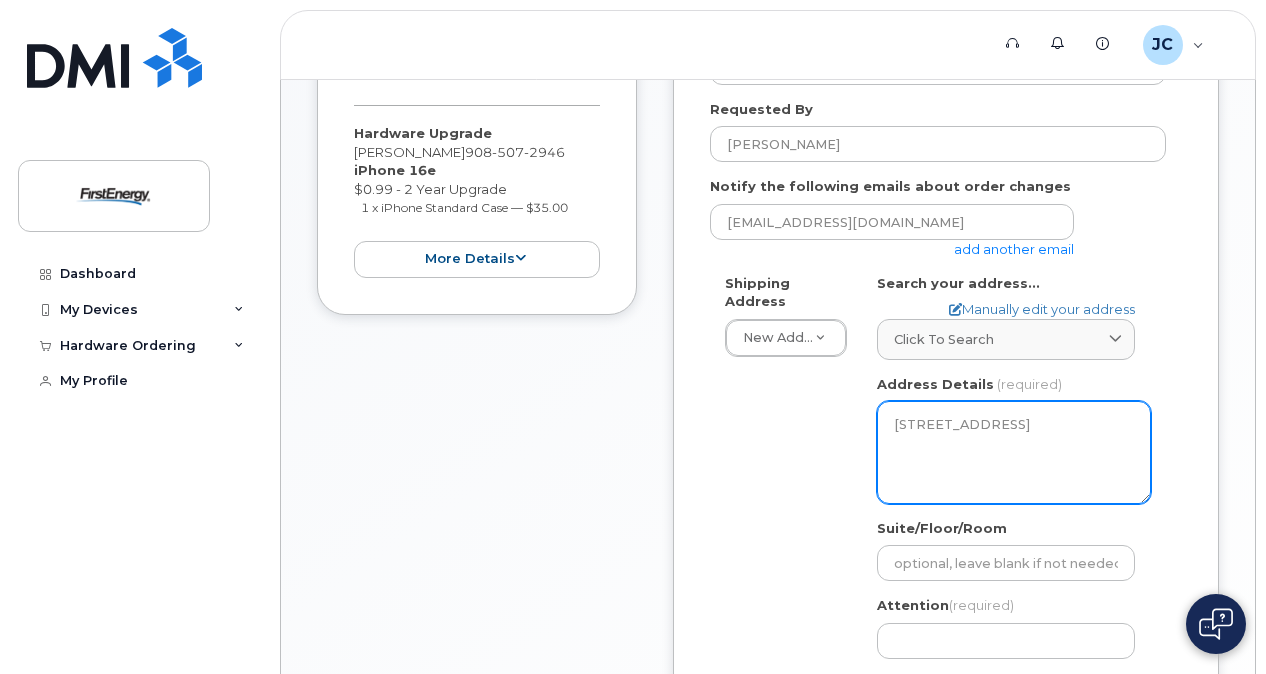 click on "101 Crawfords Corner Rd Ste 1100
HOLMDEL NJ 07733-1977
UNITED STATES" 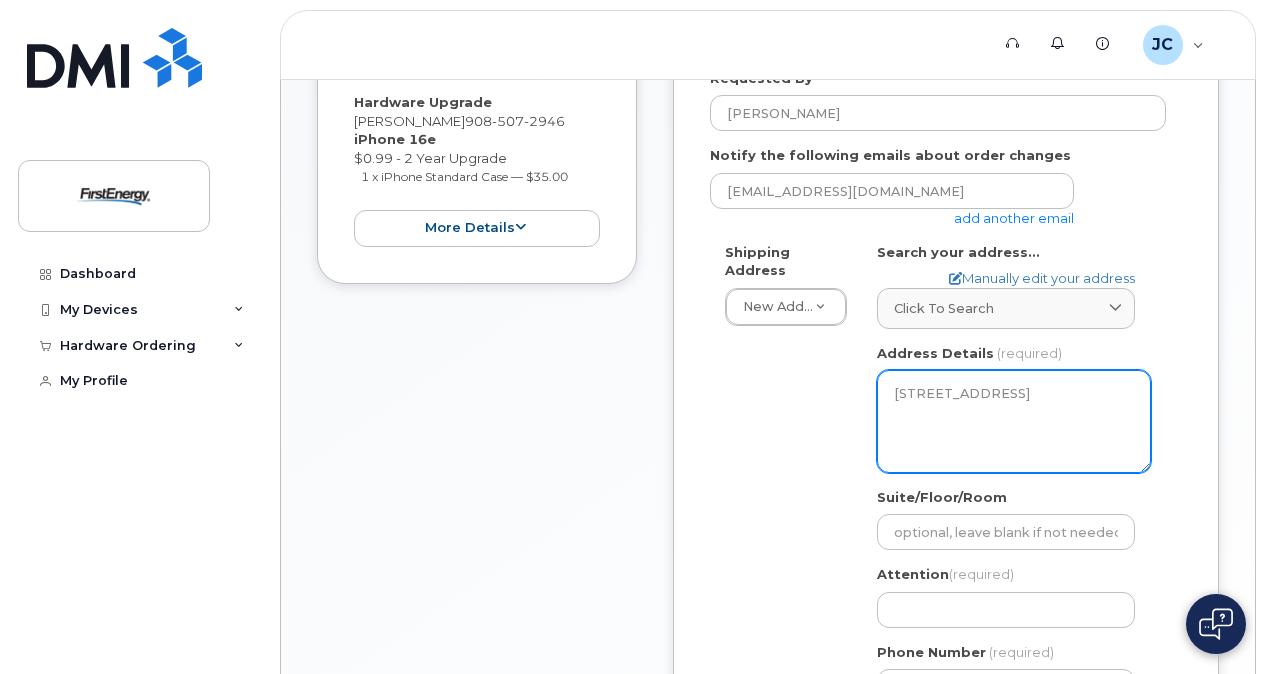 scroll, scrollTop: 400, scrollLeft: 0, axis: vertical 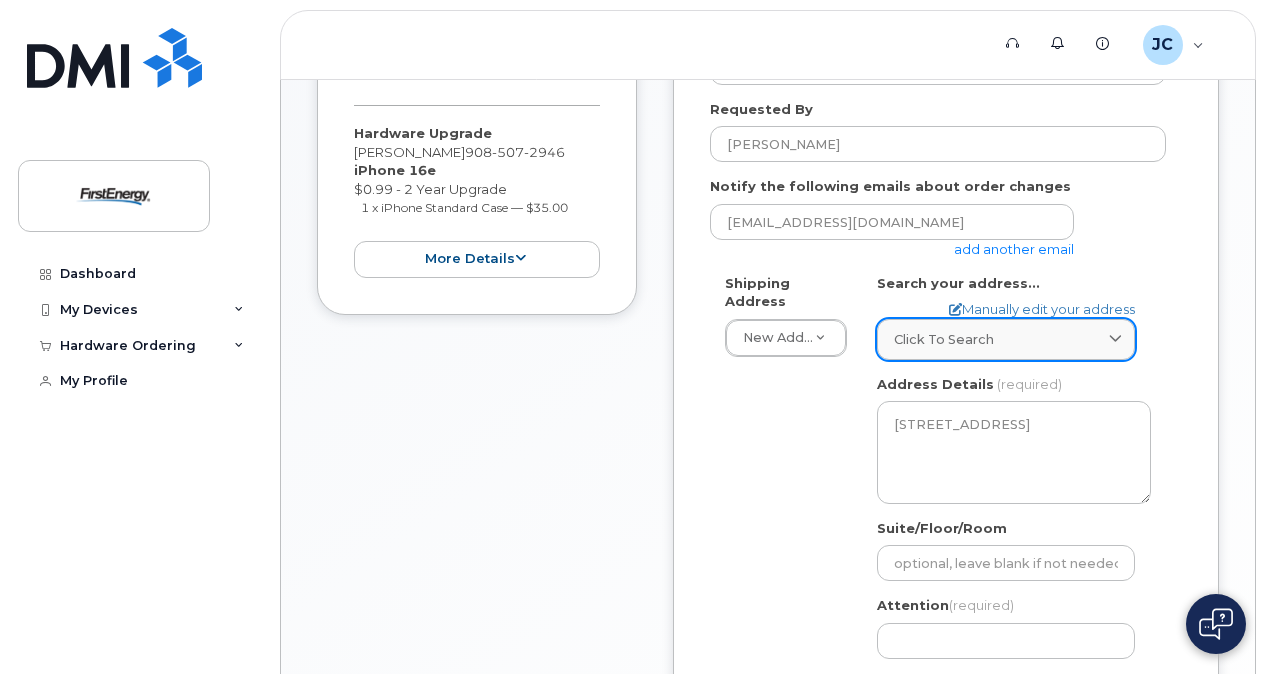 click on "Click to search" 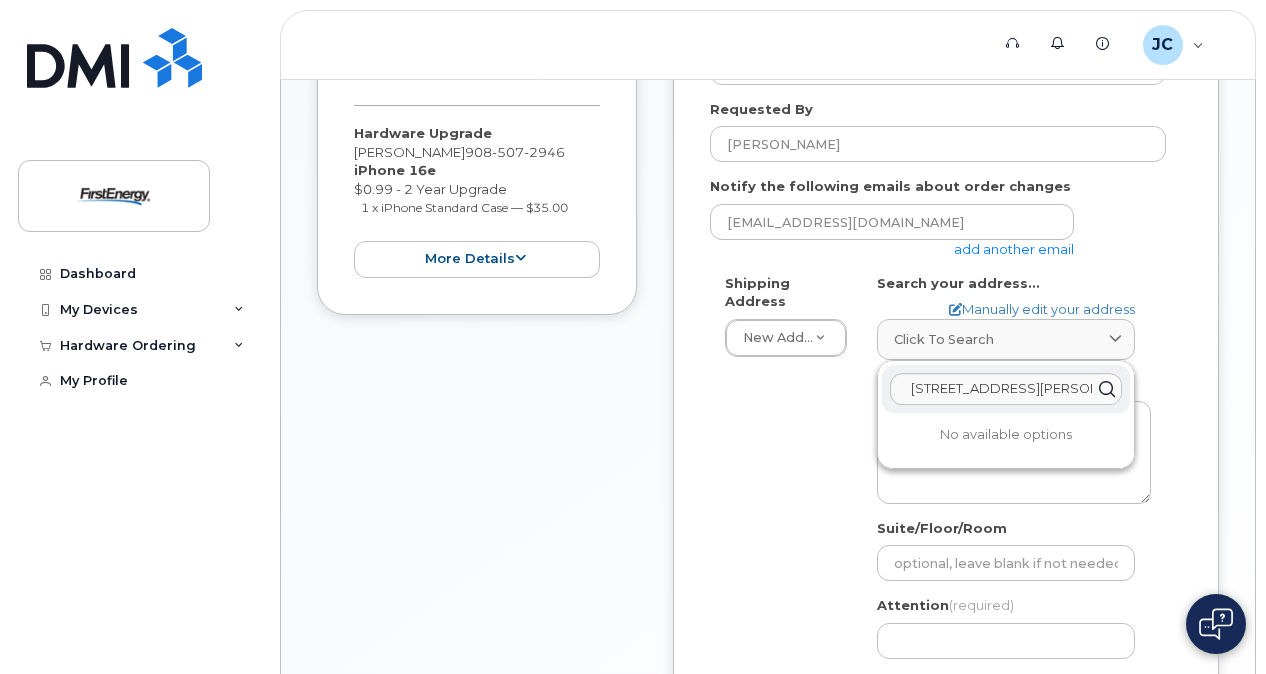click 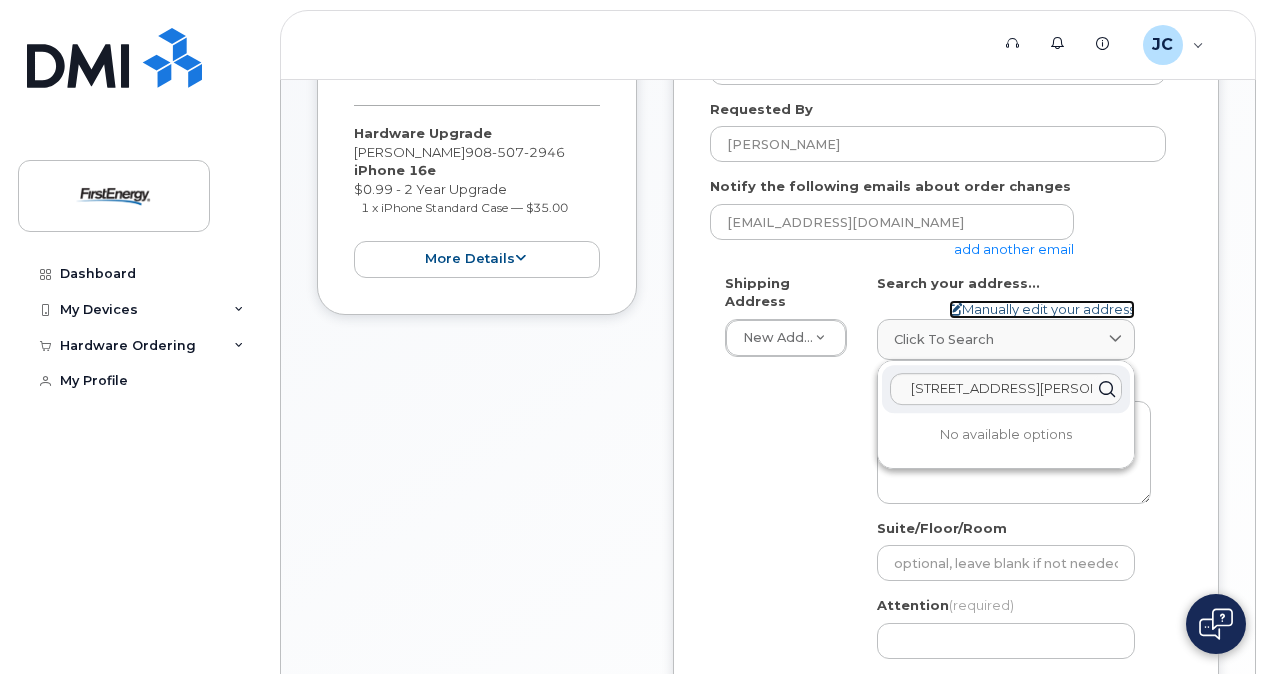 click 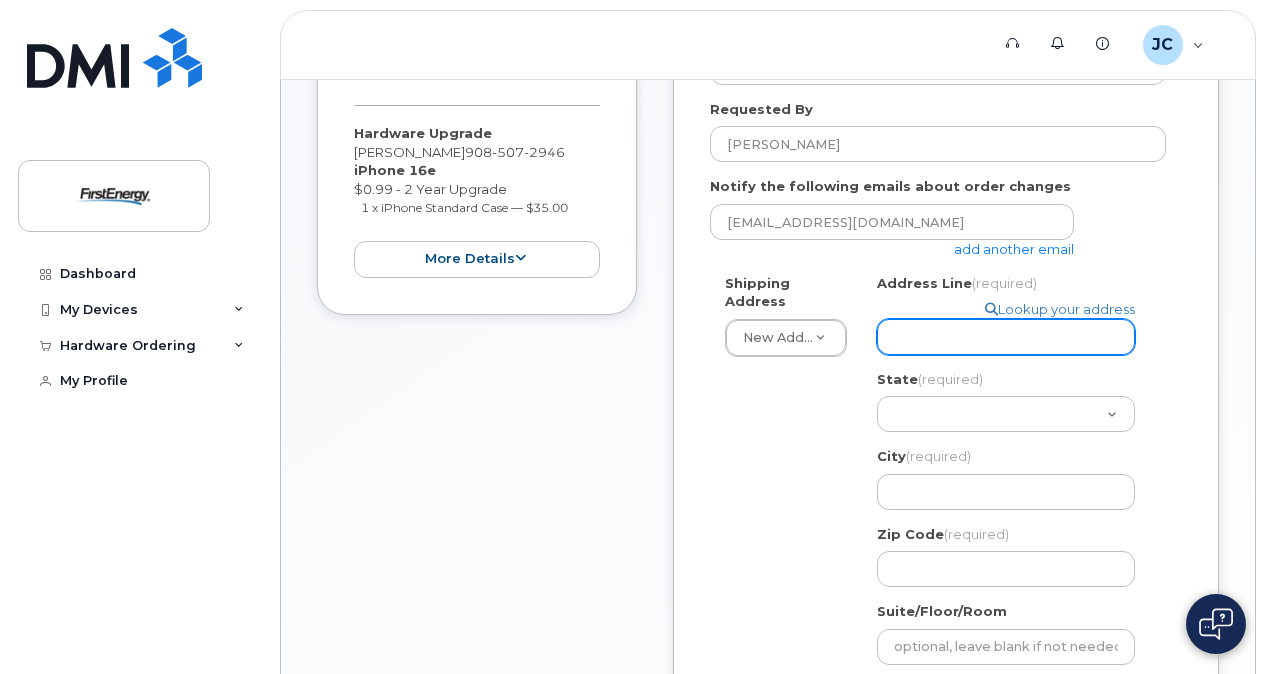 click on "Address Line
(required)" 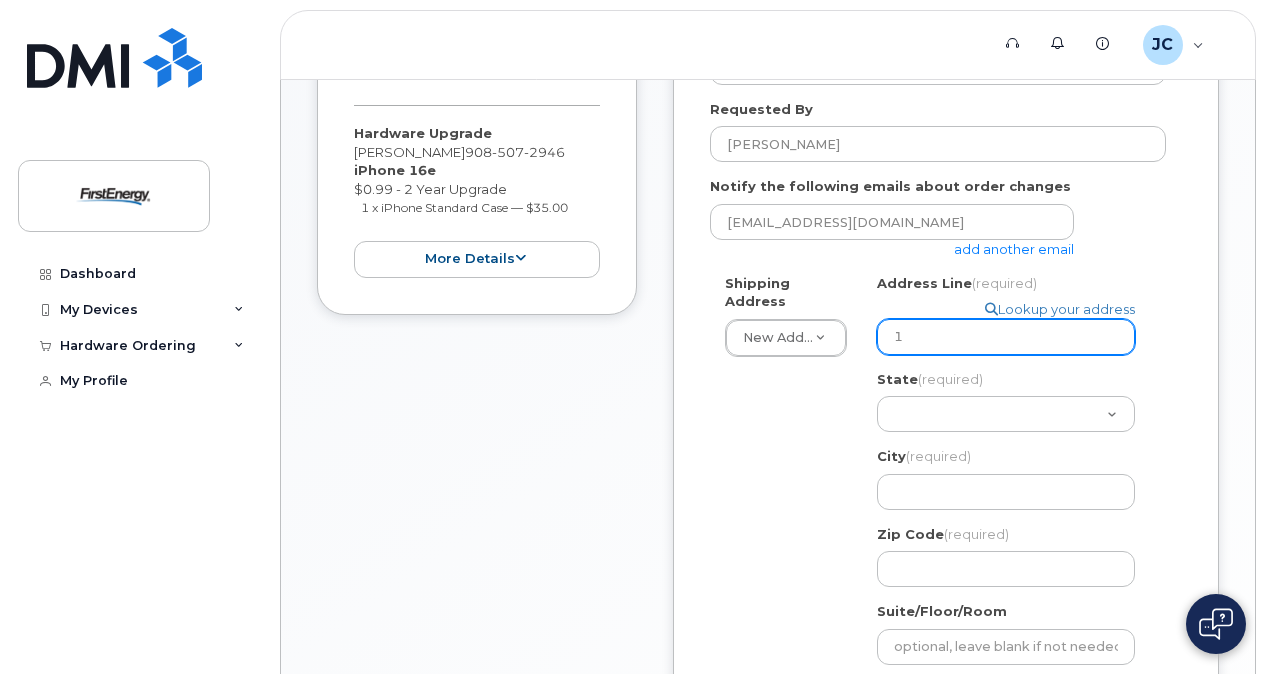 select 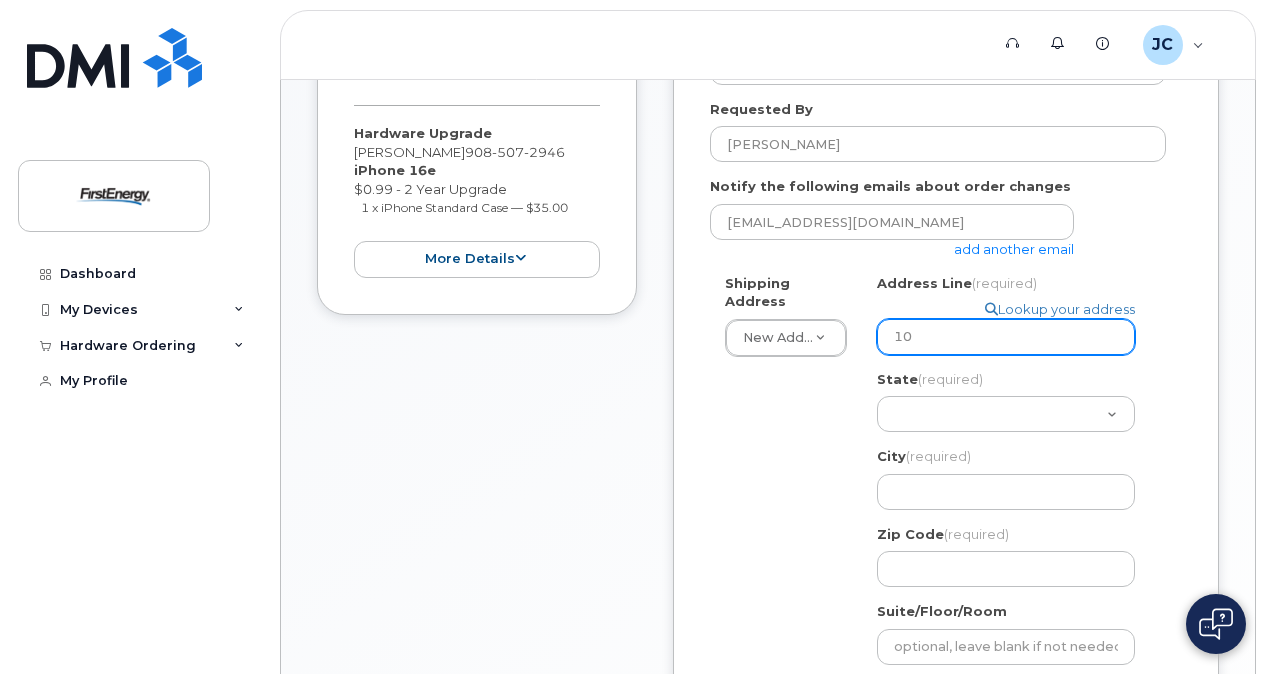 select 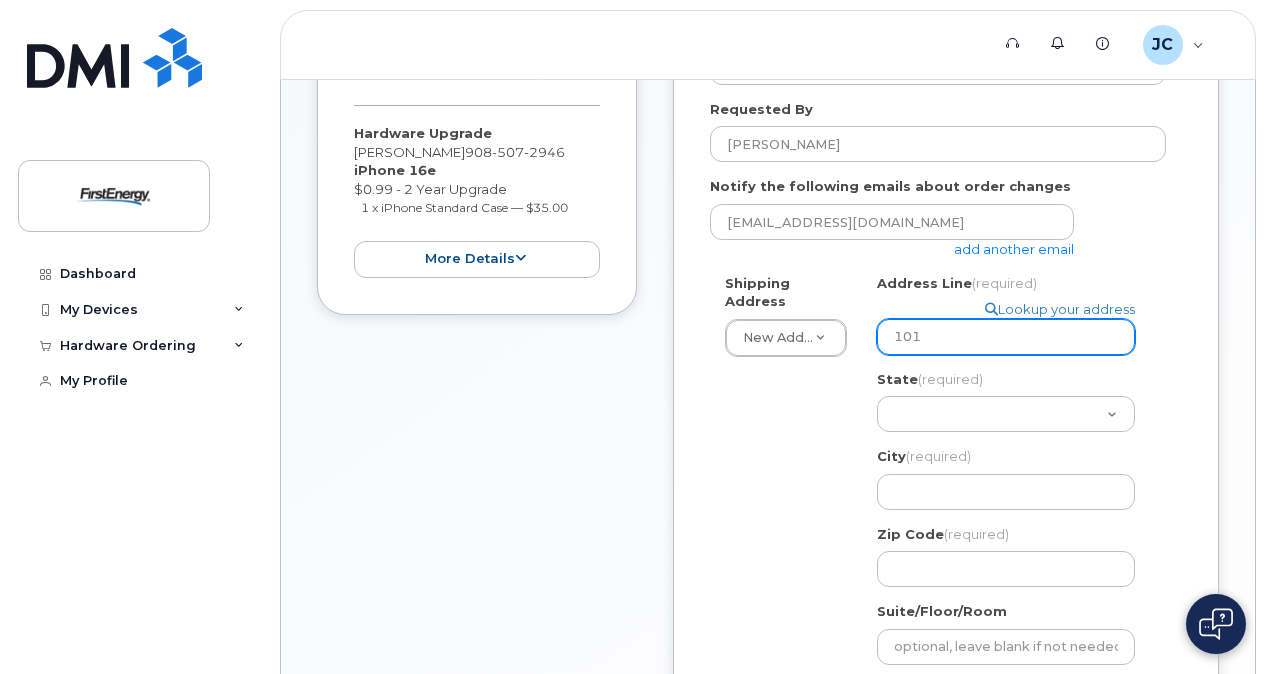 type on "101" 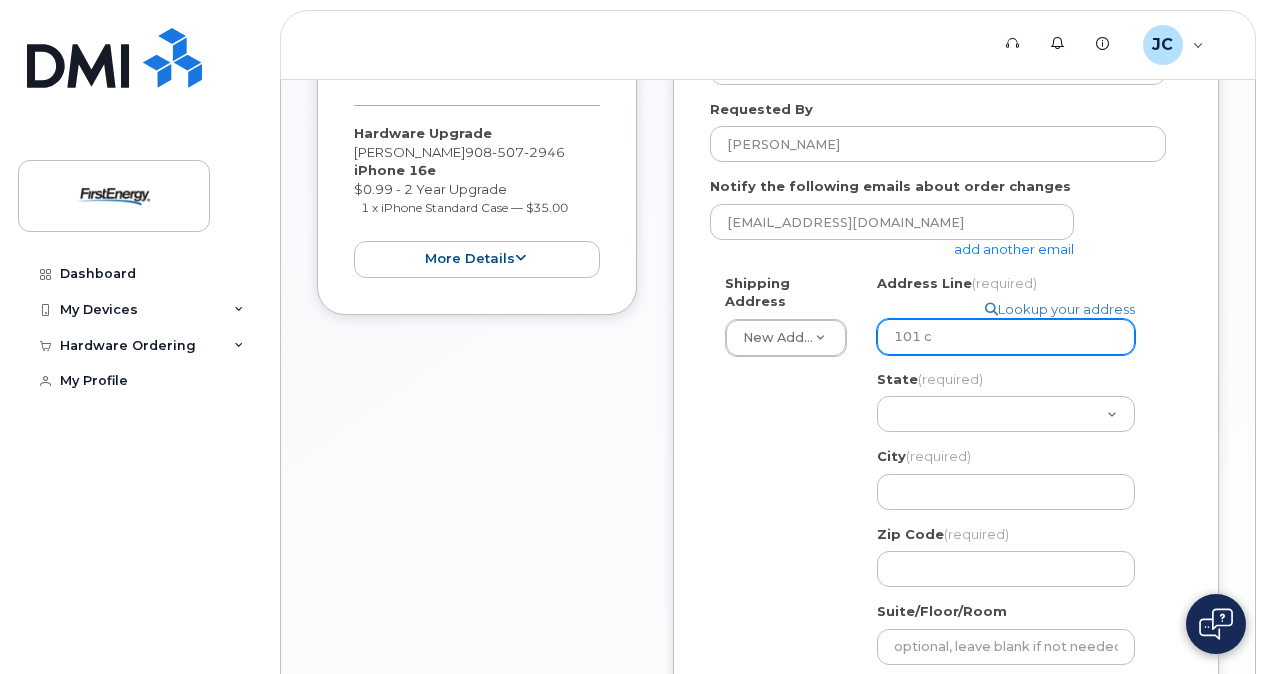 select 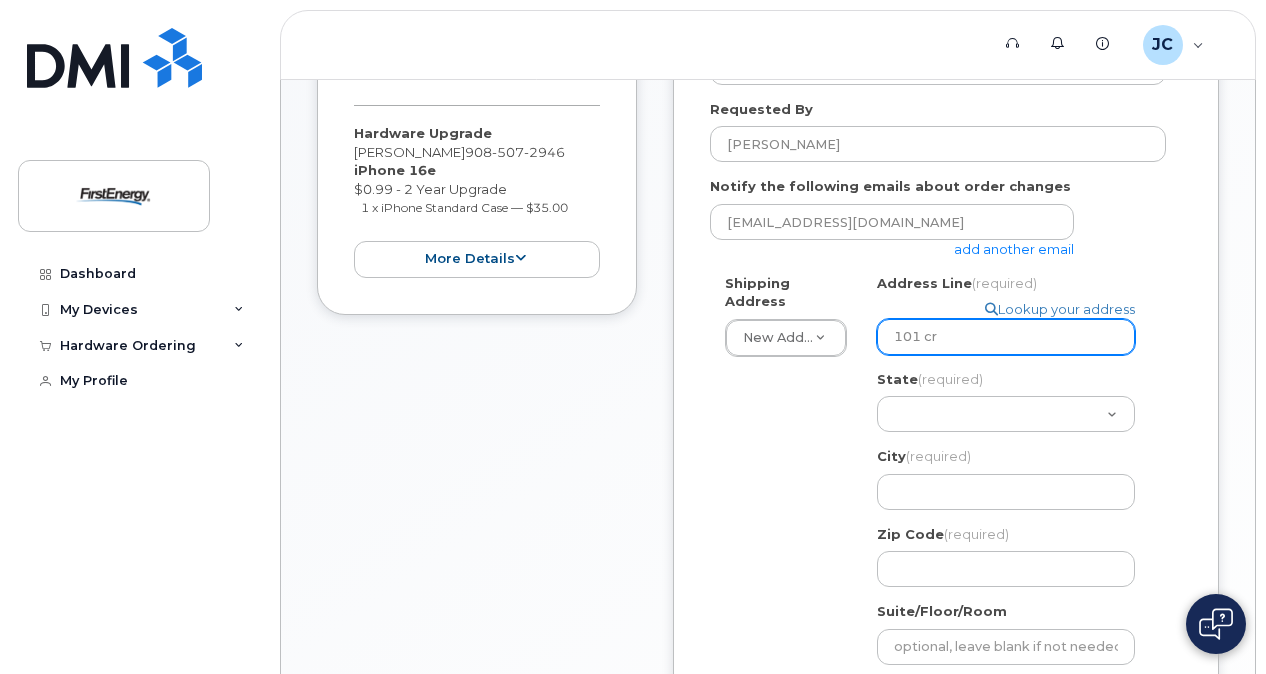 select 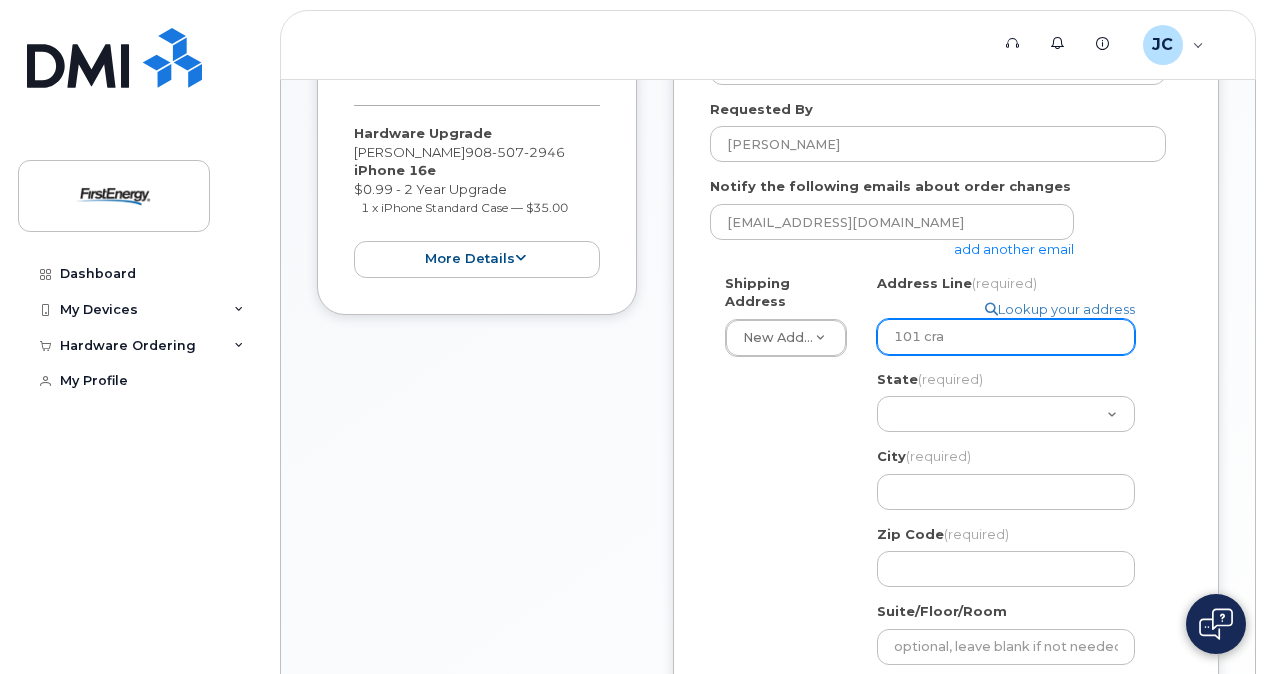 select 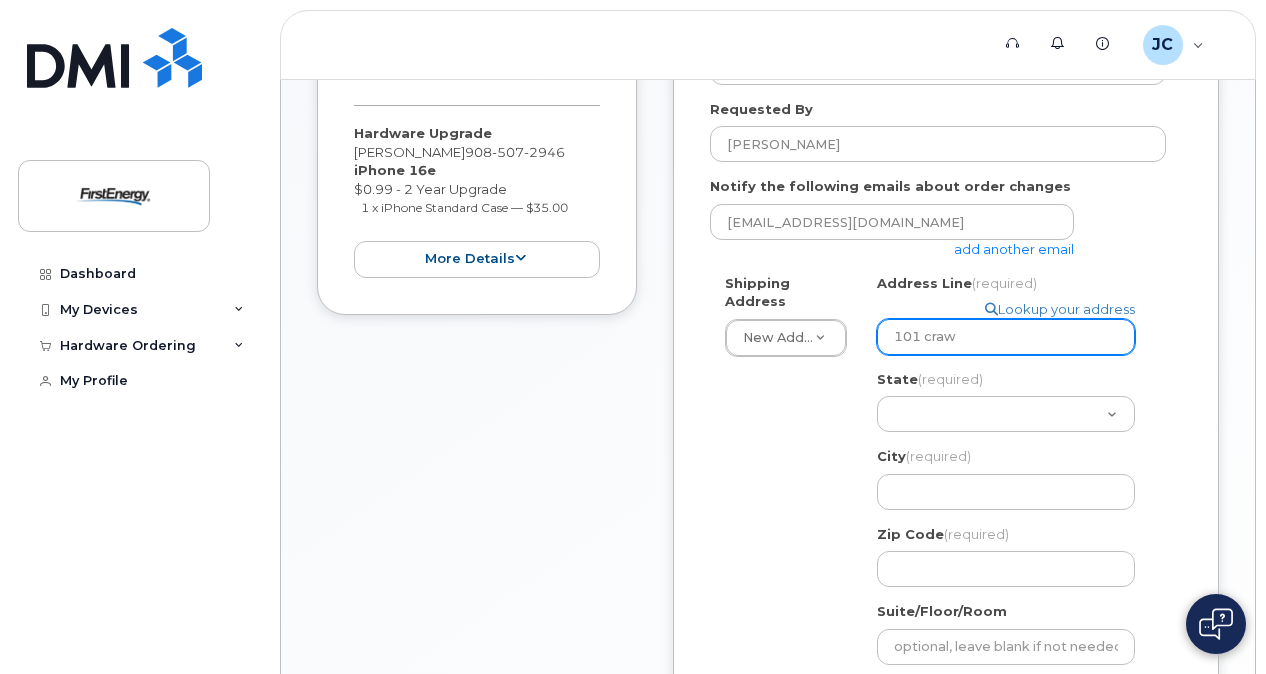 select 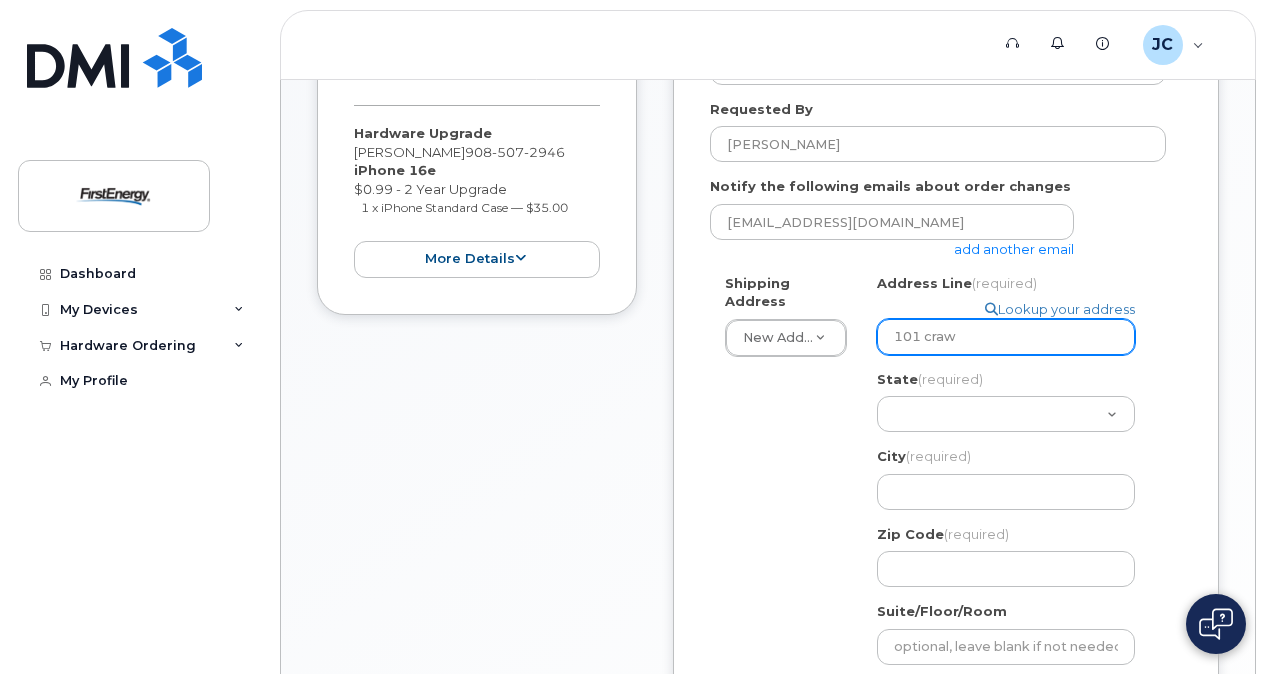 type on "101 crawf" 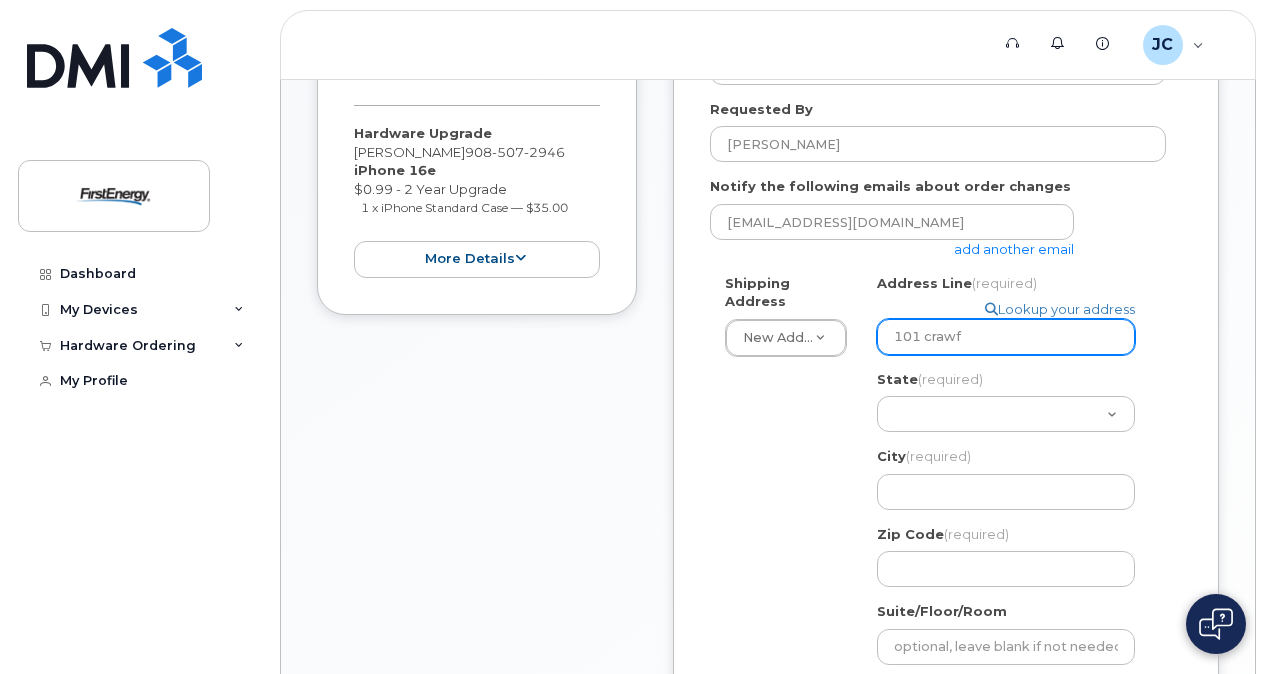 select 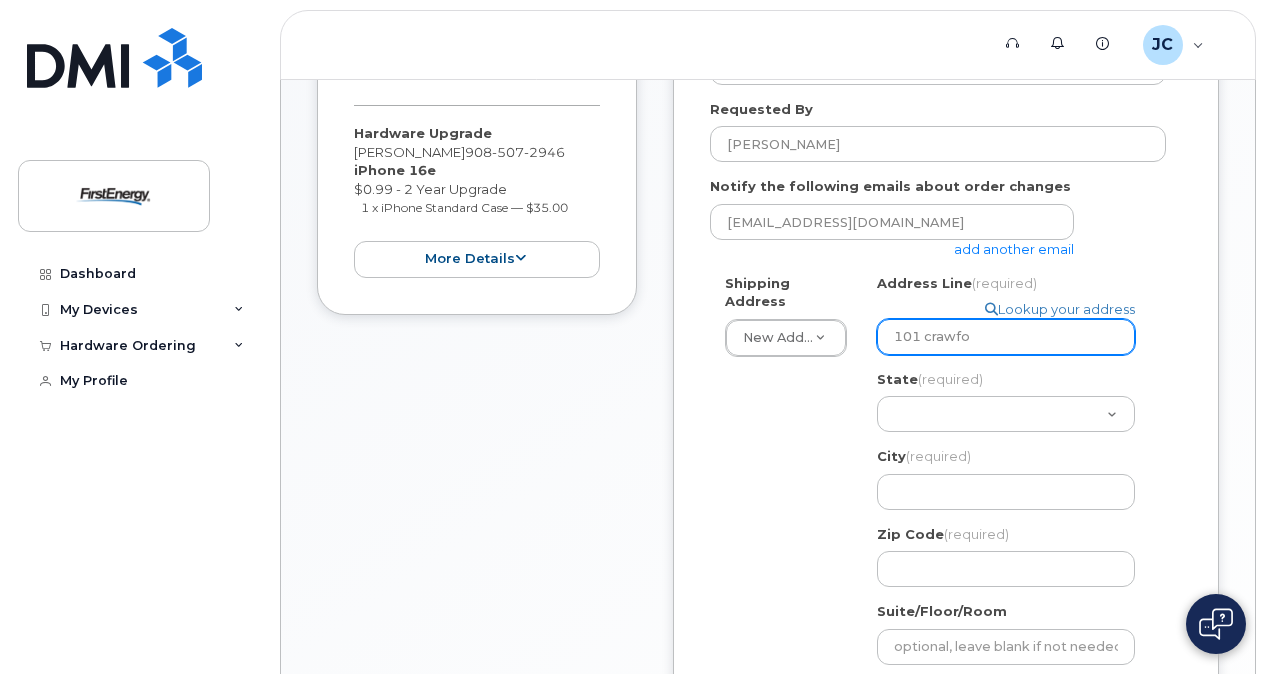 select 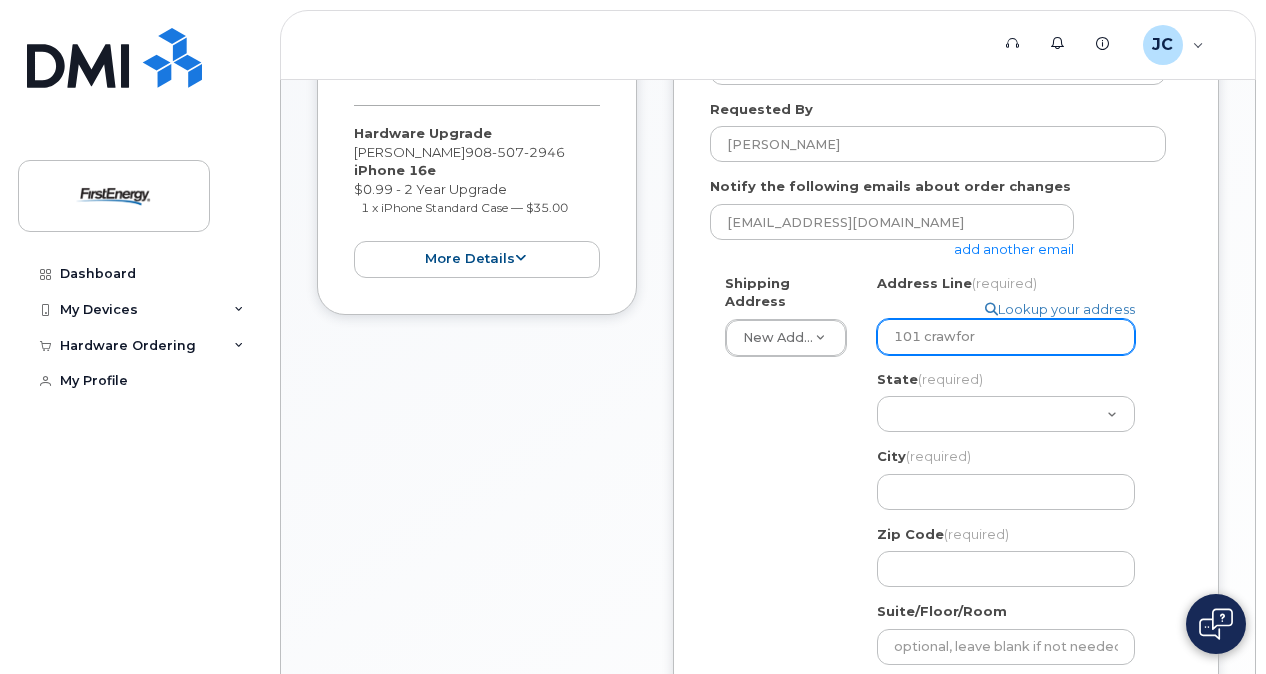 select 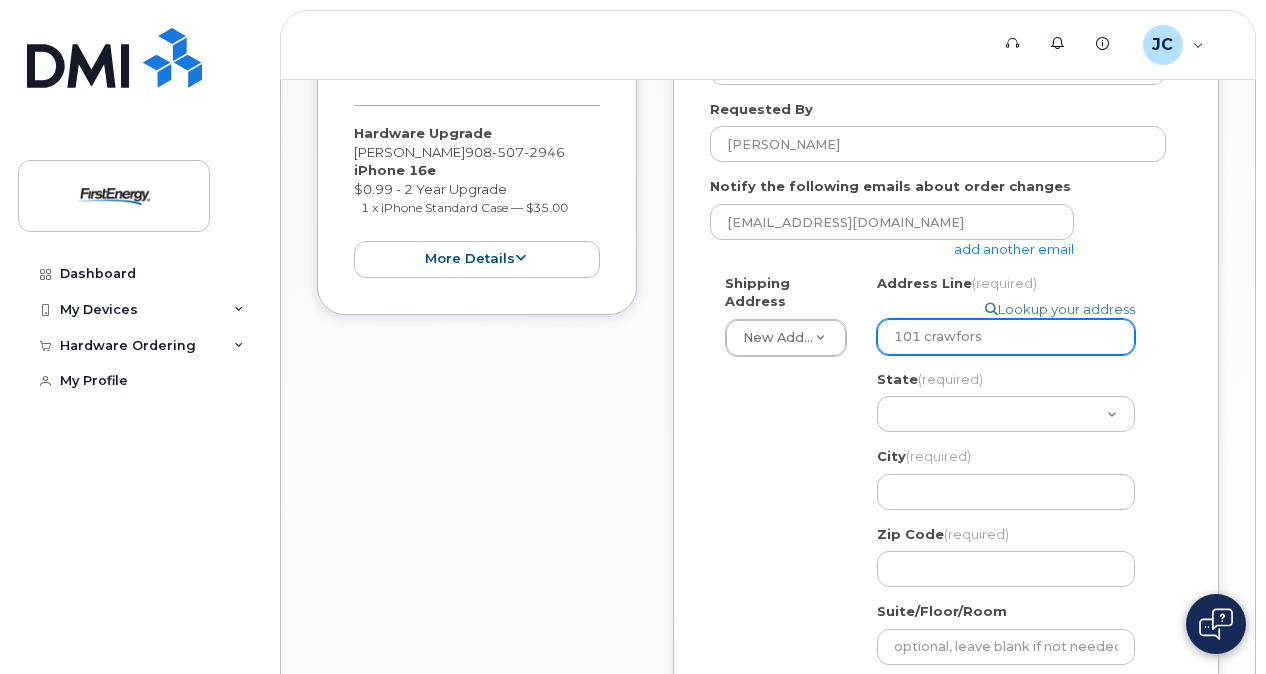 select 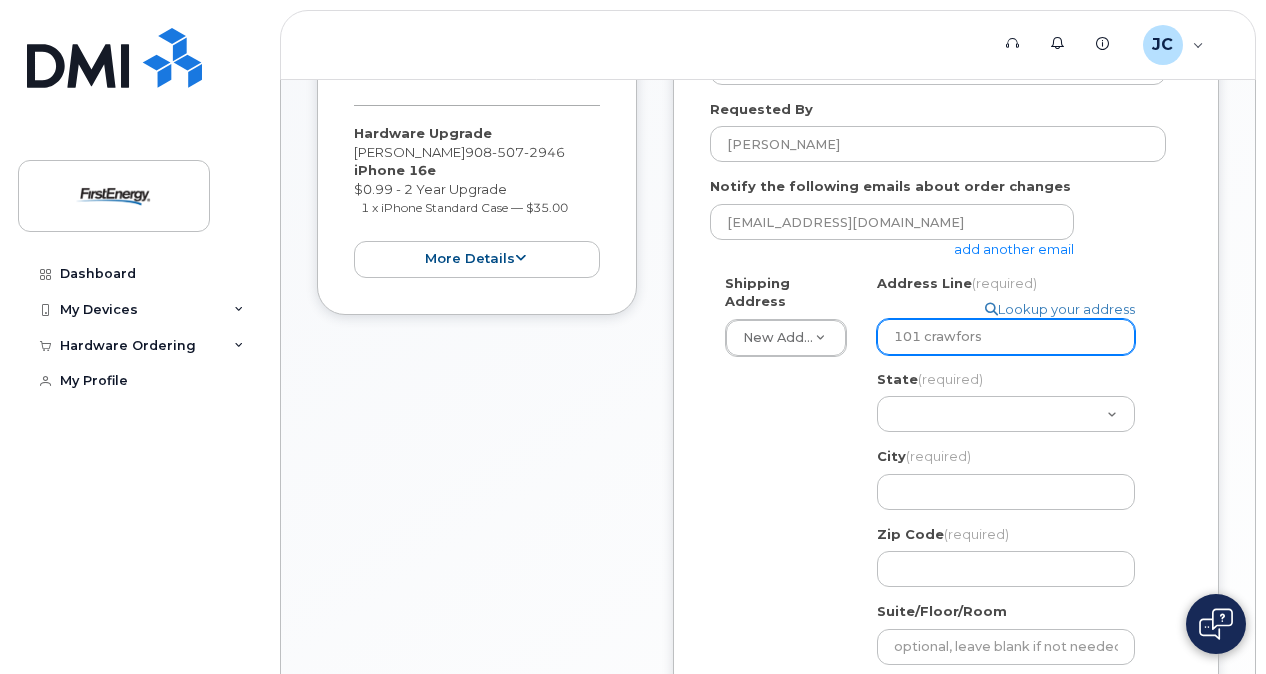 type on "101 crawfor" 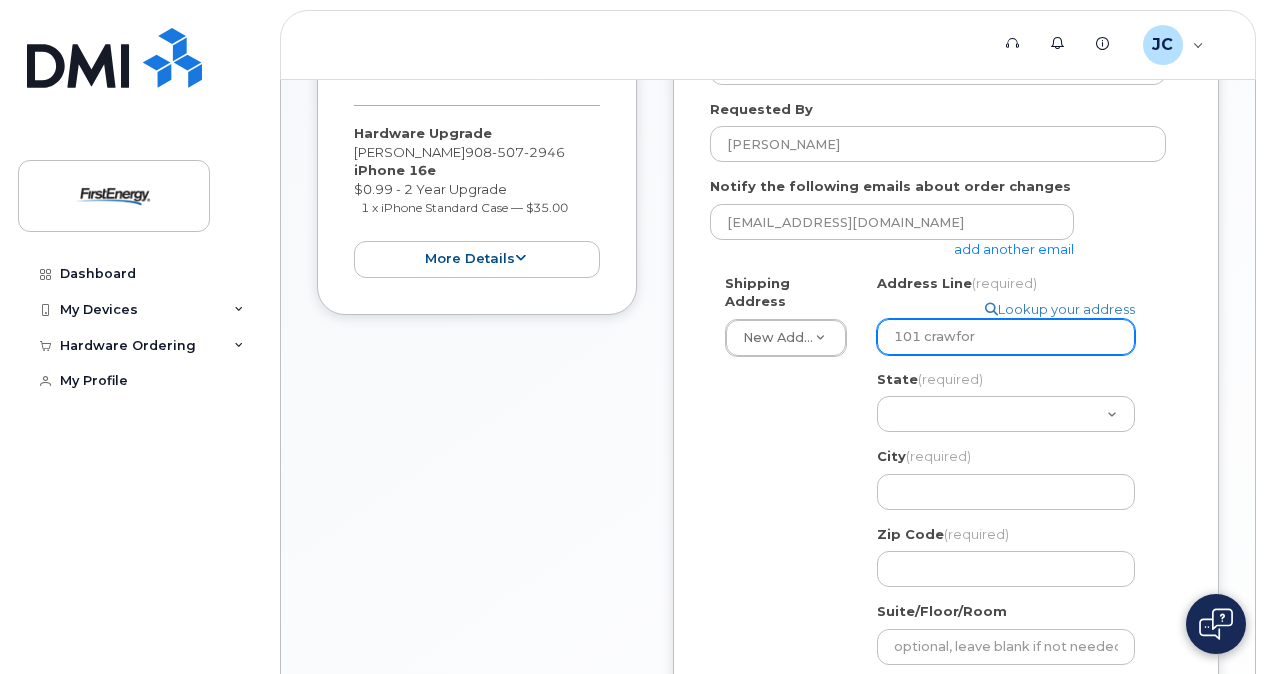 select 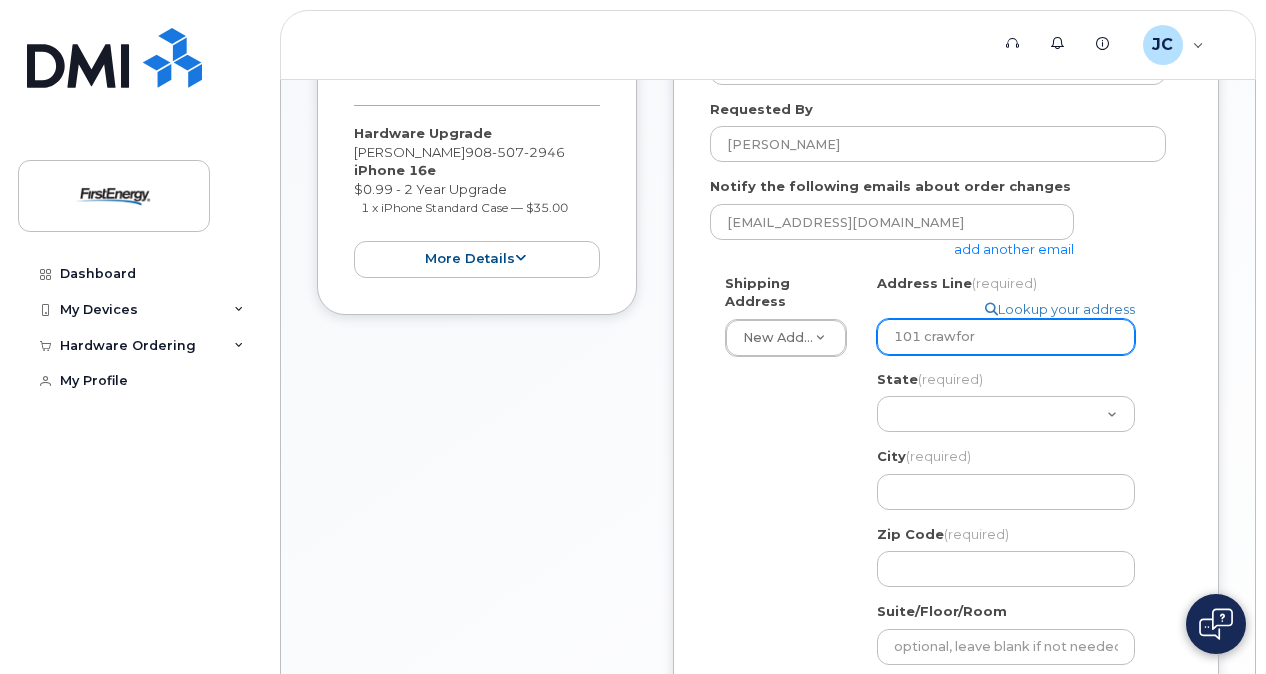 type on "101 crawford" 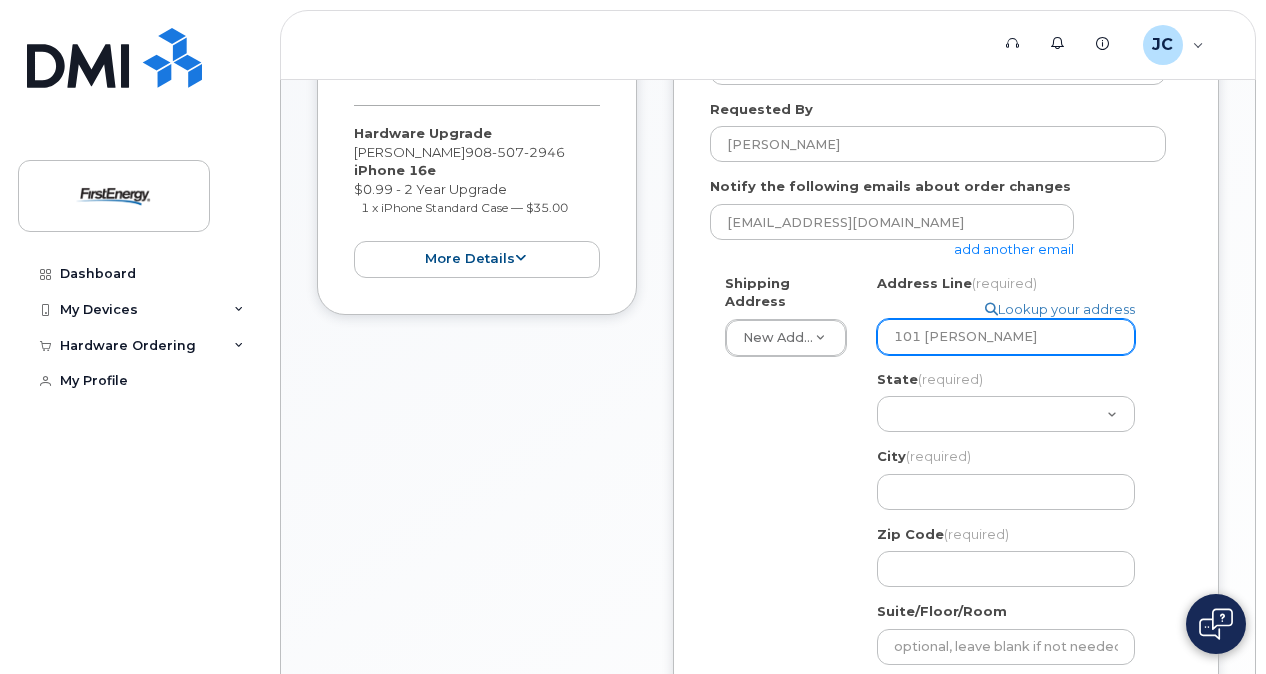 select 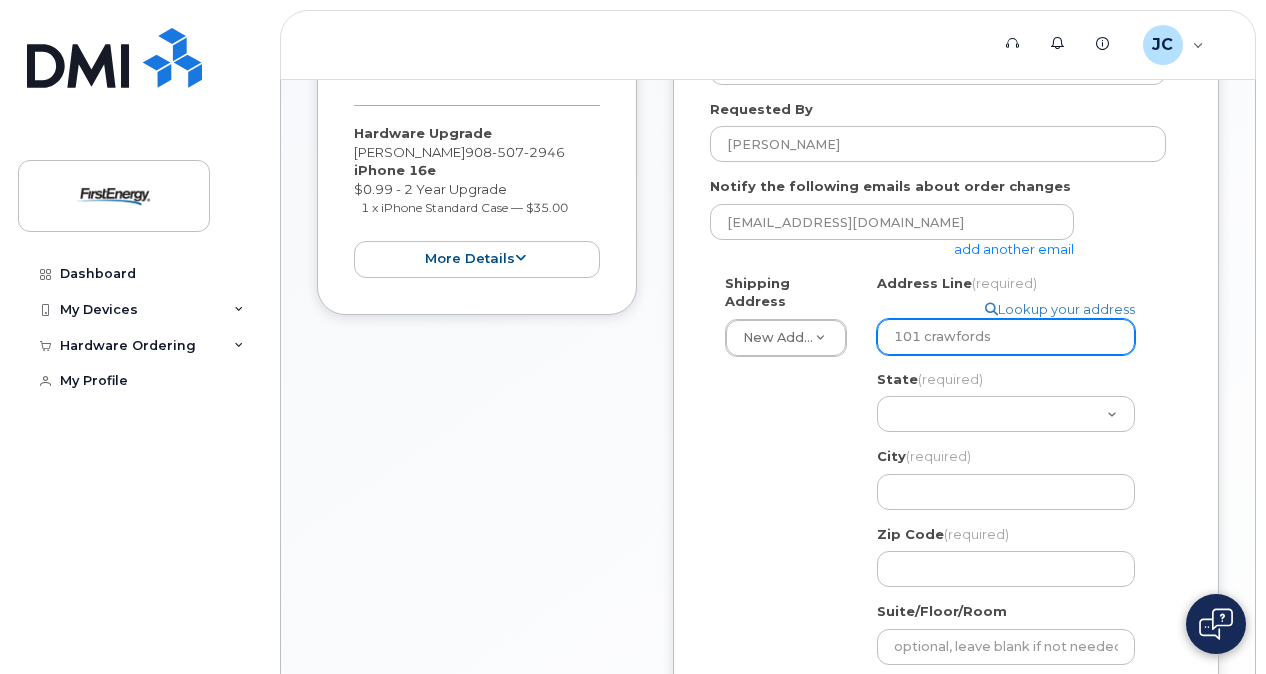 type on "101 crawfords" 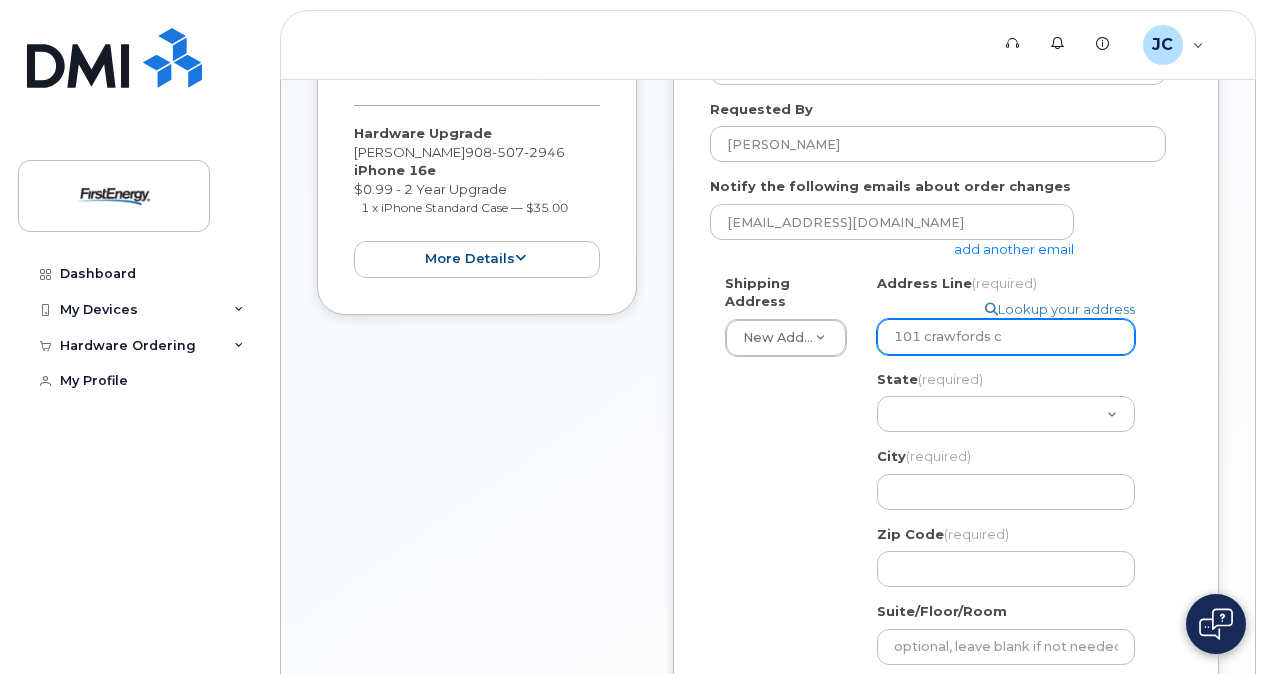 select 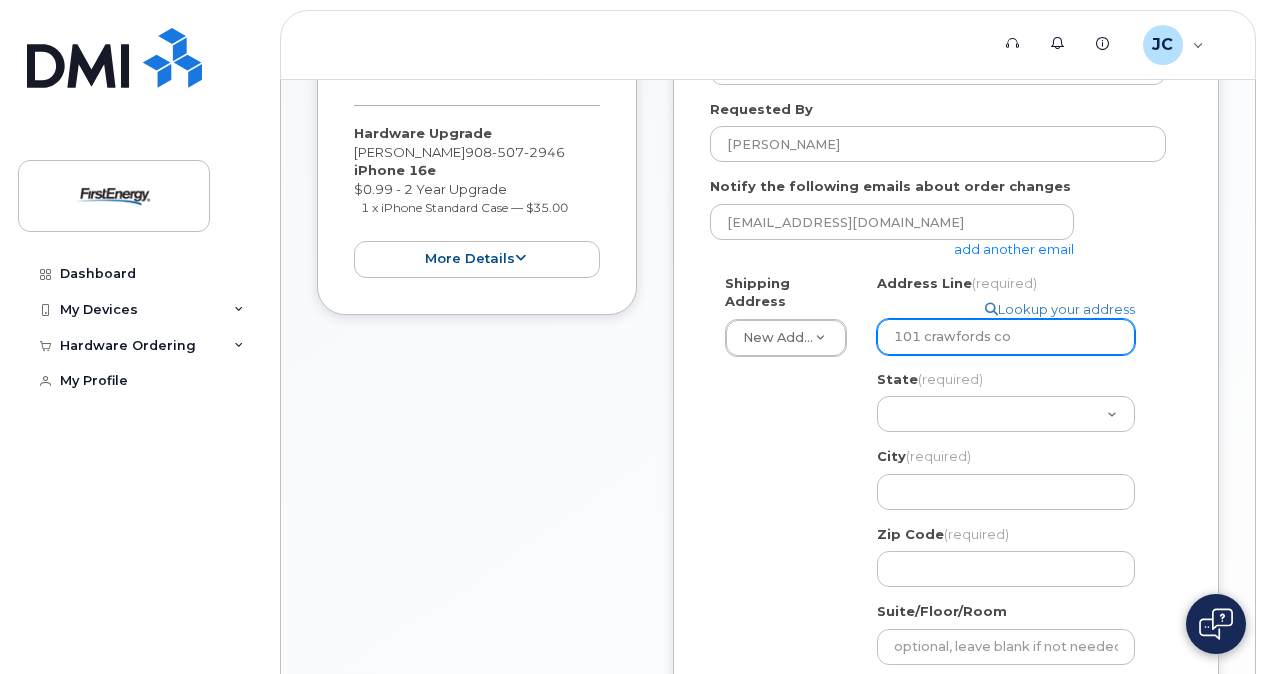 select 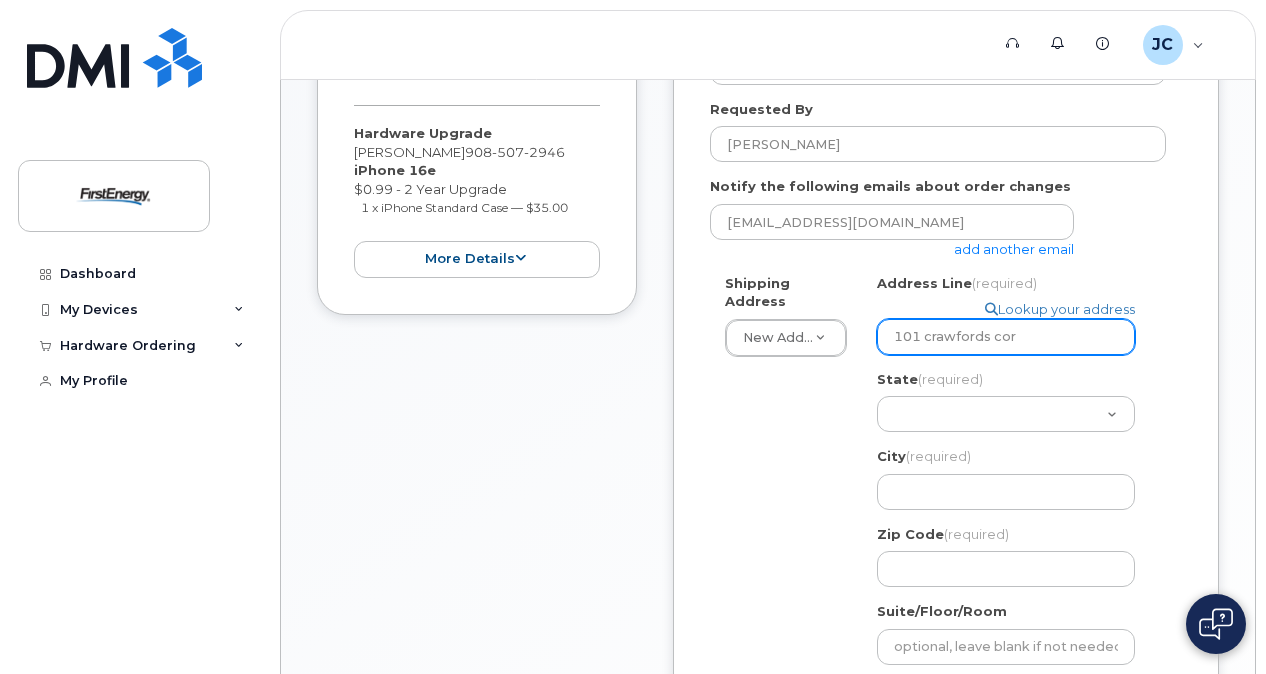 select 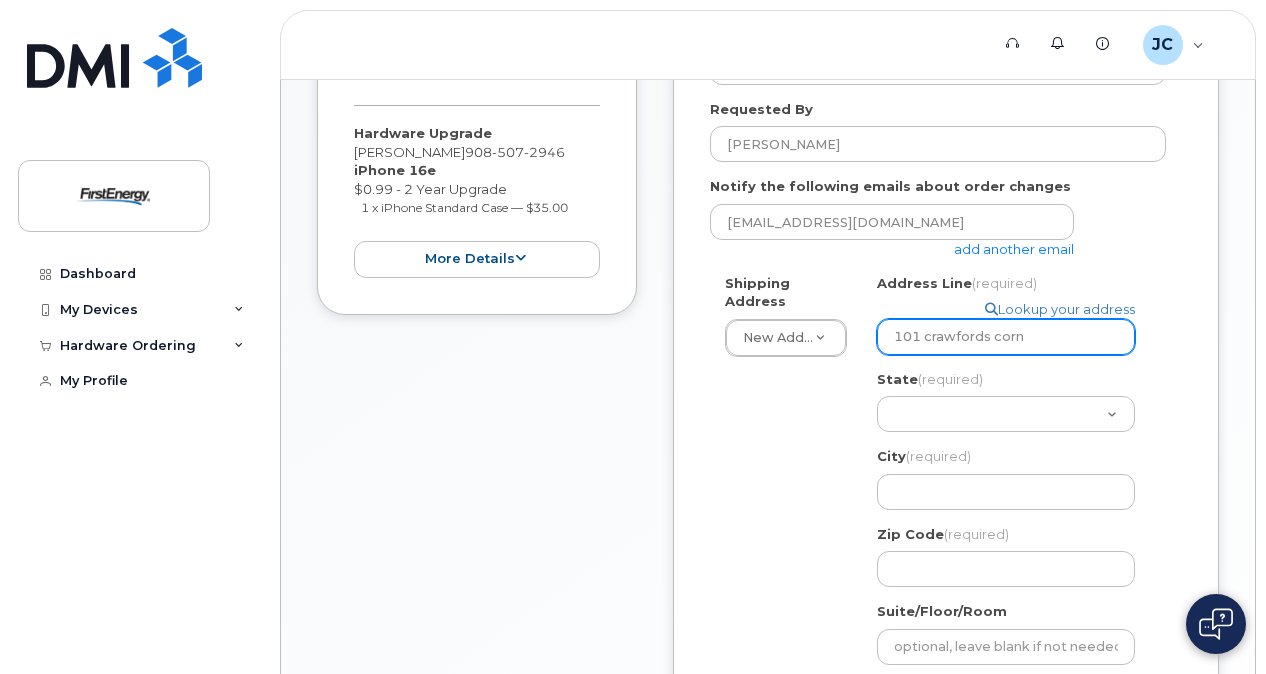 select 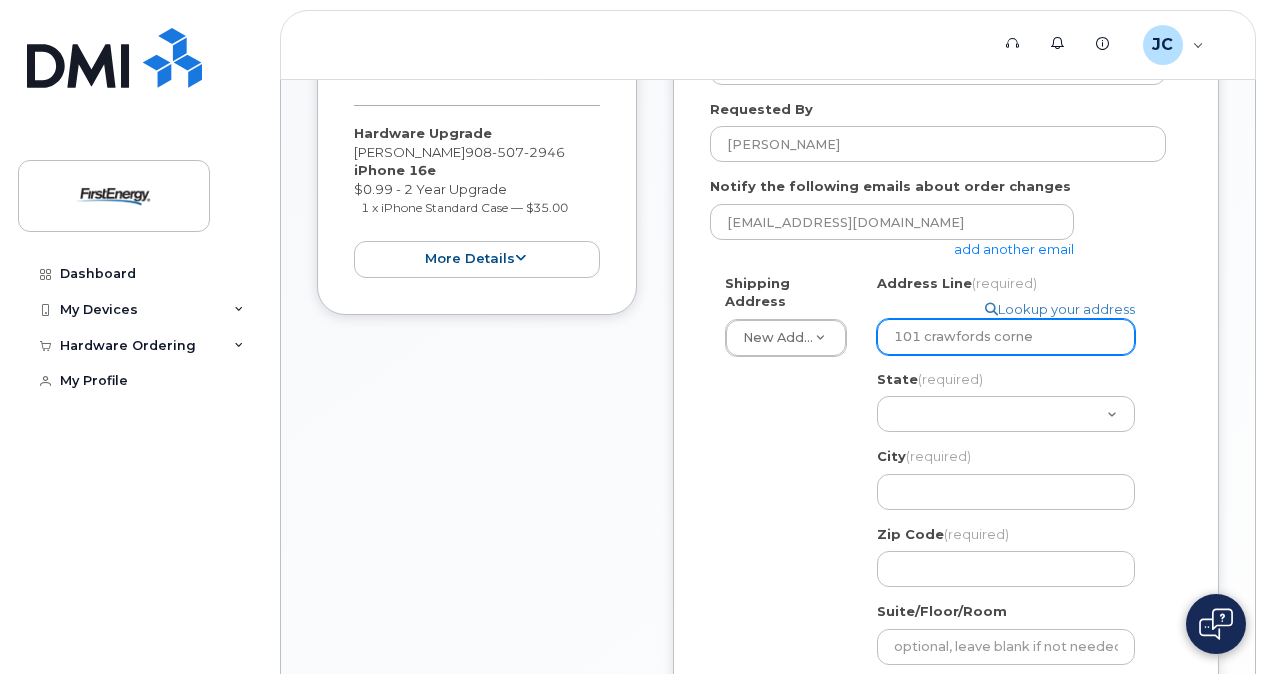 select 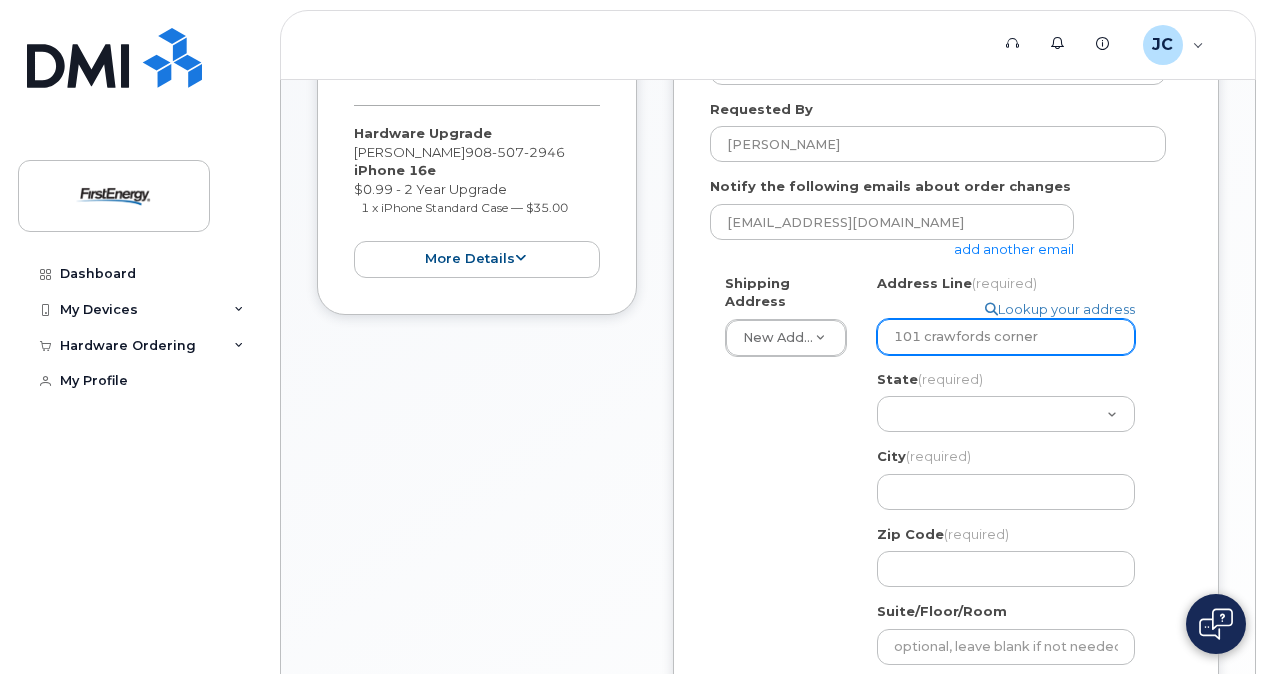 type on "101 crawfords corner" 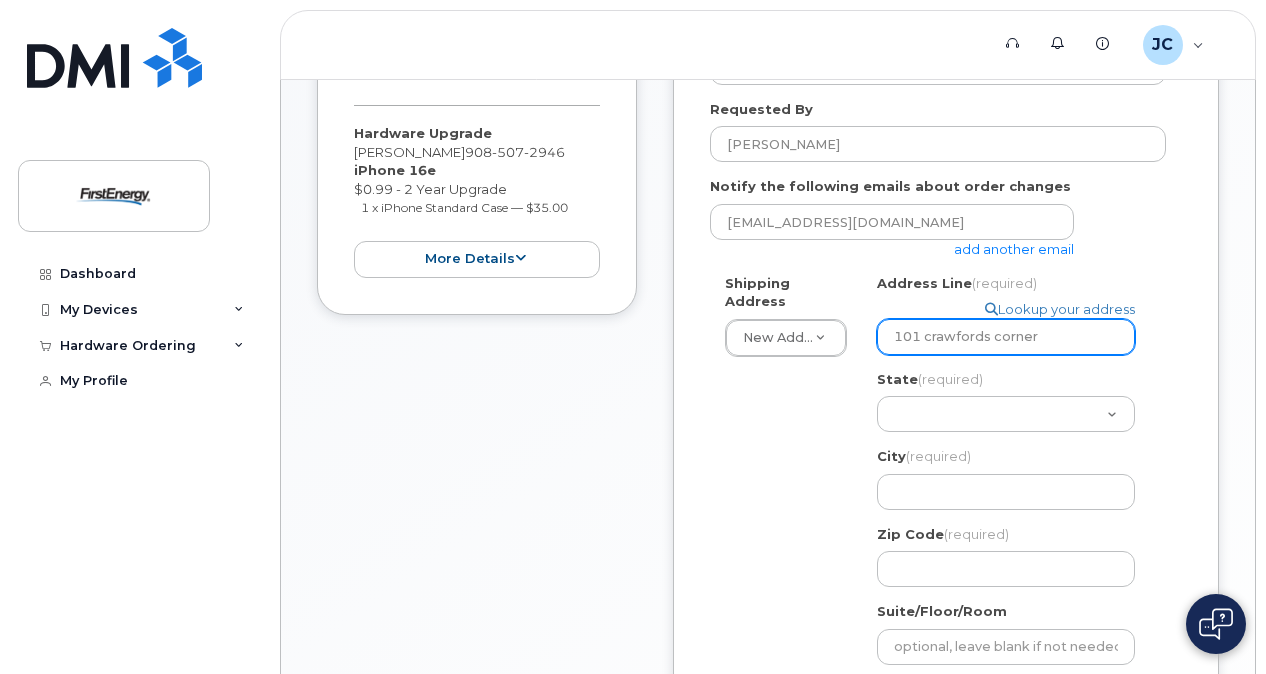 select 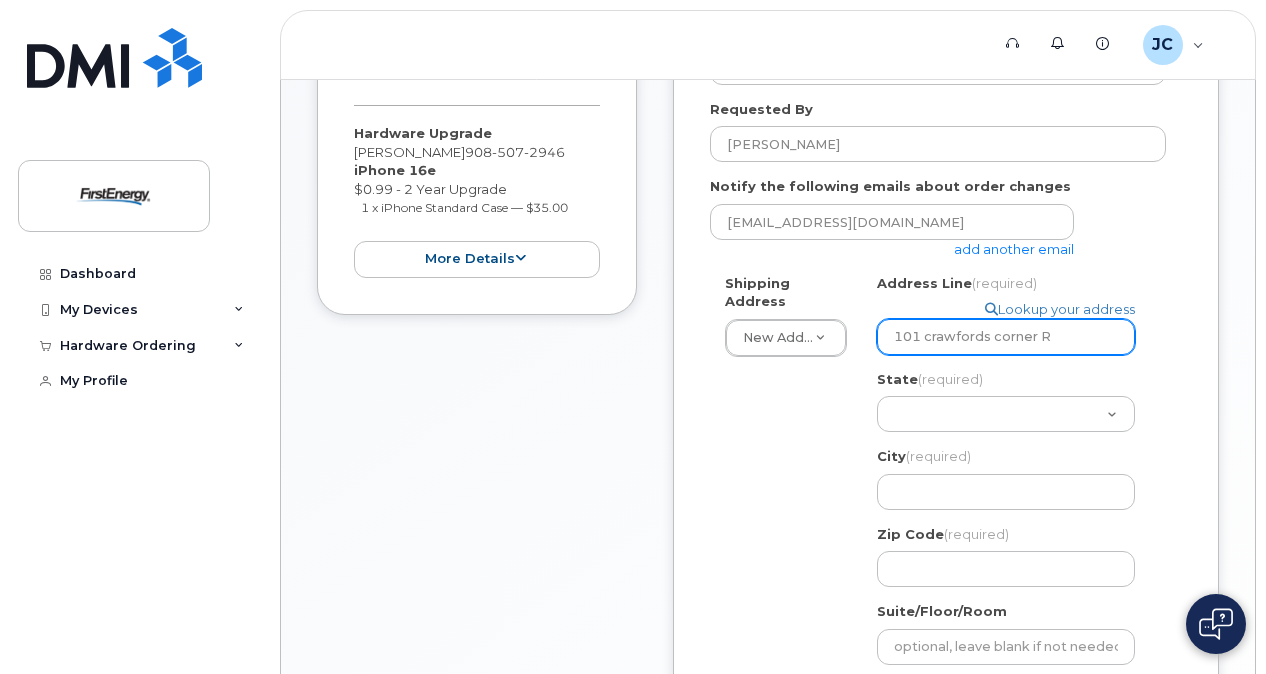 select 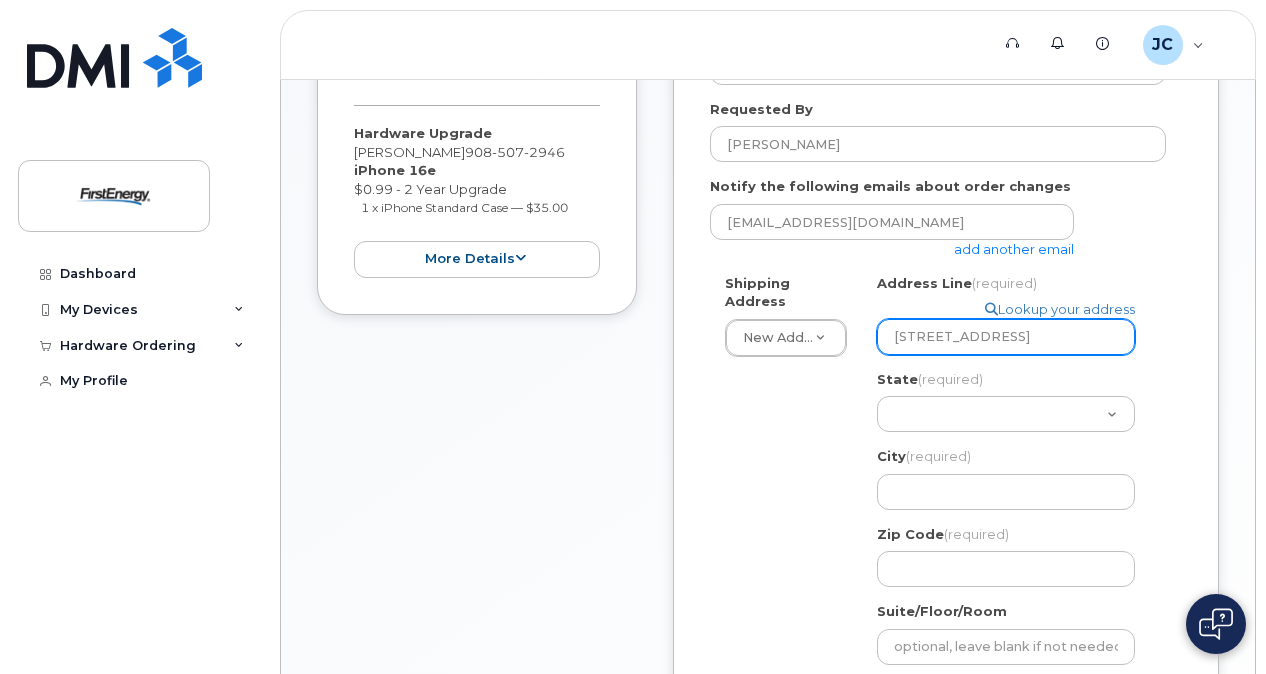 type on "101 crawfords corner RD" 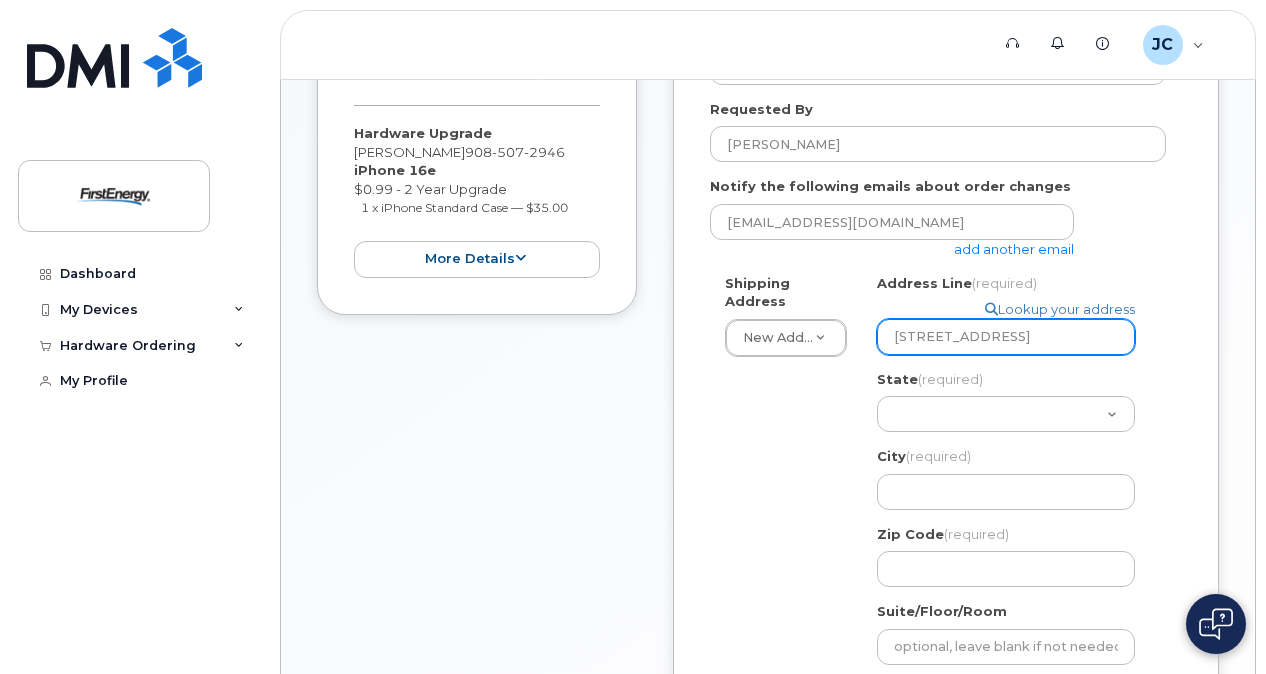 select 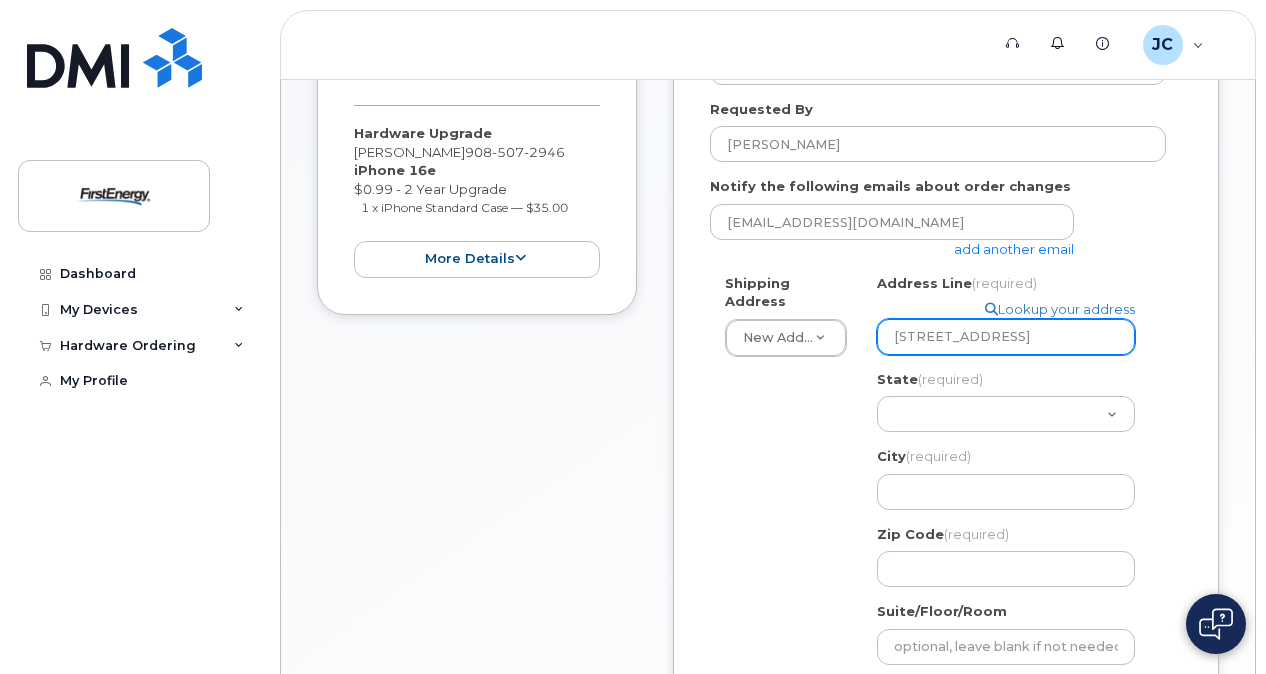 type on "101 crawfords corner RD b" 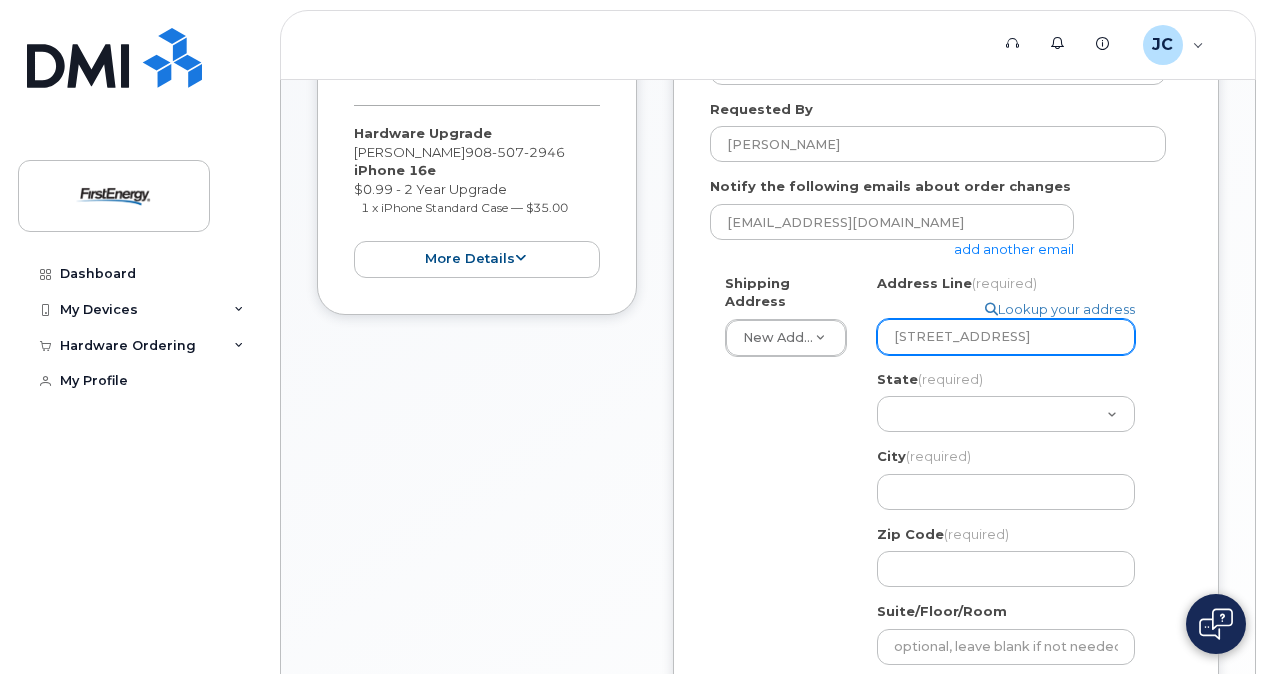 select 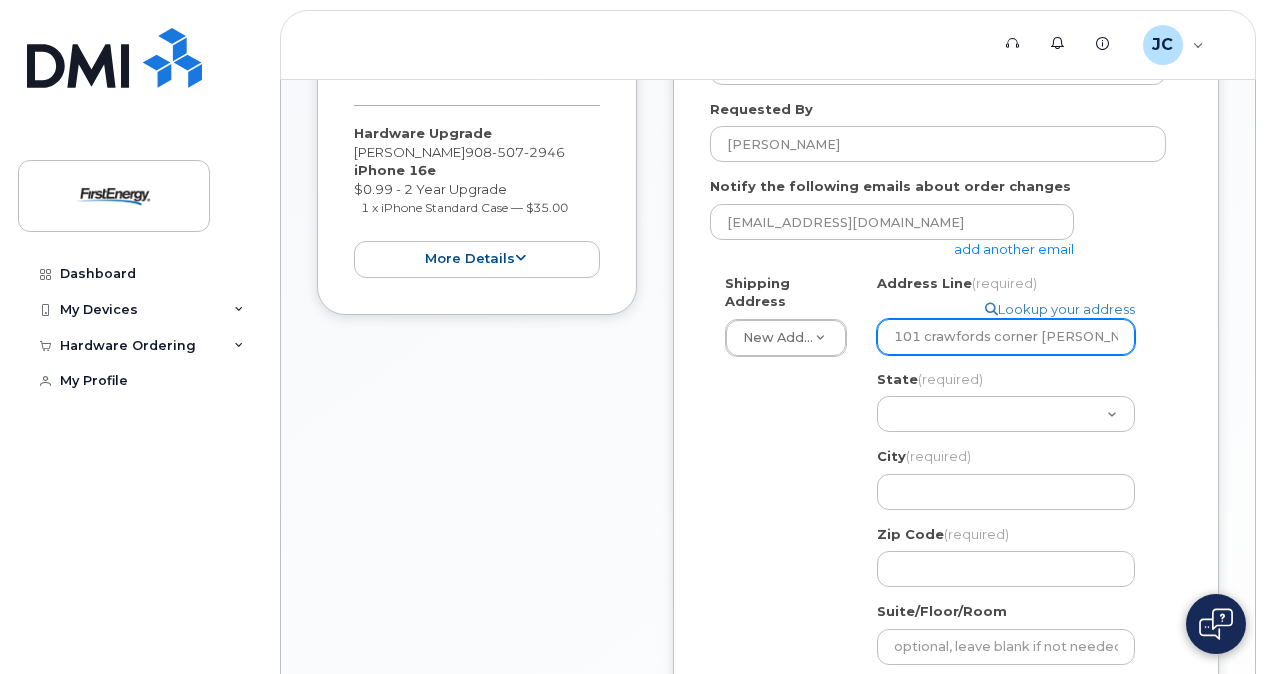 select 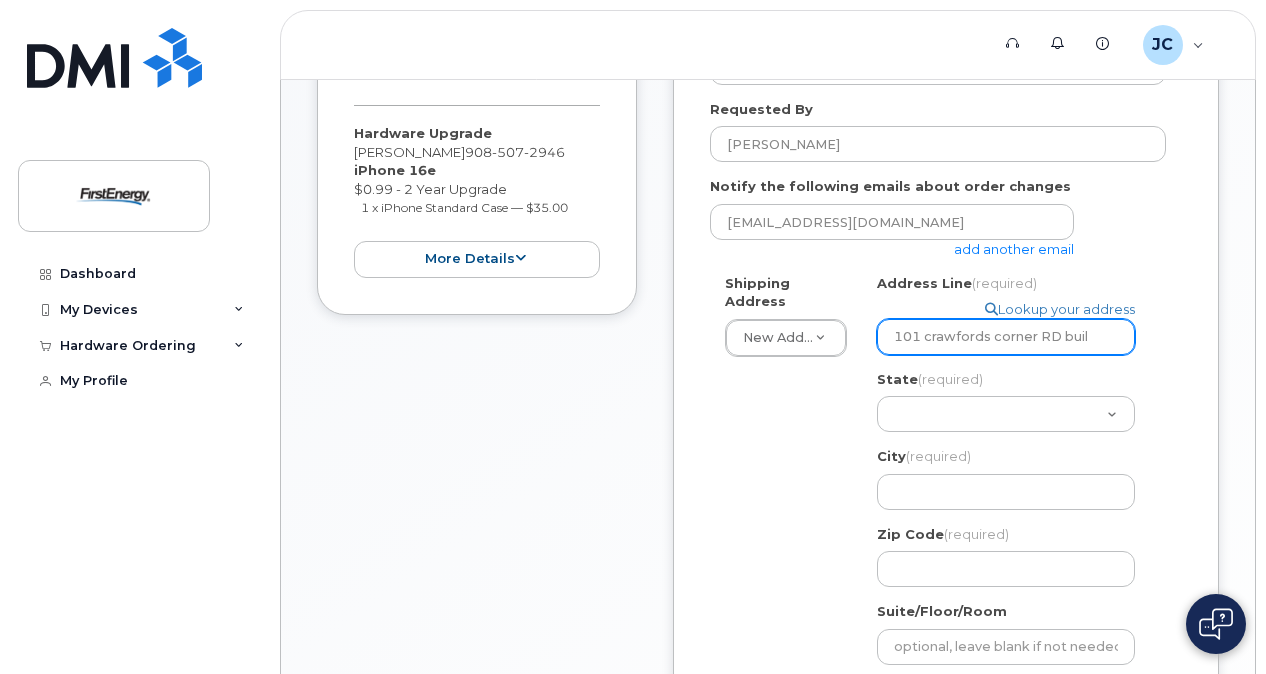 select 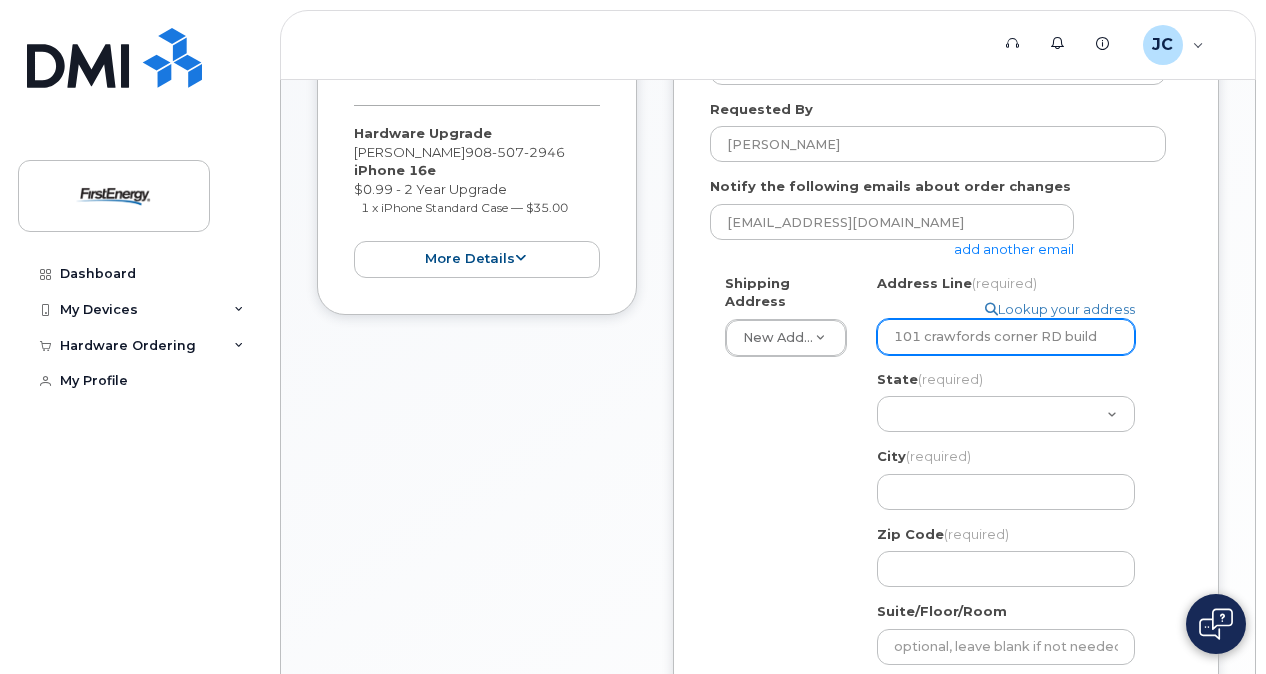 select 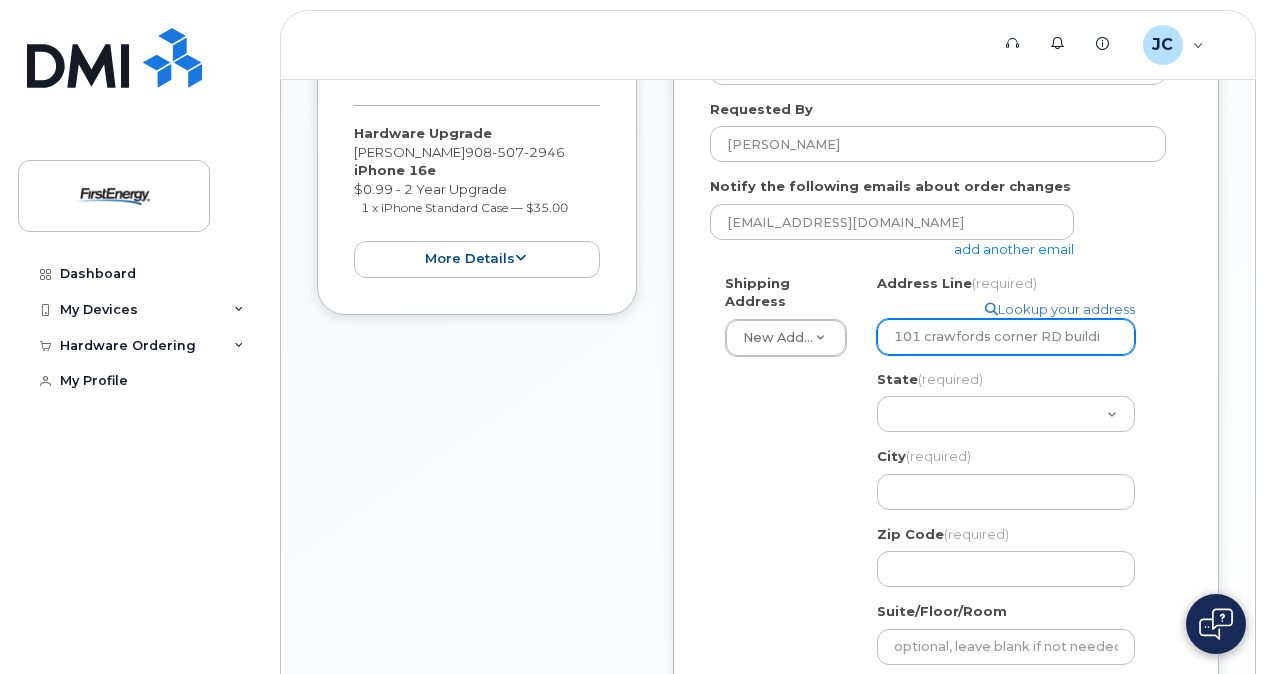 select 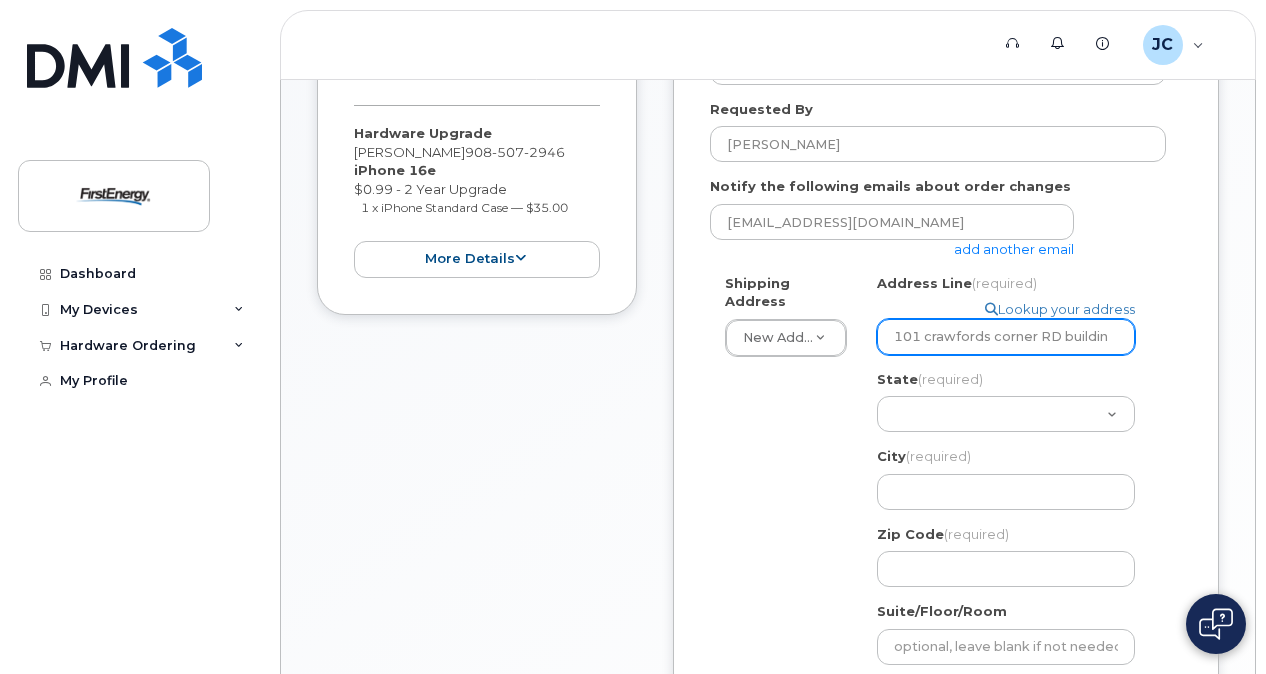 select 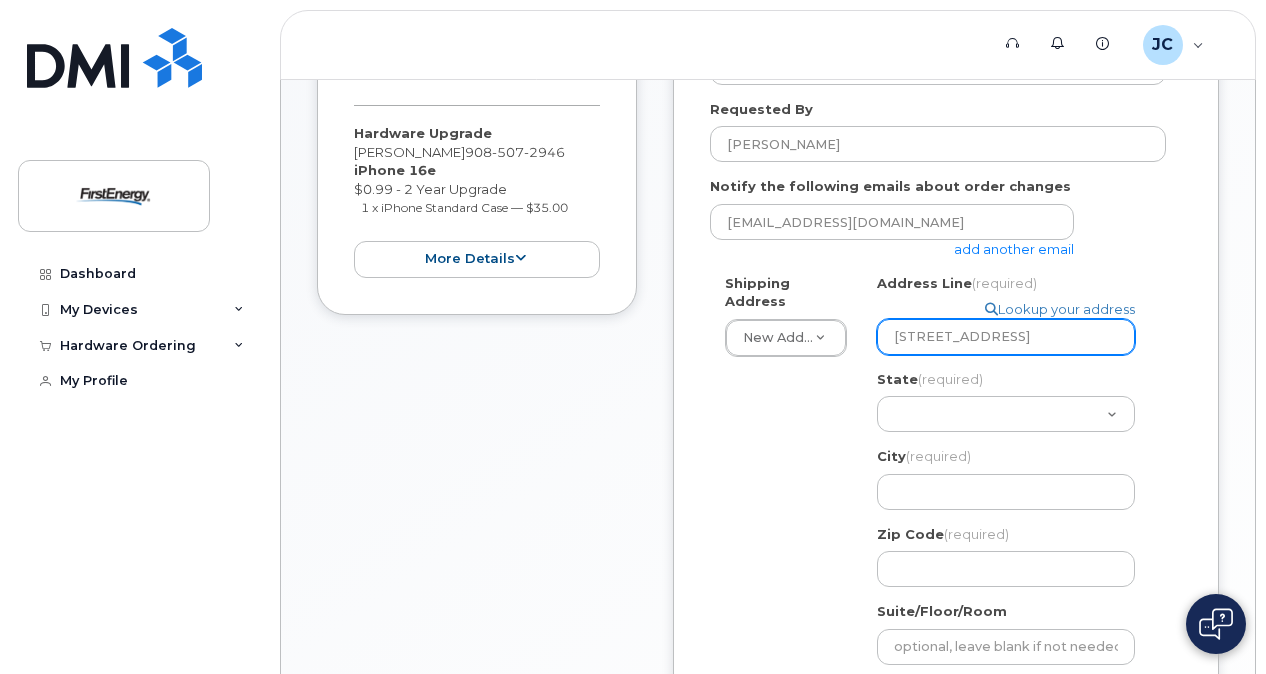 type on "101 crawfords corner RD building" 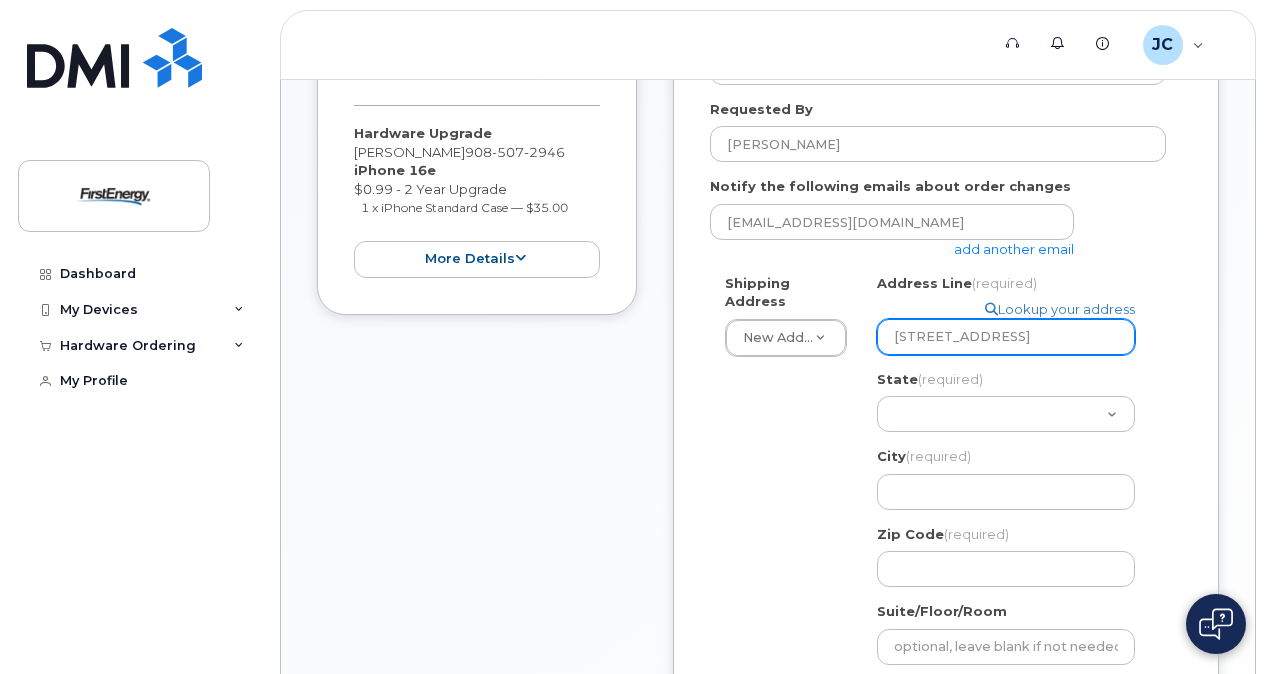 select 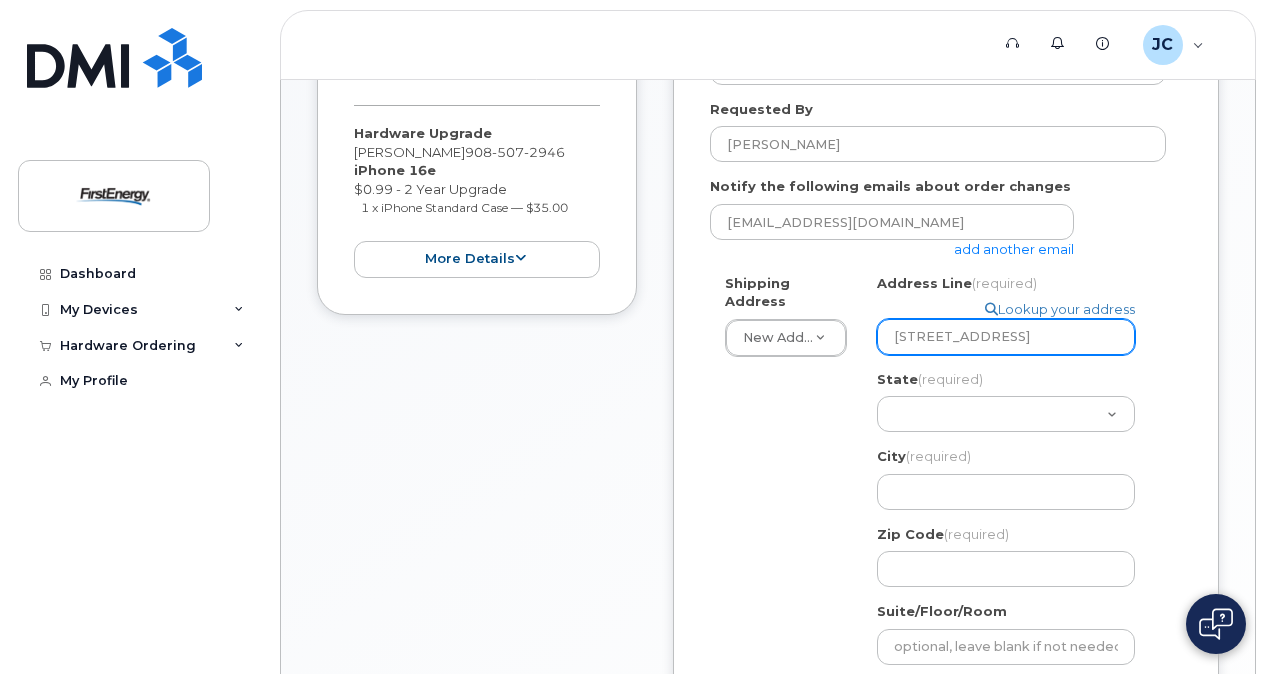 type on "101 crawfords corner RD building 1" 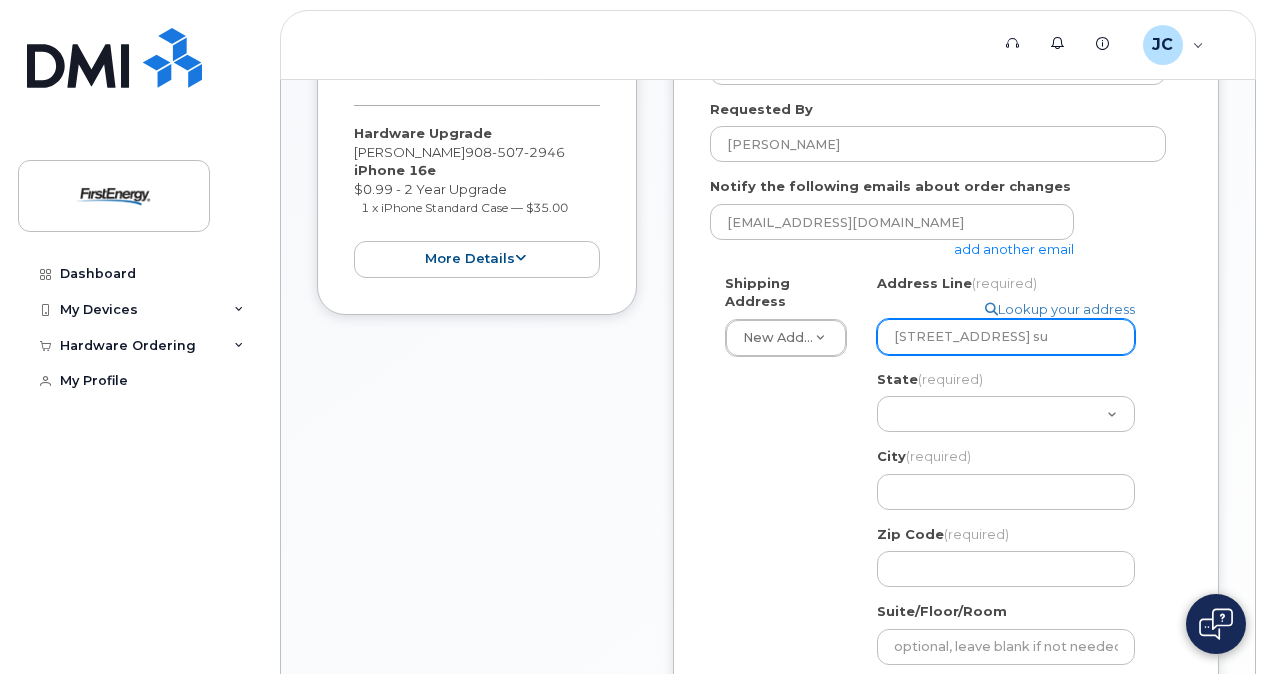 select 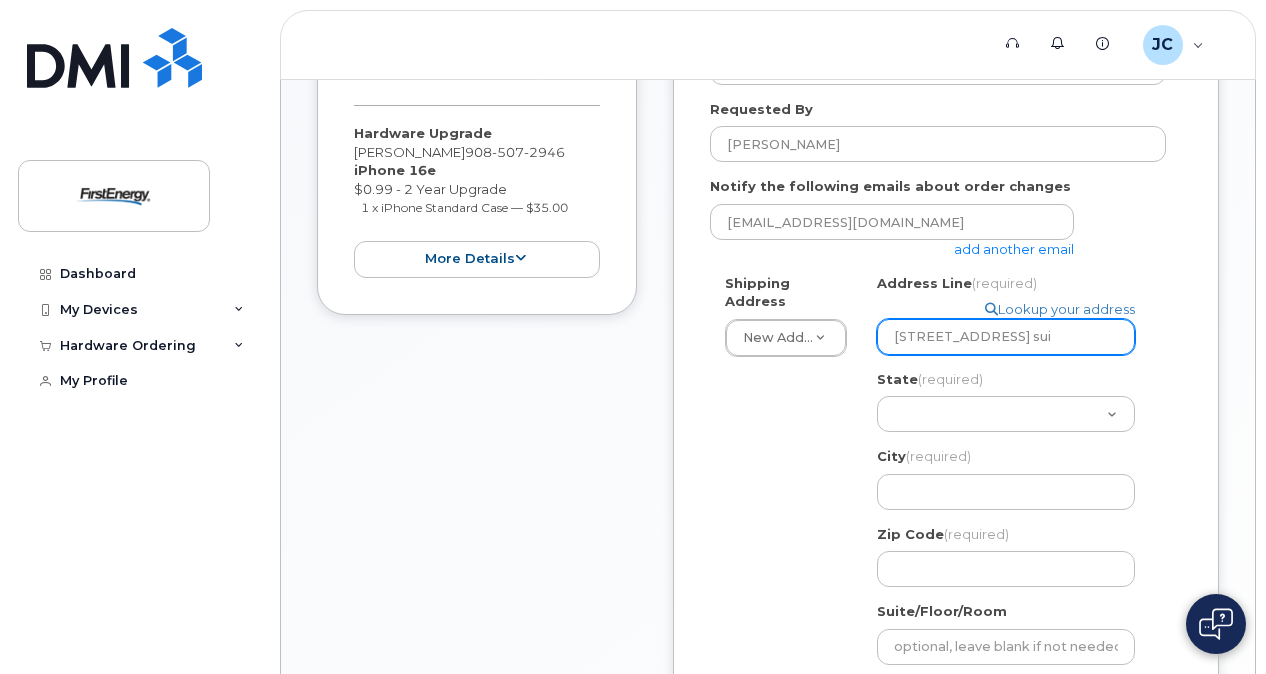 select 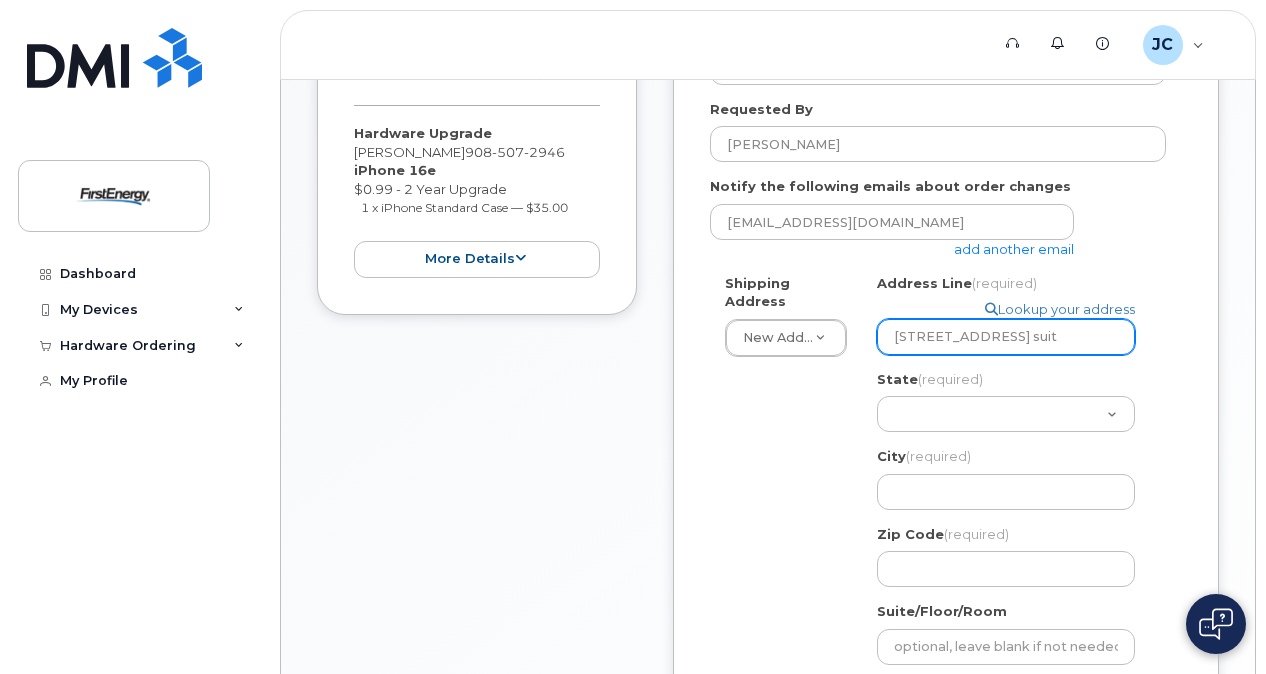 select 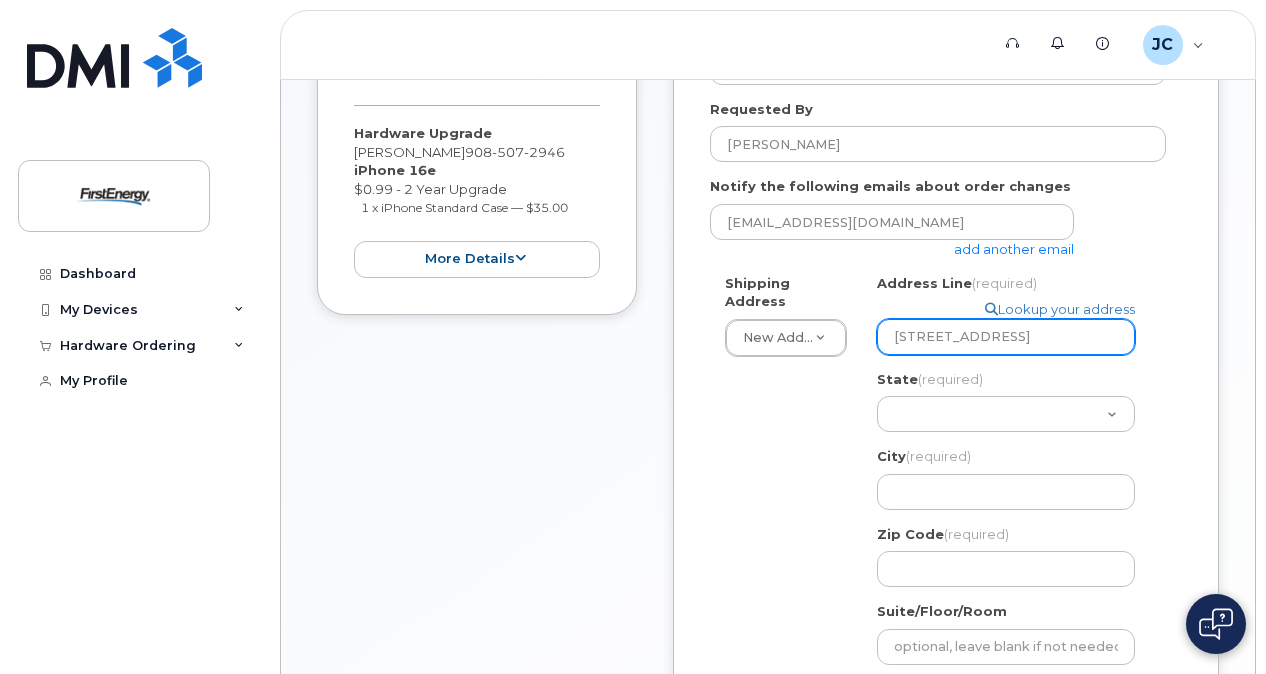 type on "101 crawfords corner RD building 1 suite" 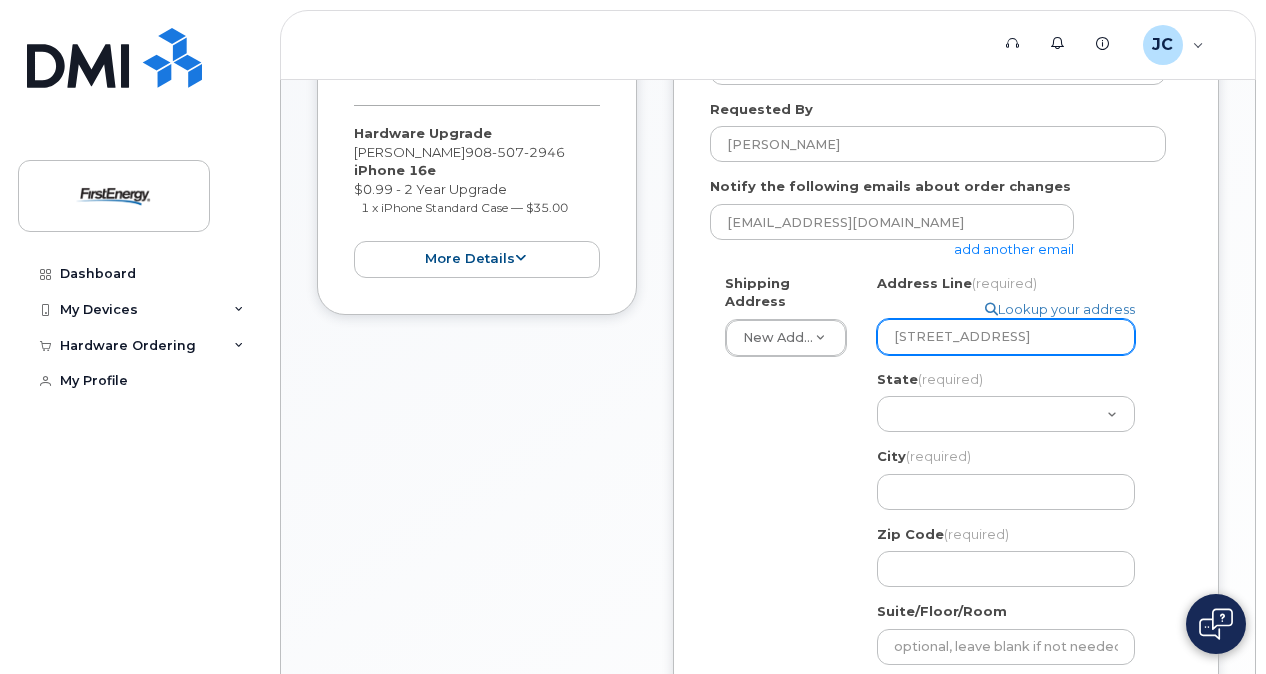 select 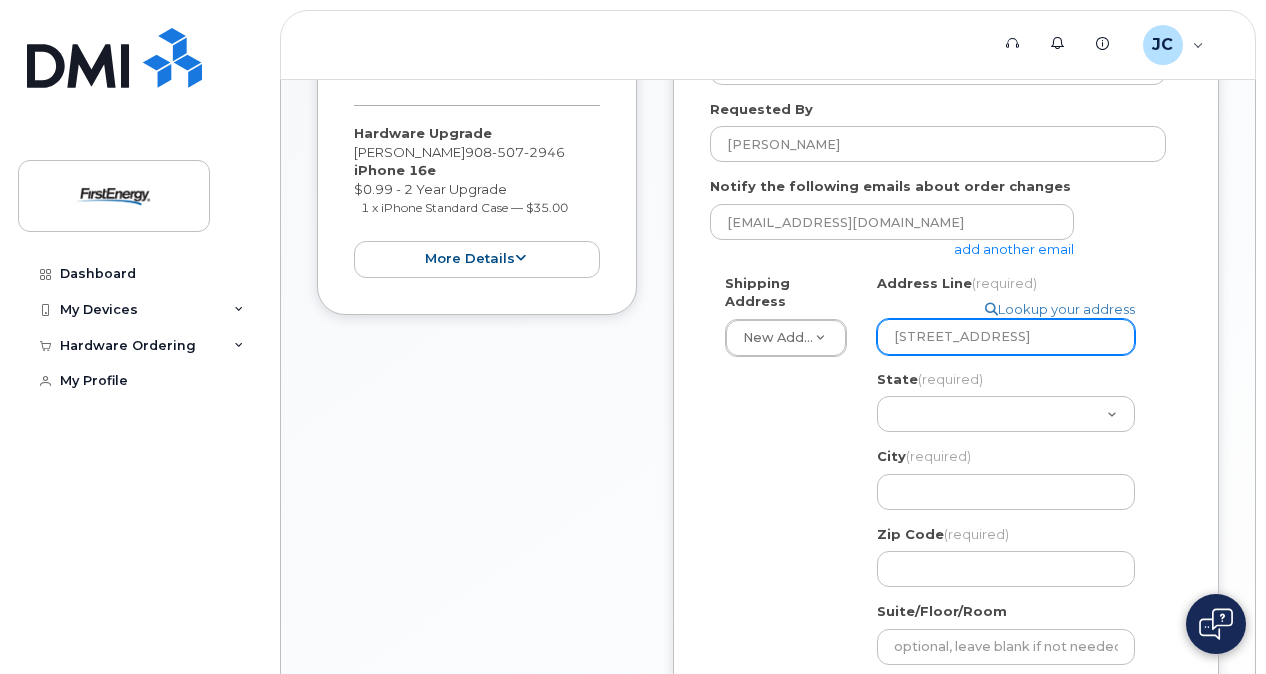 select 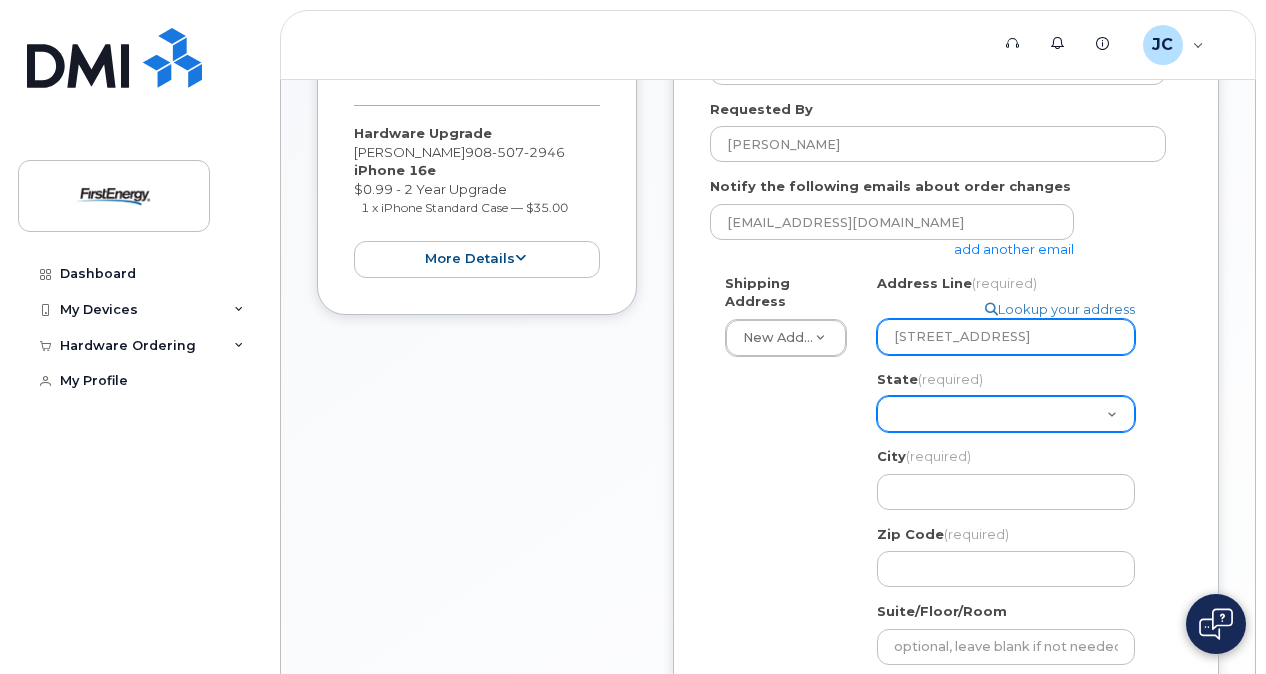 type on "101 crawfords corner RD building 1 suite 511" 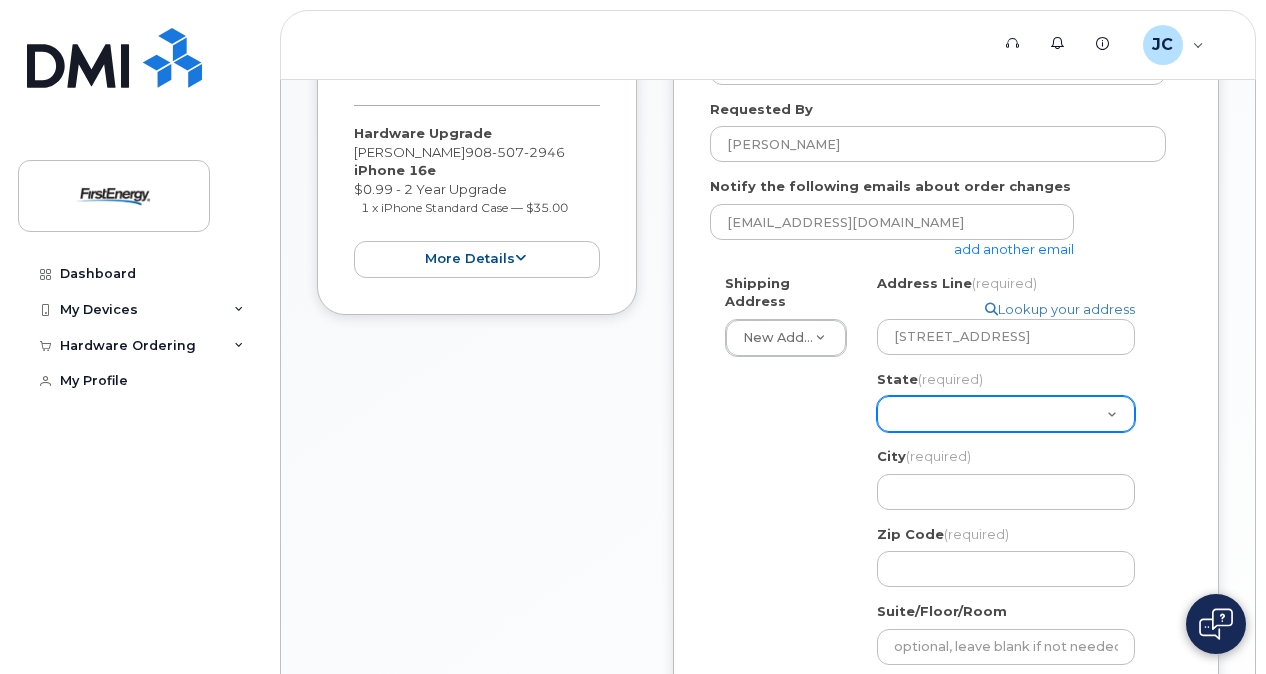 click on "Alabama
Alaska
American Samoa
Arizona
Arkansas
California
Colorado
Connecticut
Delaware
District of Columbia
Florida
Georgia
Guam
Hawaii
Idaho
Illinois
Indiana
Iowa
Kansas
Kentucky
Louisiana
Maine
Maryland
Massachusetts
Michigan
Minnesota
Mississippi
Missouri
Montana
Nebraska
Nevada
New Hampshire
New Jersey
New Mexico
New York
North Carolina
North Dakota
Ohio
Oklahoma
Oregon
Pennsylvania
Puerto Rico
Rhode Island
South Carolina
South Dakota
Tennessee
Texas
Utah
Vermont
Virginia
Virgin Islands
Washington
West Virginia
Wisconsin
Wyoming" 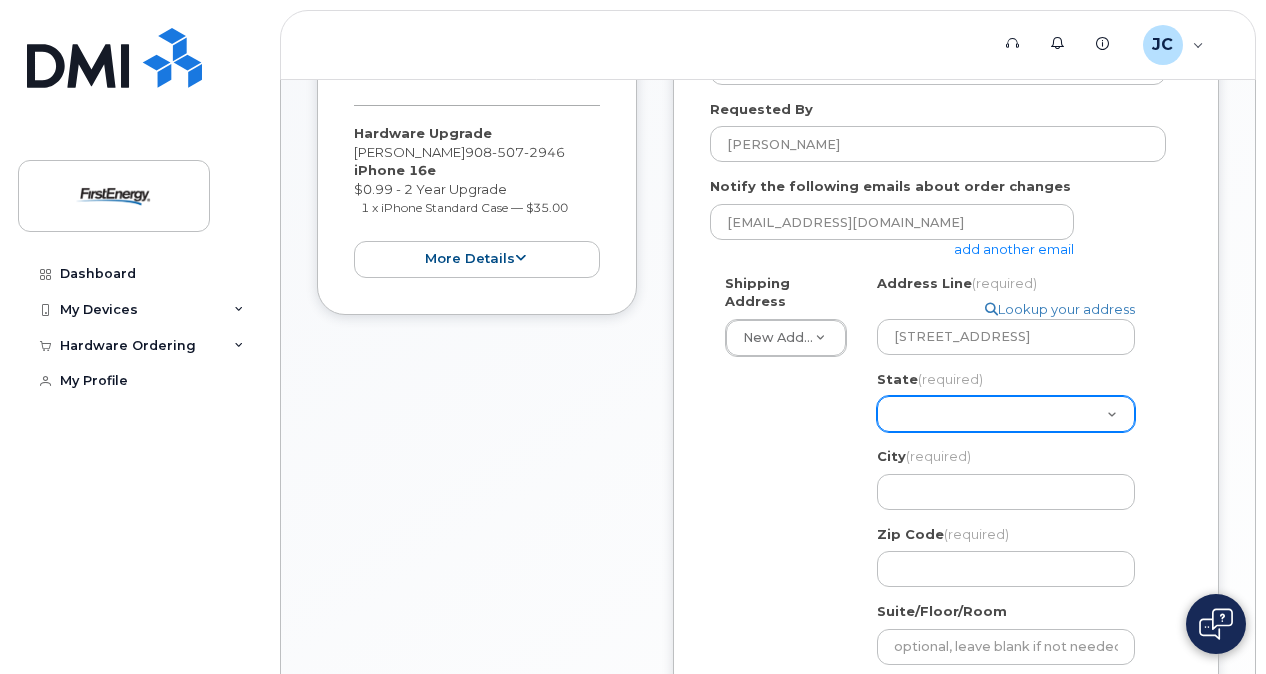 select on "NJ" 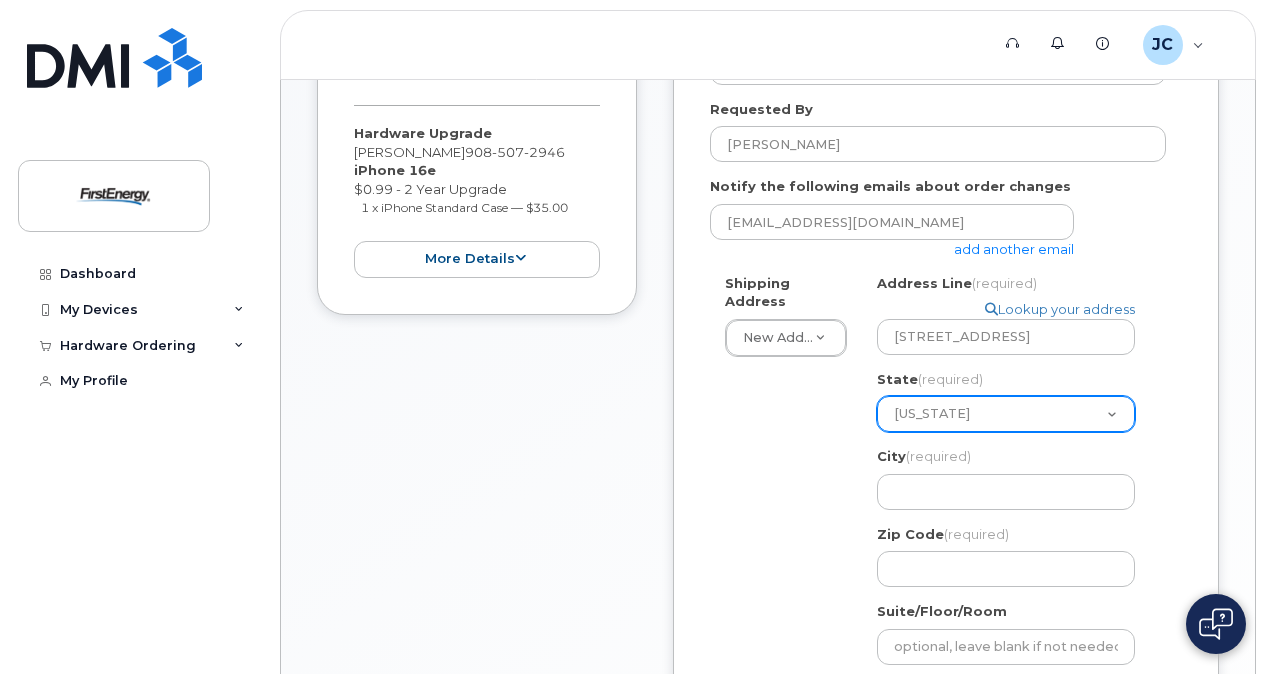 click on "Alabama
Alaska
American Samoa
Arizona
Arkansas
California
Colorado
Connecticut
Delaware
District of Columbia
Florida
Georgia
Guam
Hawaii
Idaho
Illinois
Indiana
Iowa
Kansas
Kentucky
Louisiana
Maine
Maryland
Massachusetts
Michigan
Minnesota
Mississippi
Missouri
Montana
Nebraska
Nevada
New Hampshire
New Jersey
New Mexico
New York
North Carolina
North Dakota
Ohio
Oklahoma
Oregon
Pennsylvania
Puerto Rico
Rhode Island
South Carolina
South Dakota
Tennessee
Texas
Utah
Vermont
Virginia
Virgin Islands
Washington
West Virginia
Wisconsin
Wyoming" 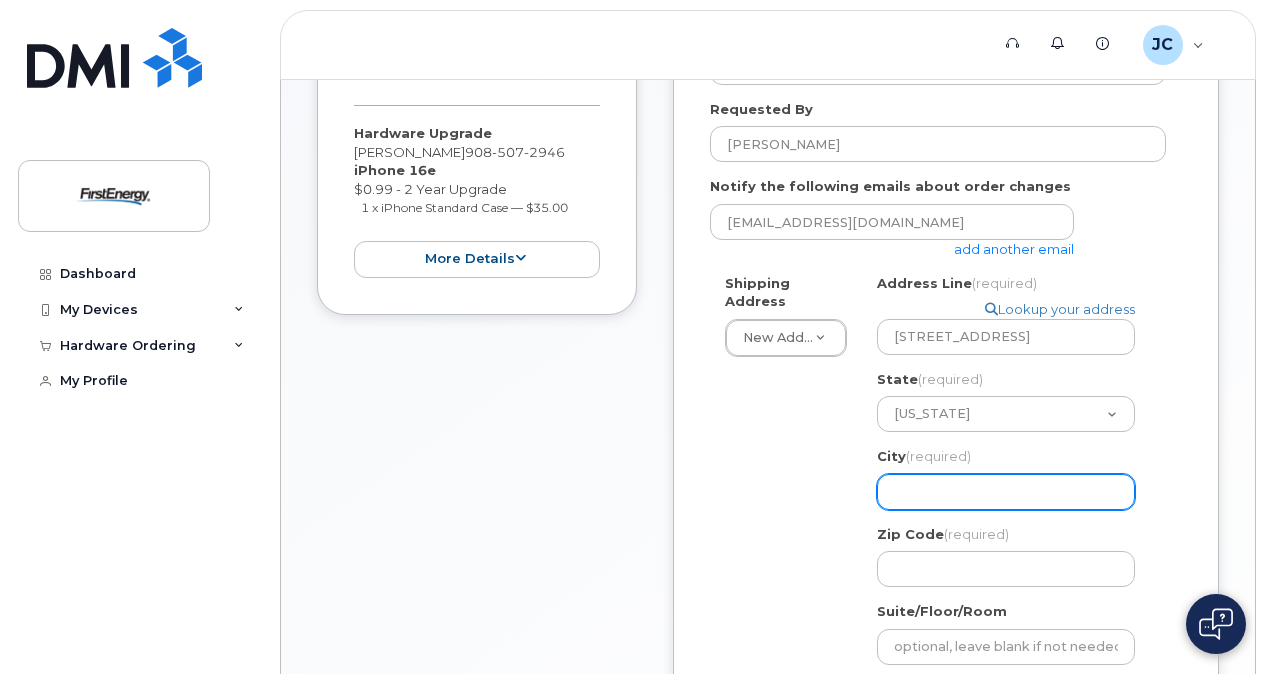 click on "City
(required)" 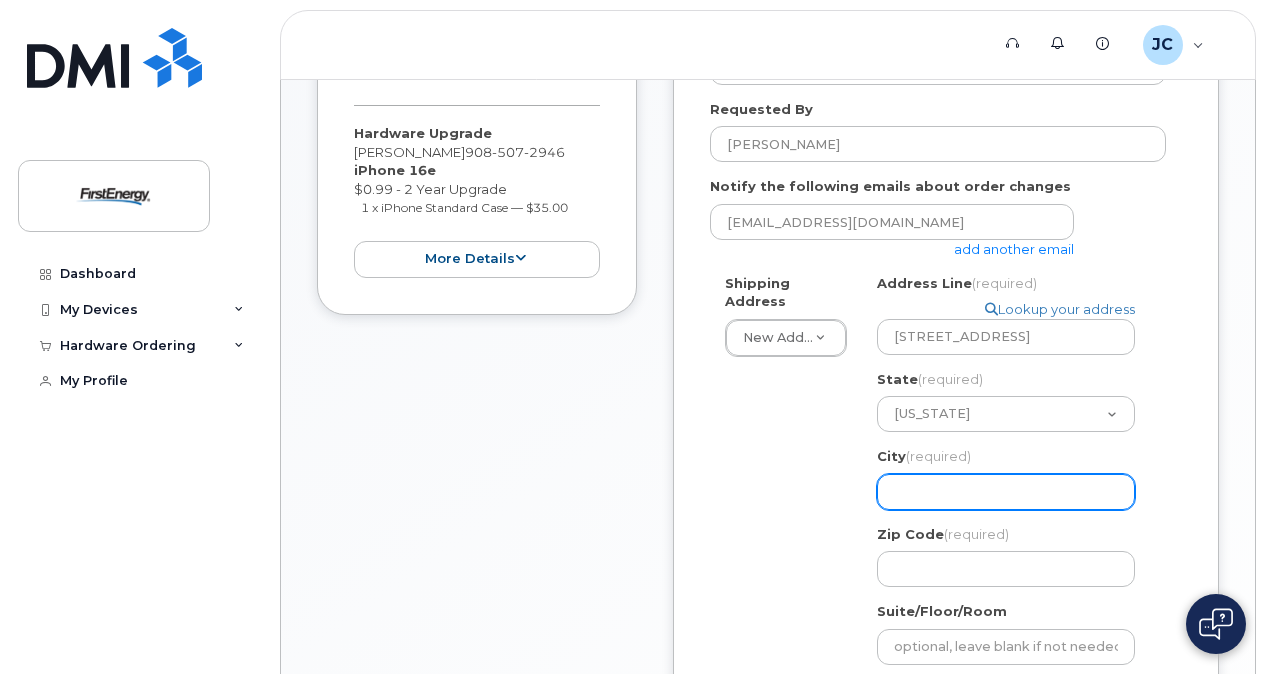 select 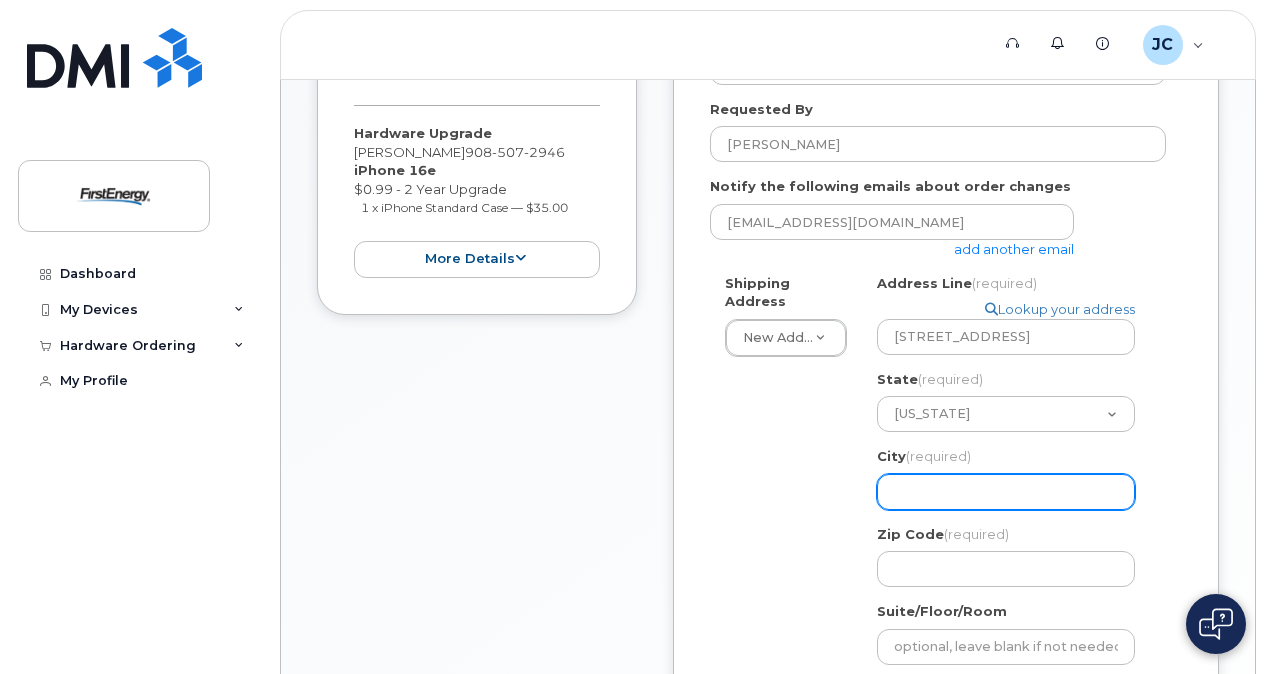 type on "h" 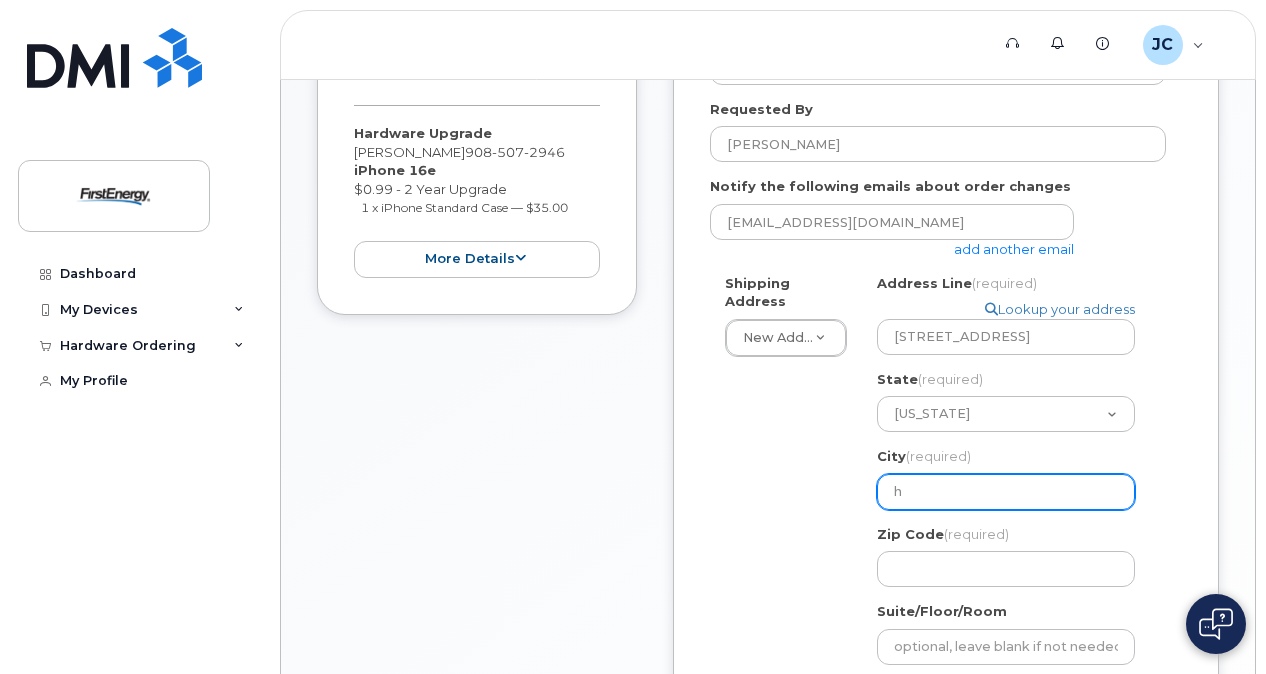 select 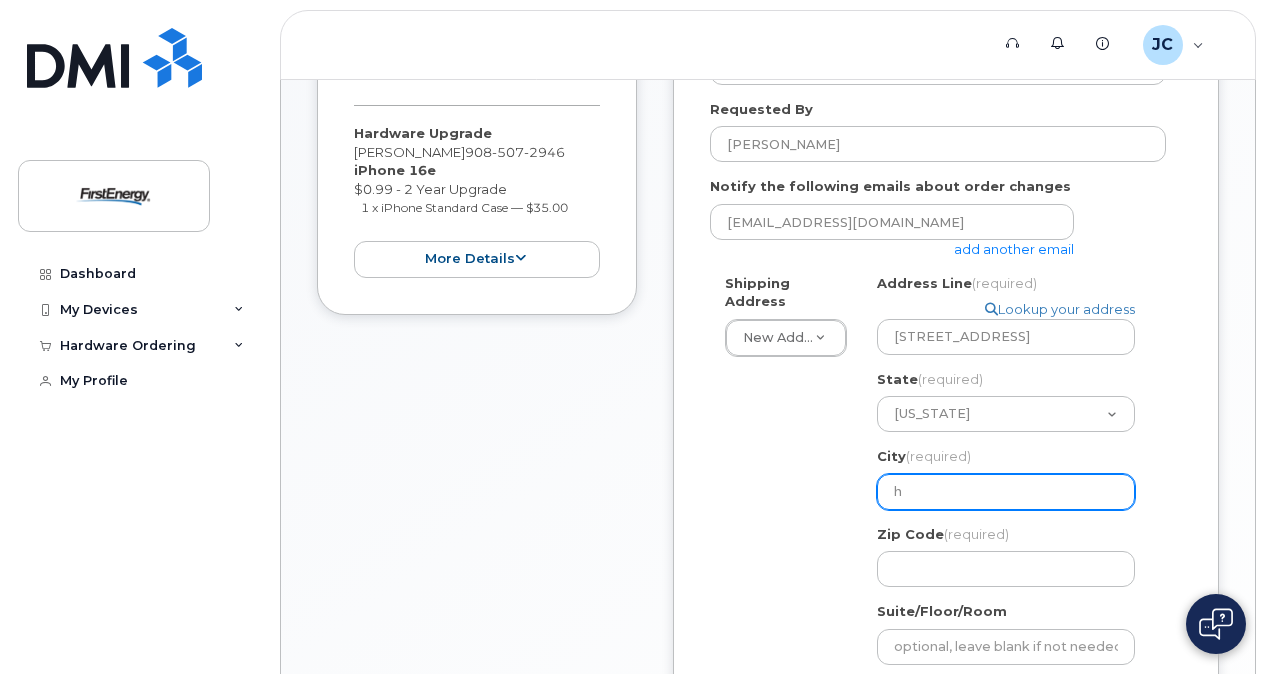 type on "ho" 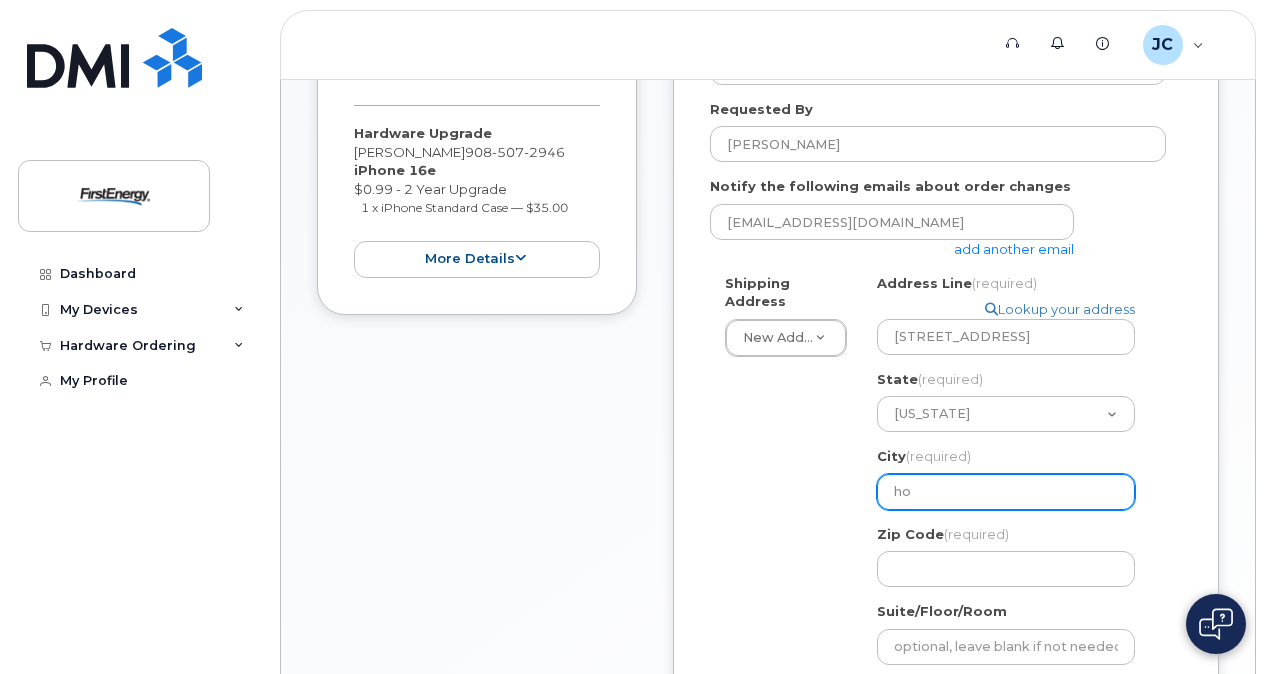 select 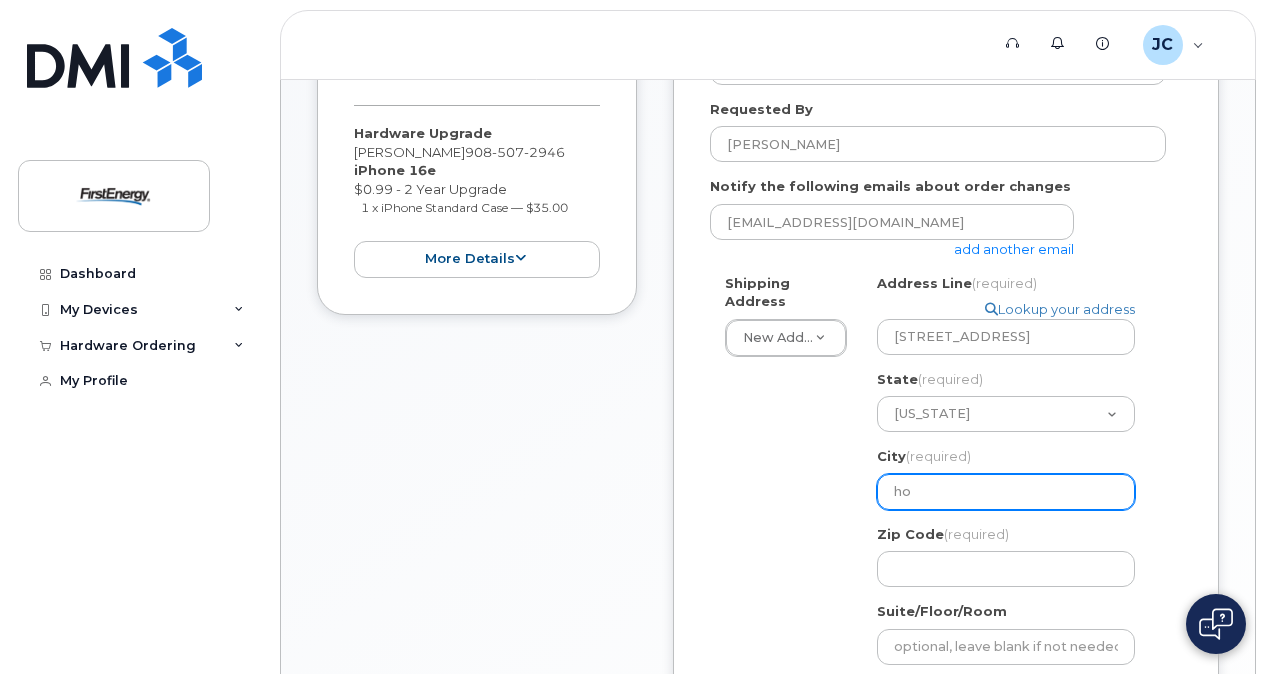 type on "hol" 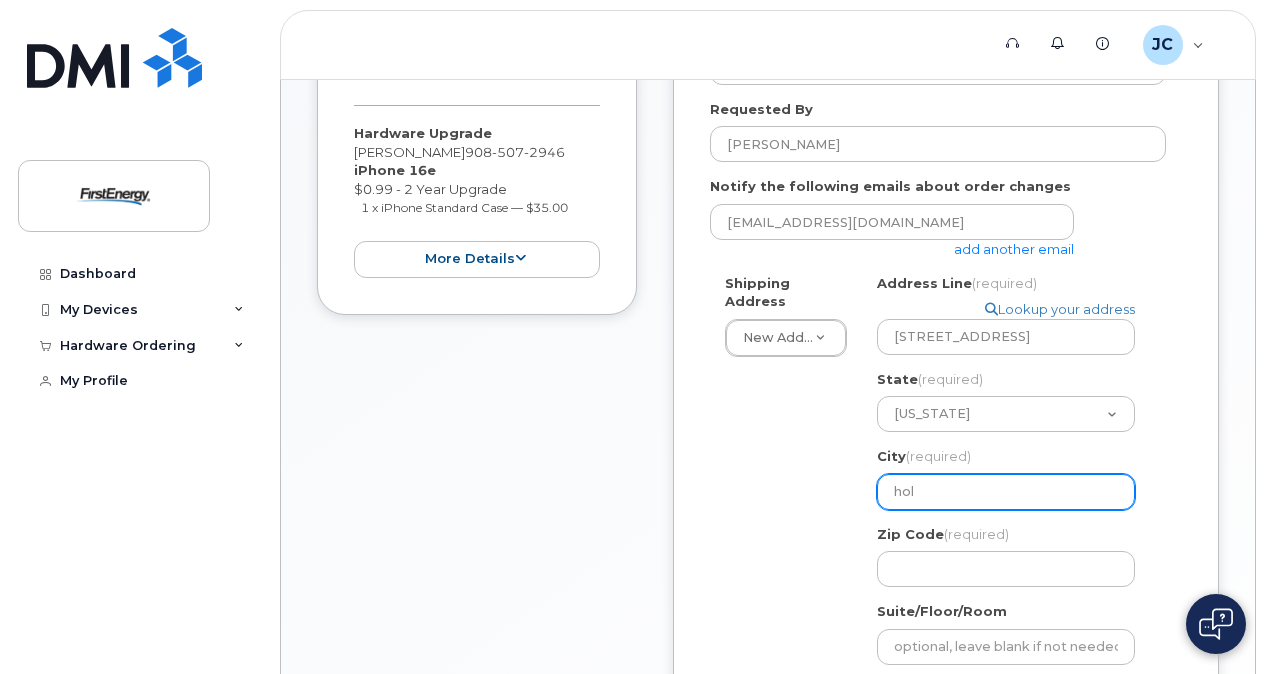 select 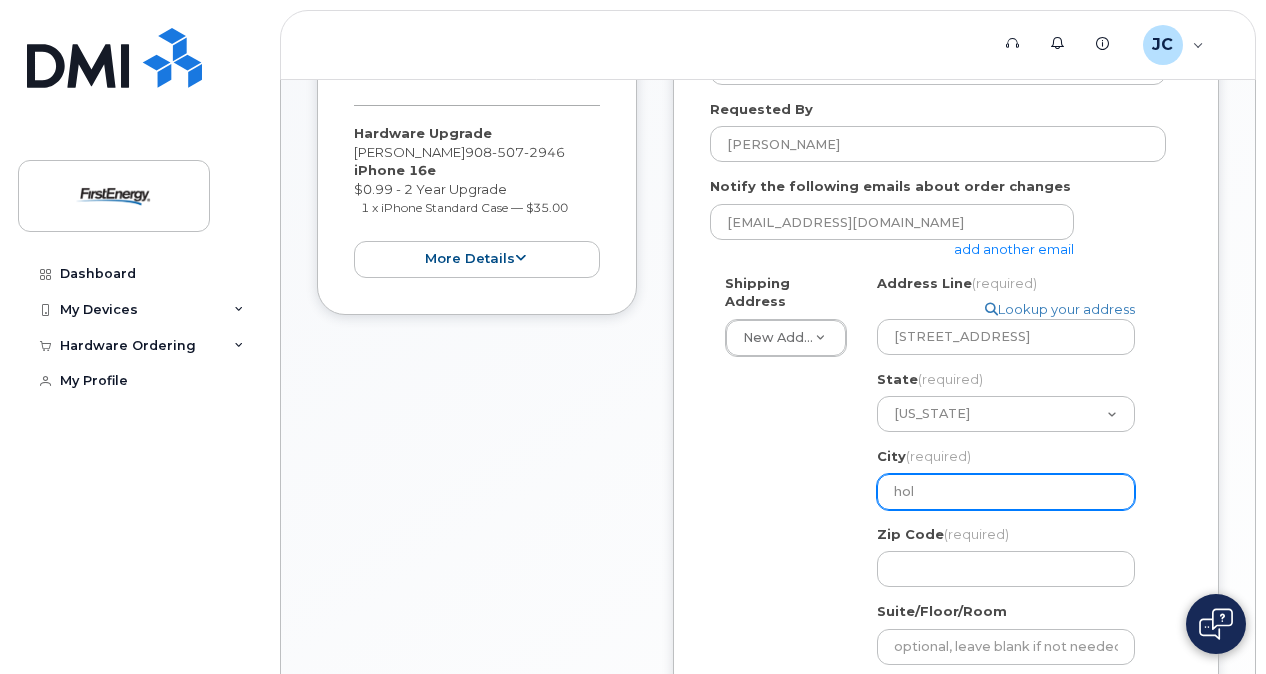 type on "holm" 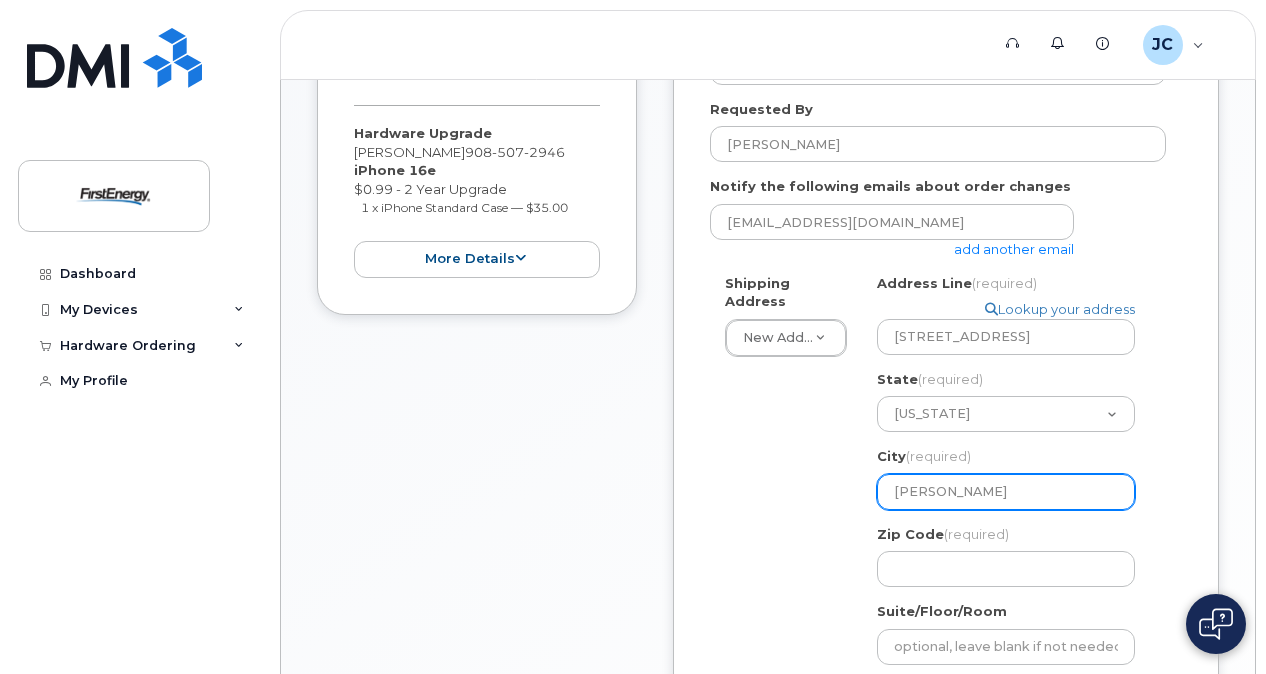 select 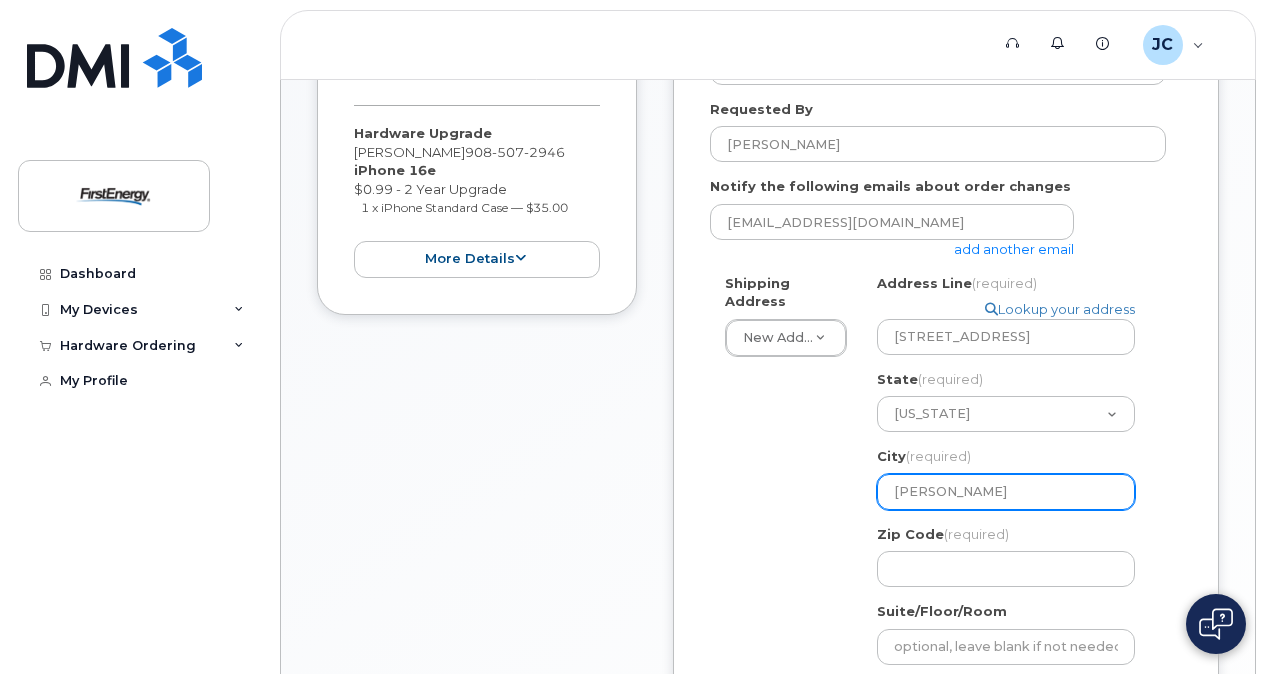 type on "holmd" 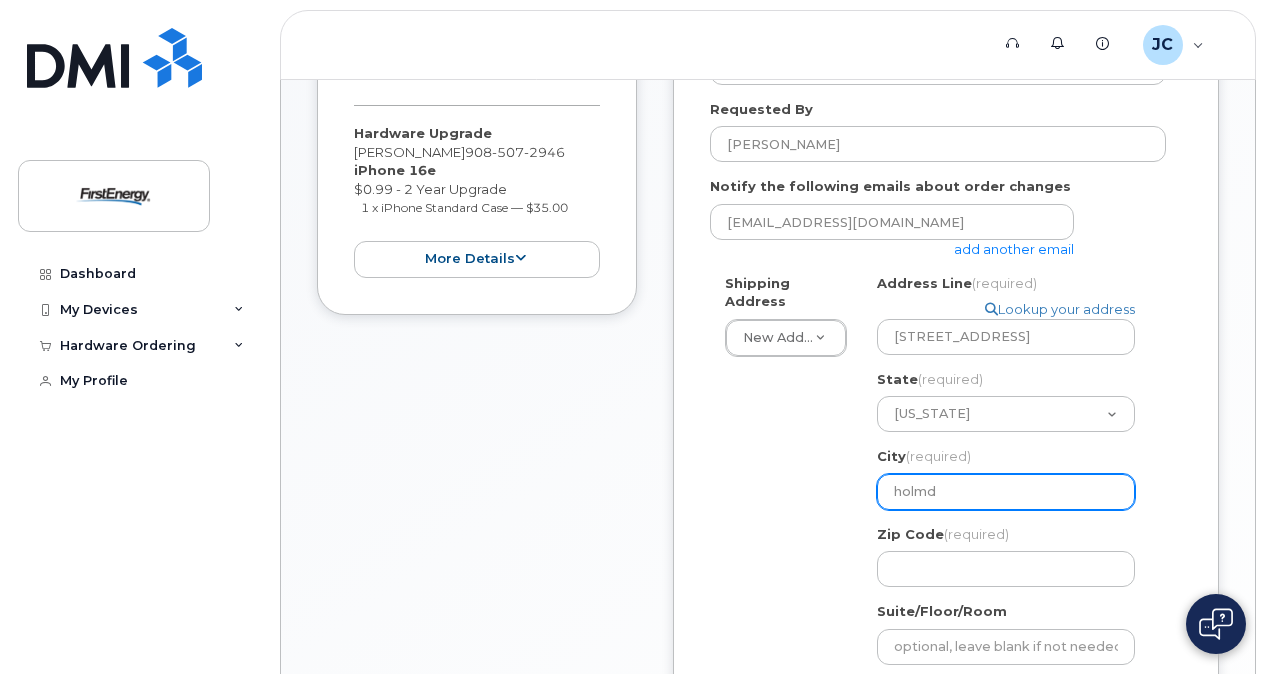 select 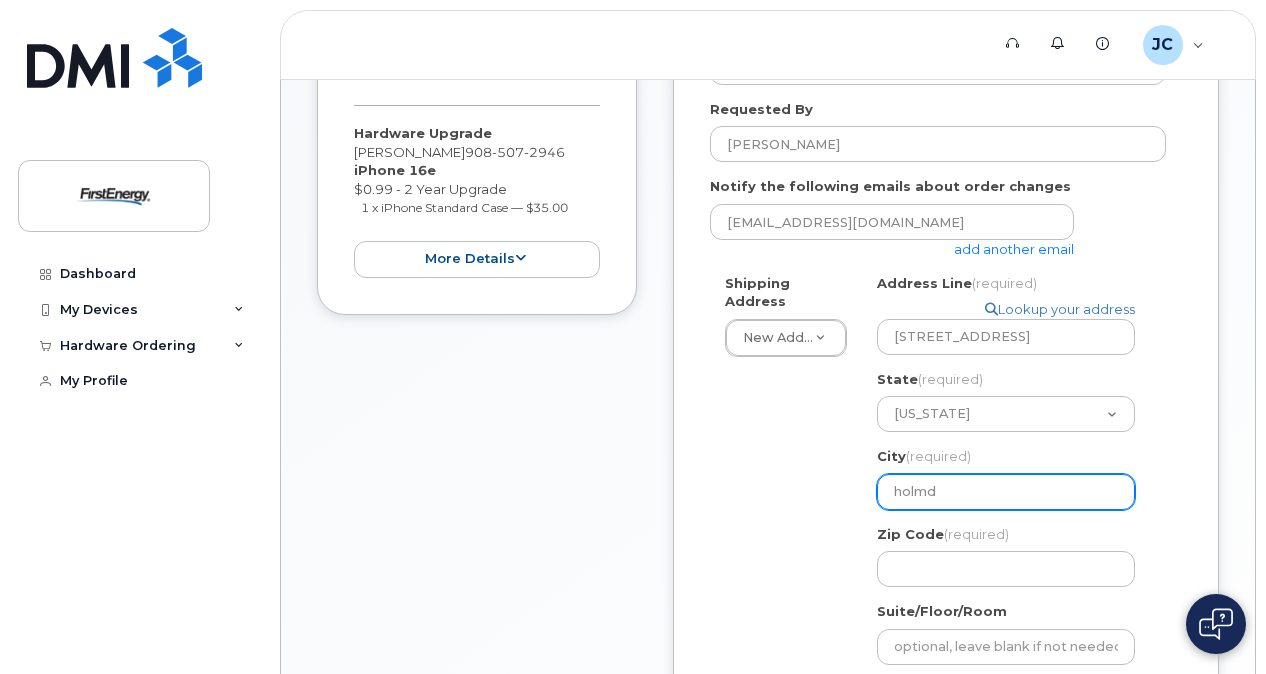 type on "holmde" 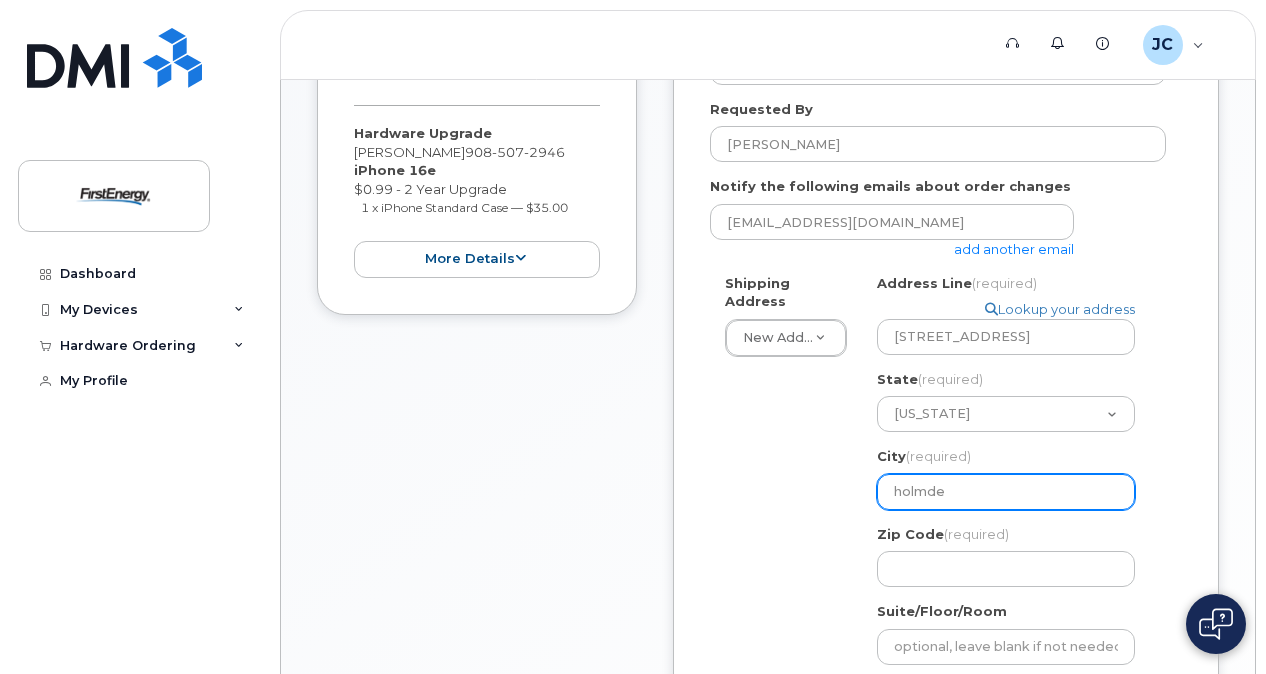select 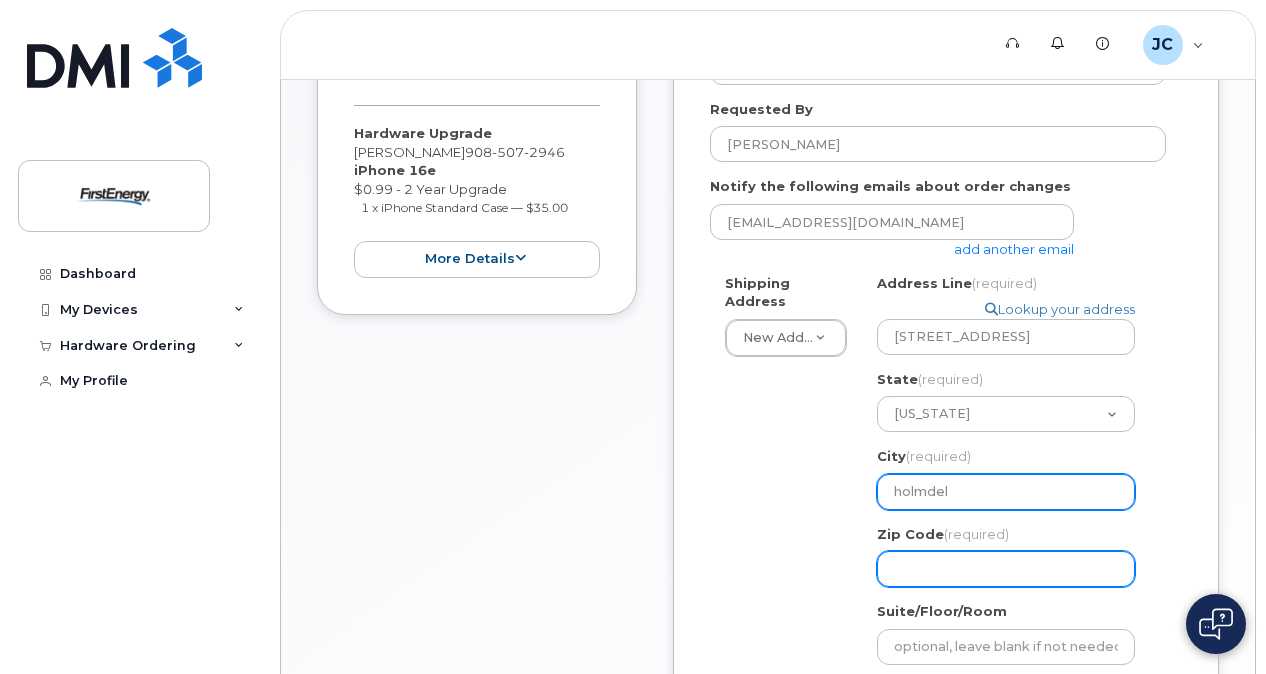 type on "holmdel" 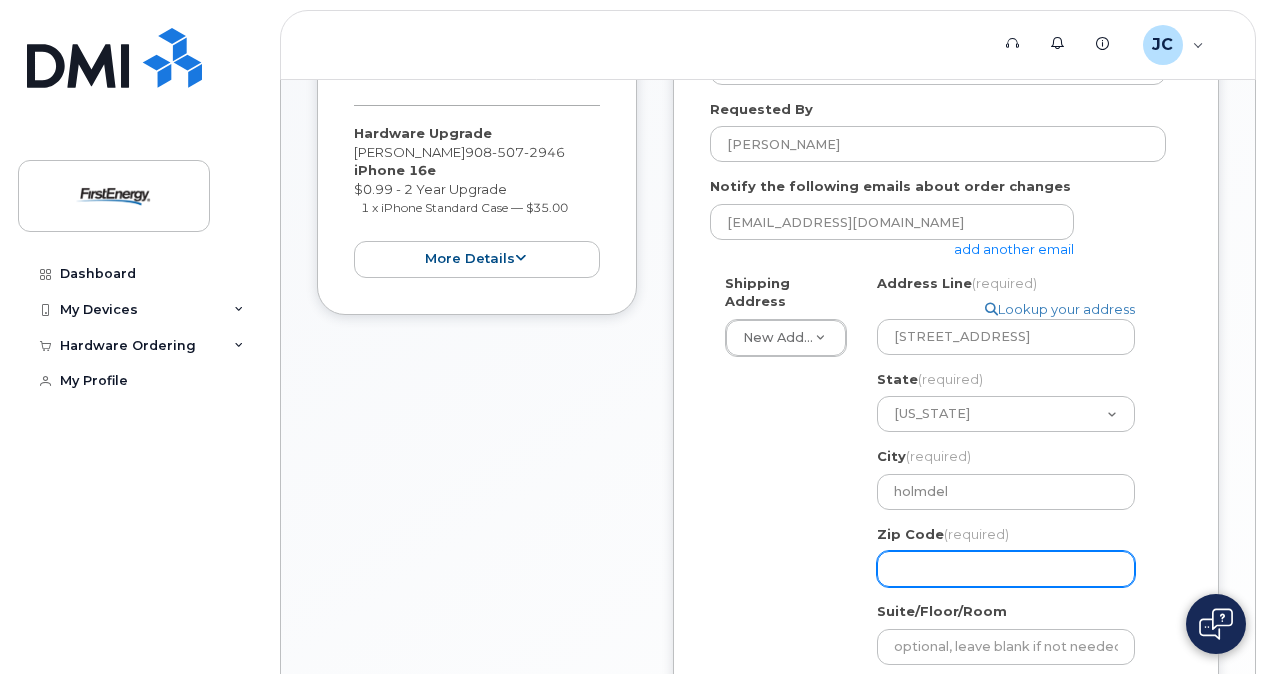 click on "Zip Code
(required)" 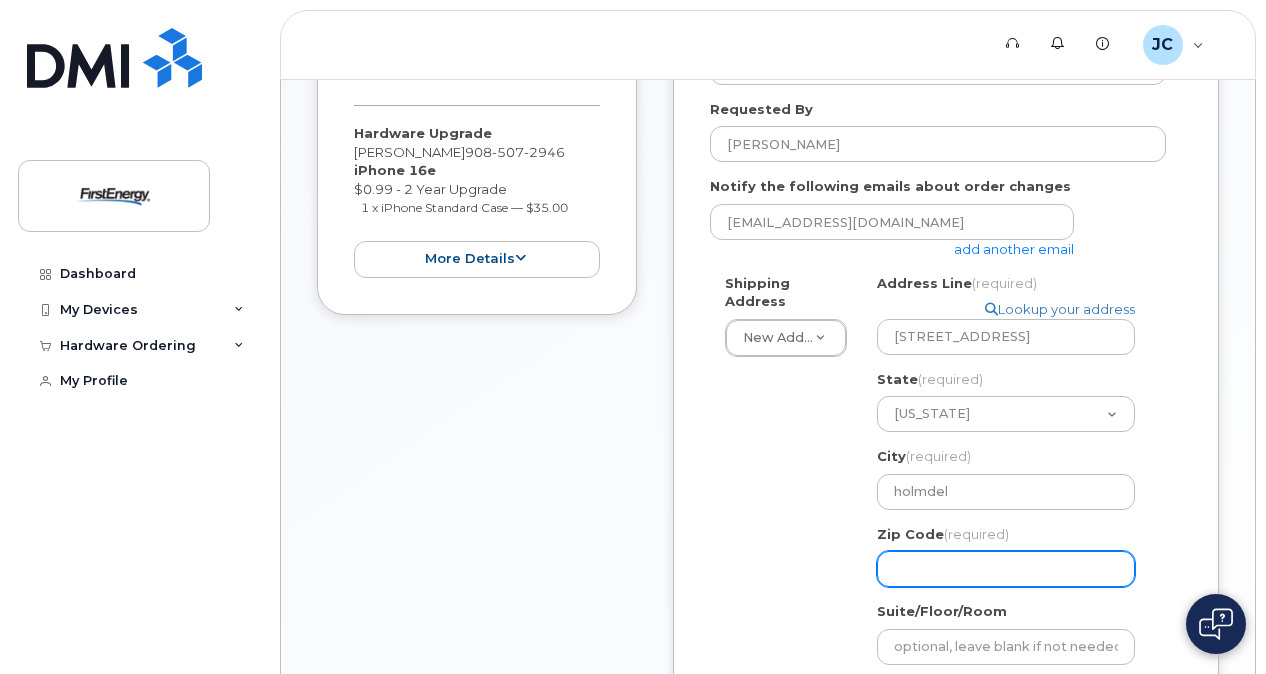 select 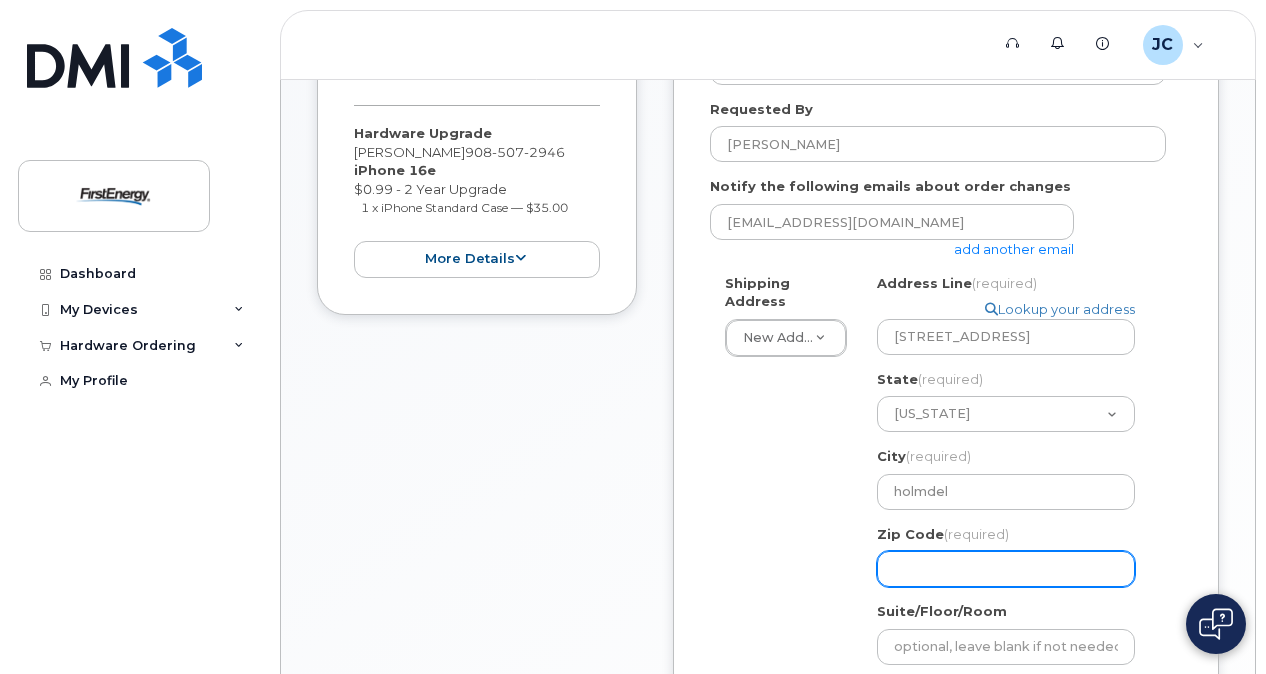 type on "0" 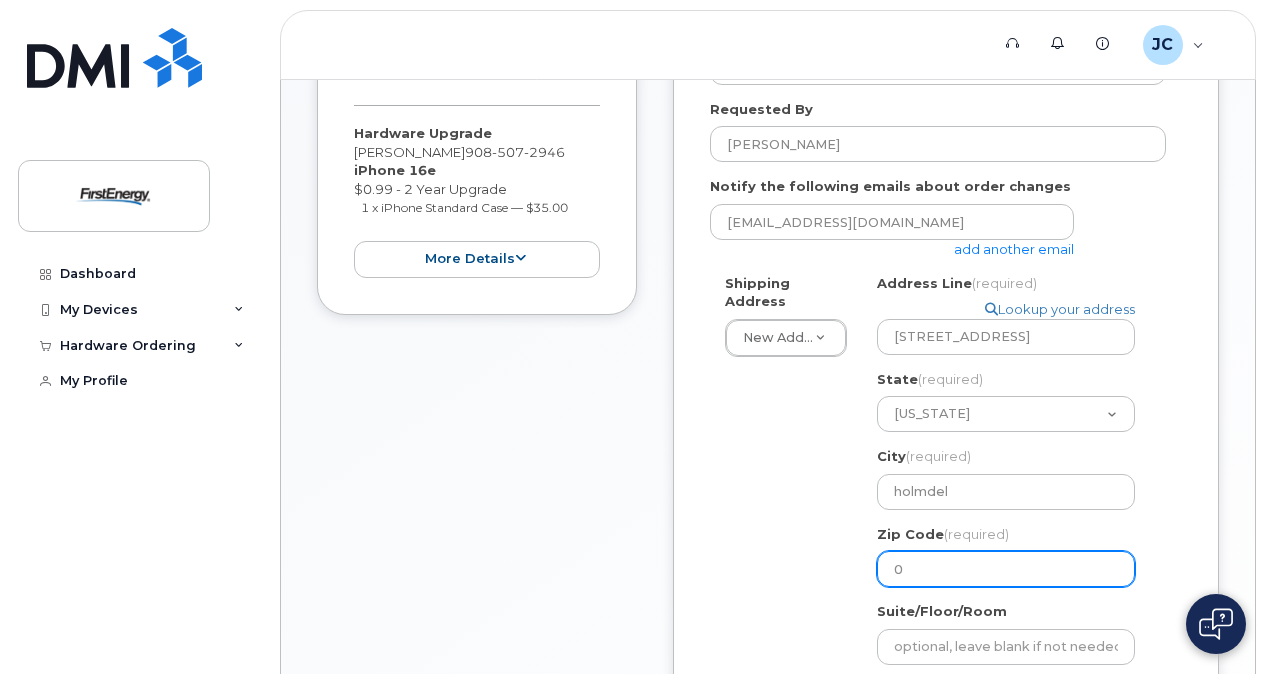 select 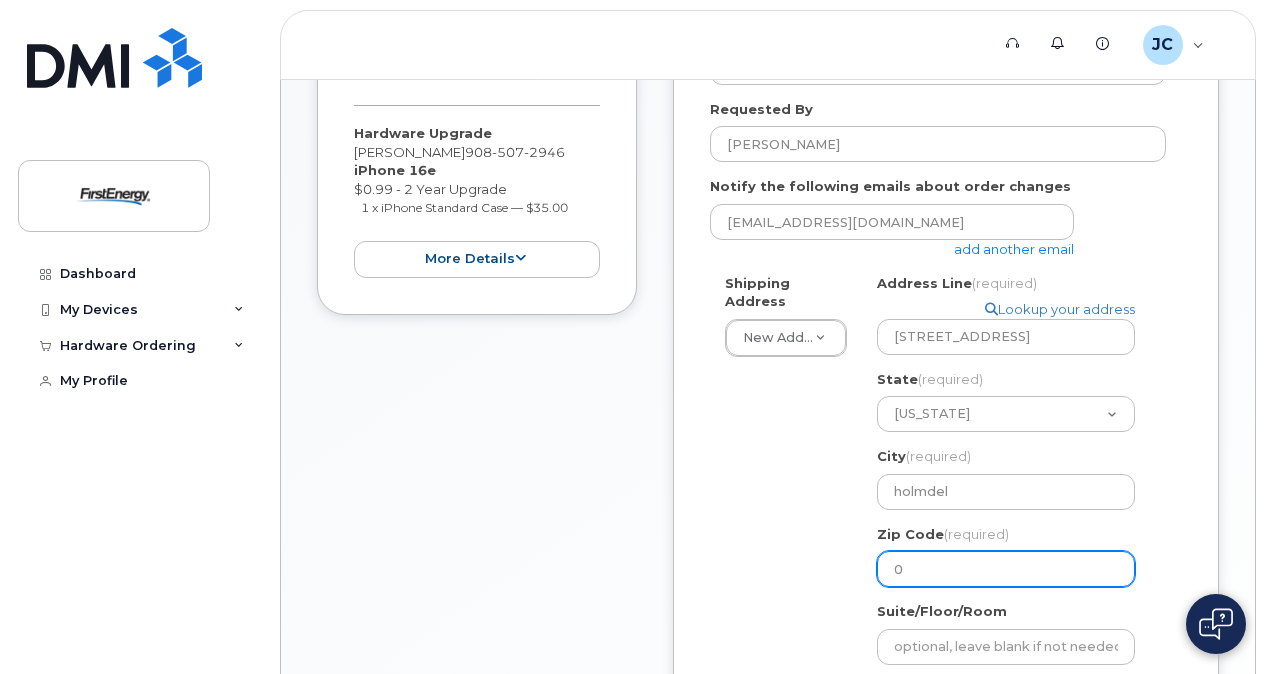 type on "07" 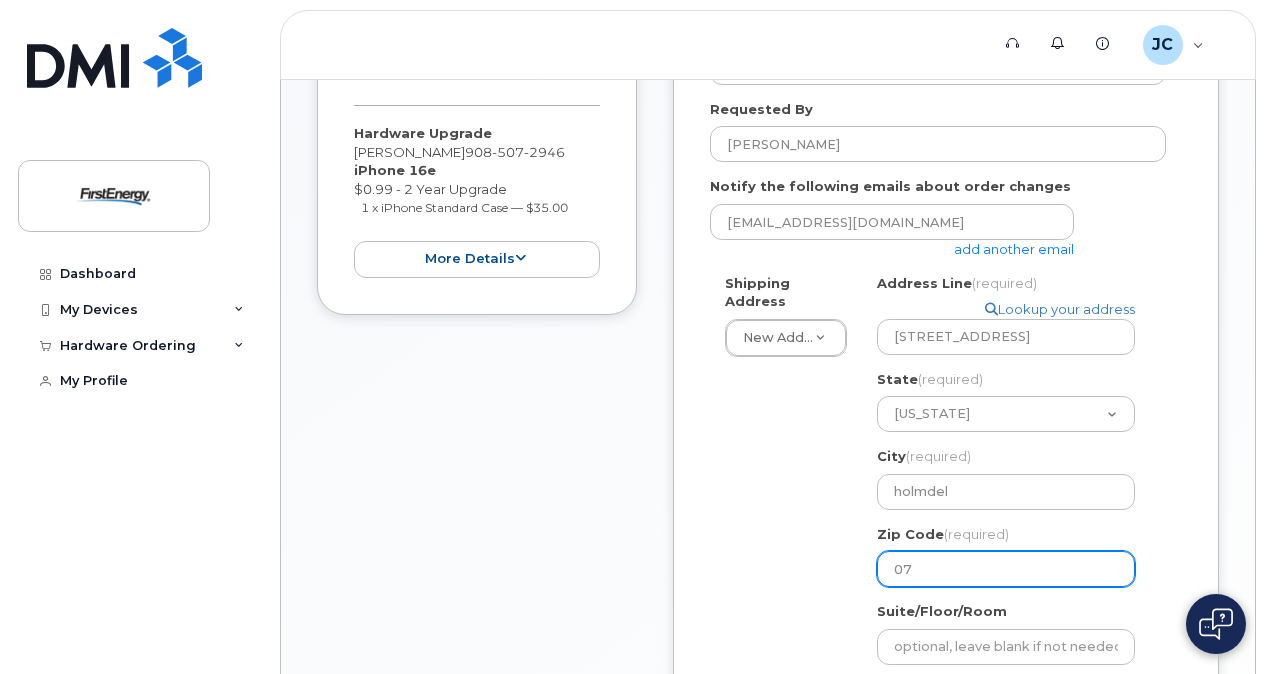 select 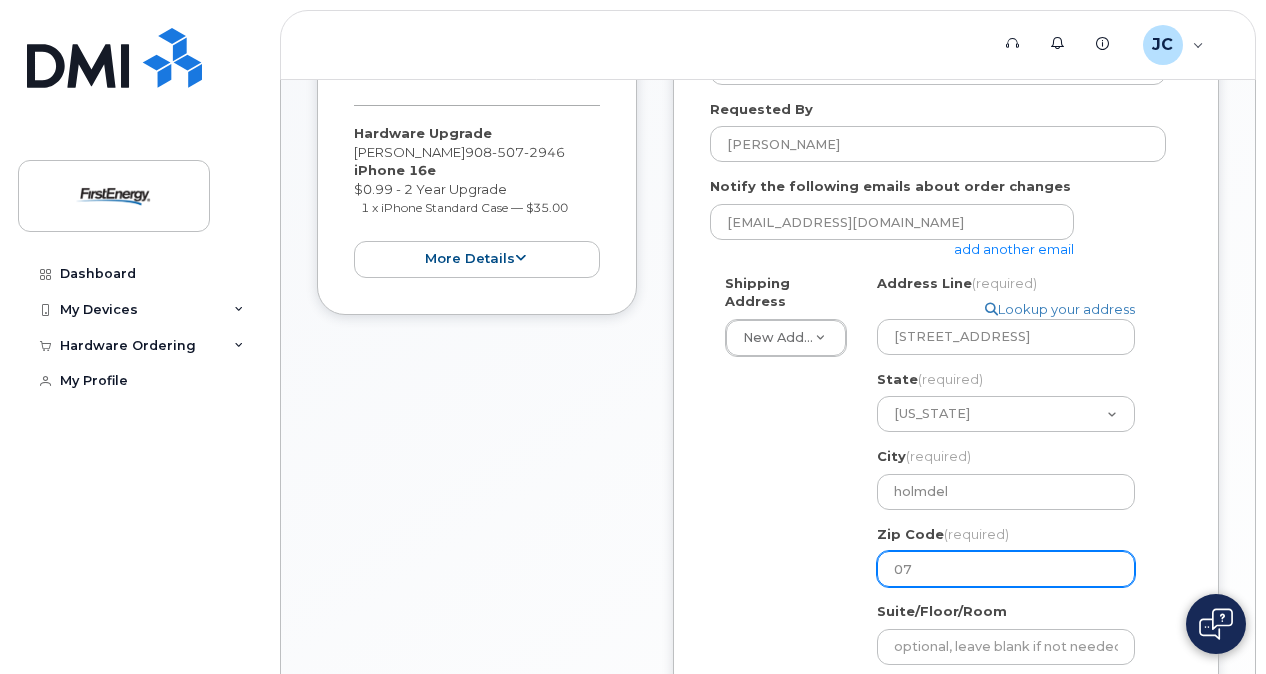 type on "077" 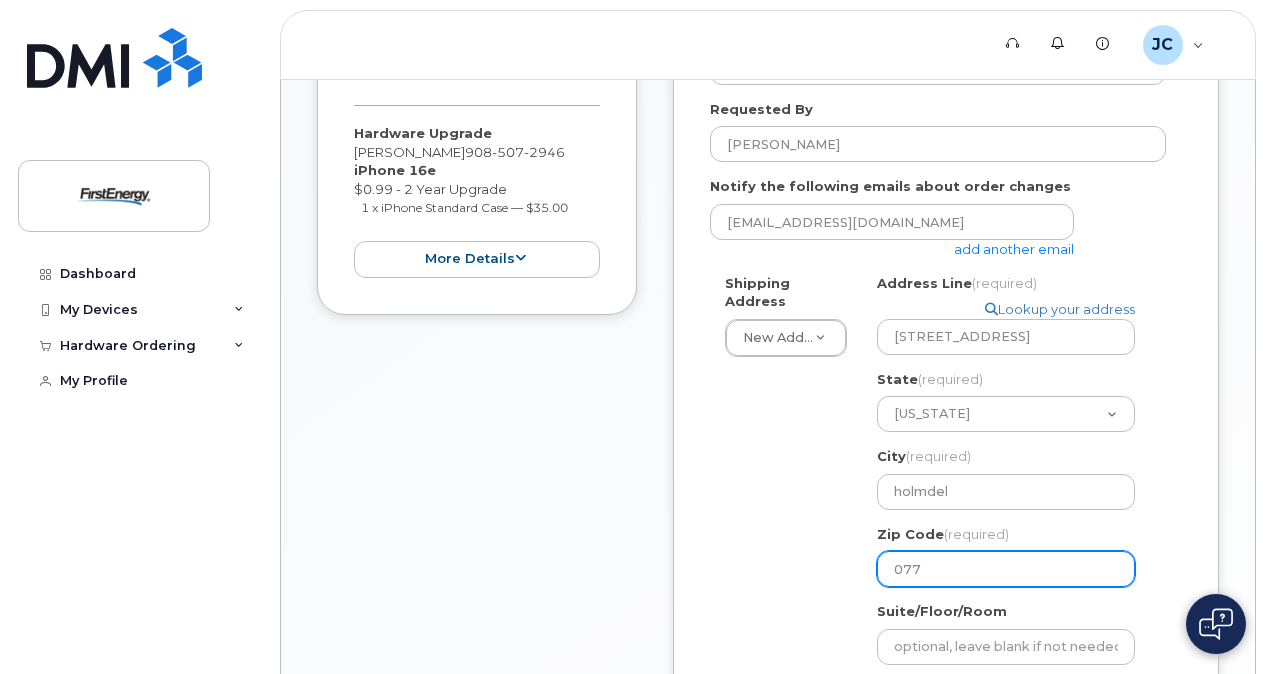 select 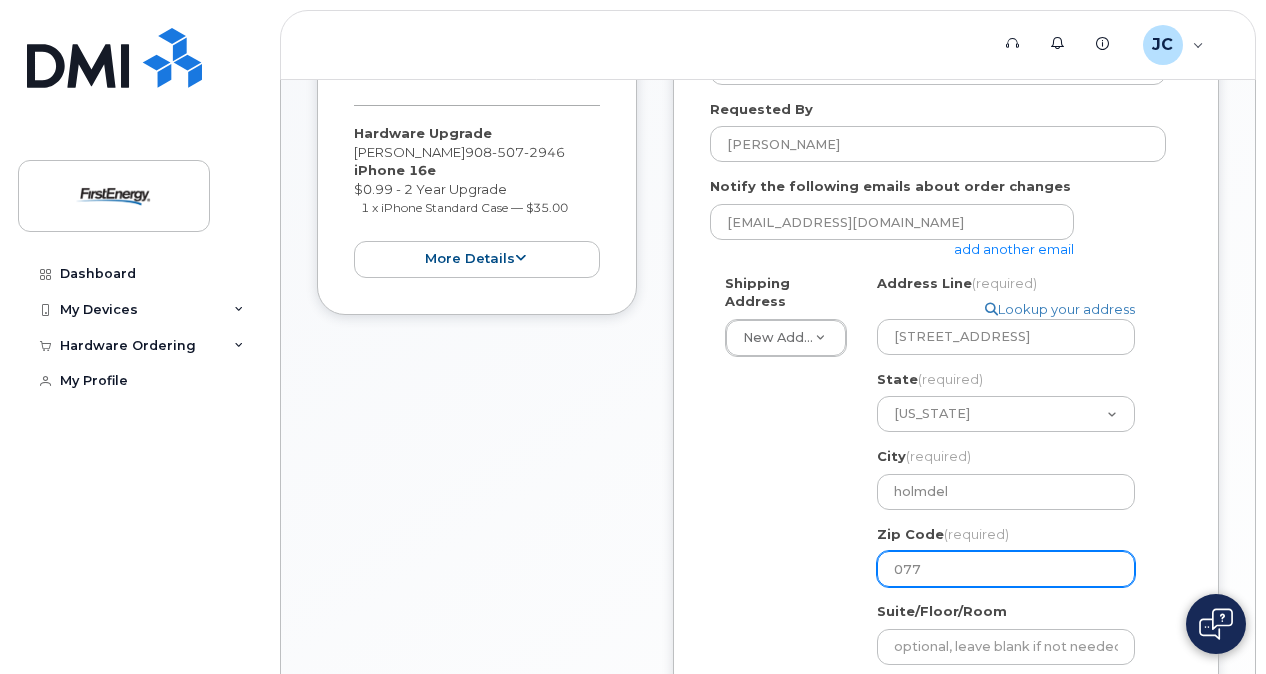 type on "0773" 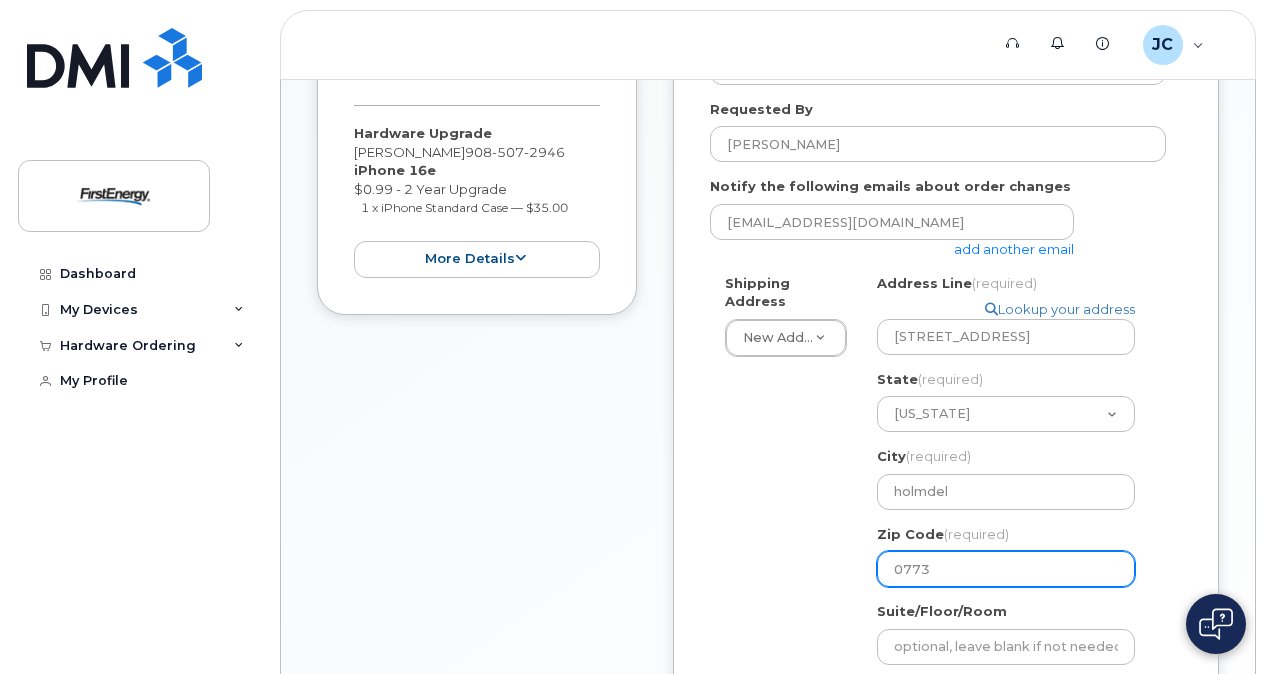 select 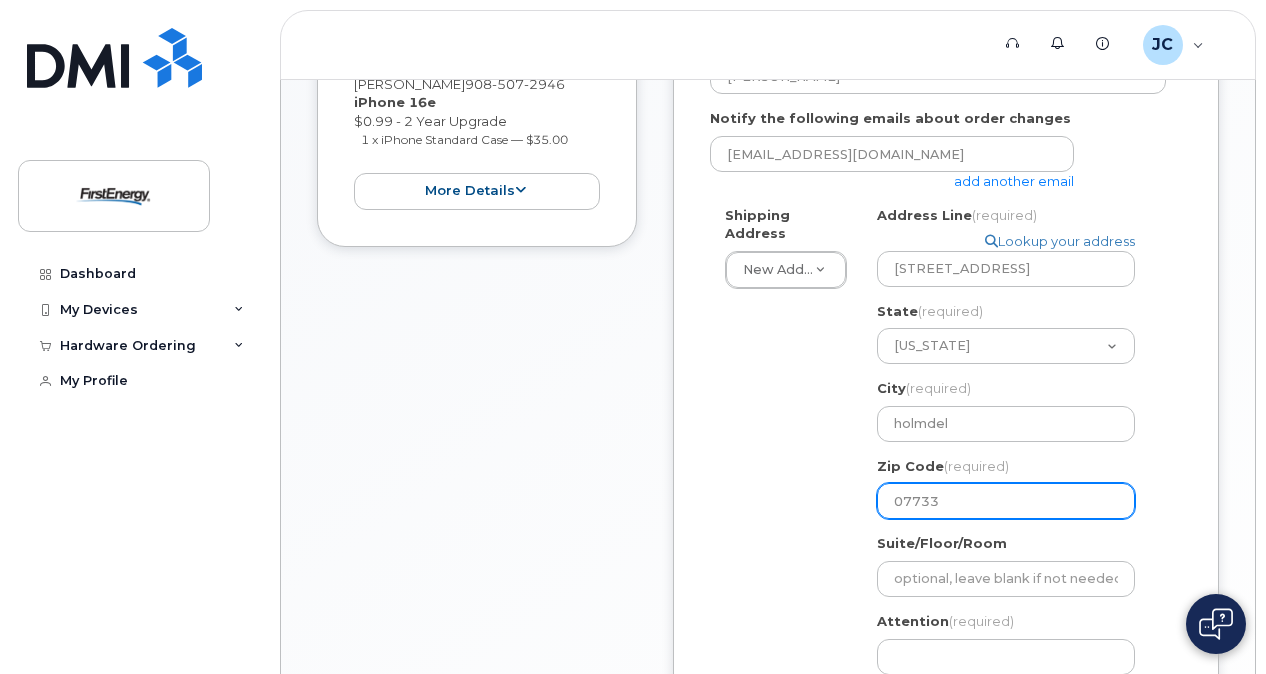 scroll, scrollTop: 500, scrollLeft: 0, axis: vertical 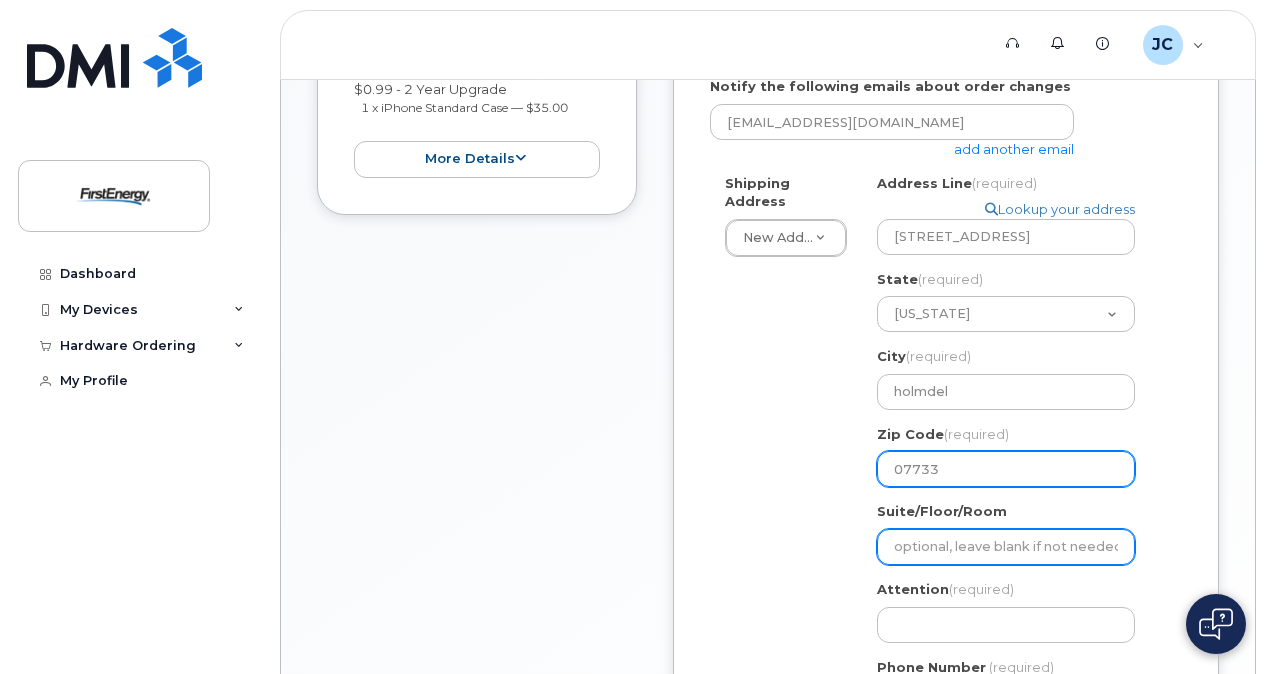 type on "07733" 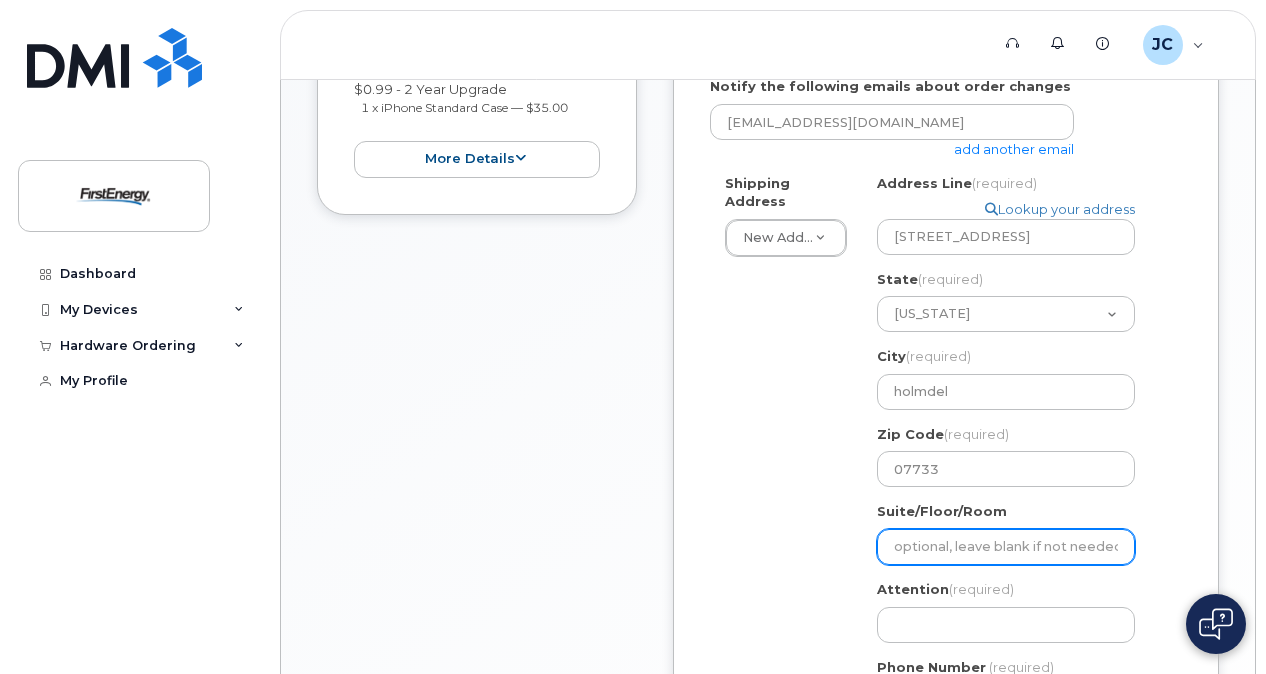 click on "Suite/Floor/Room" 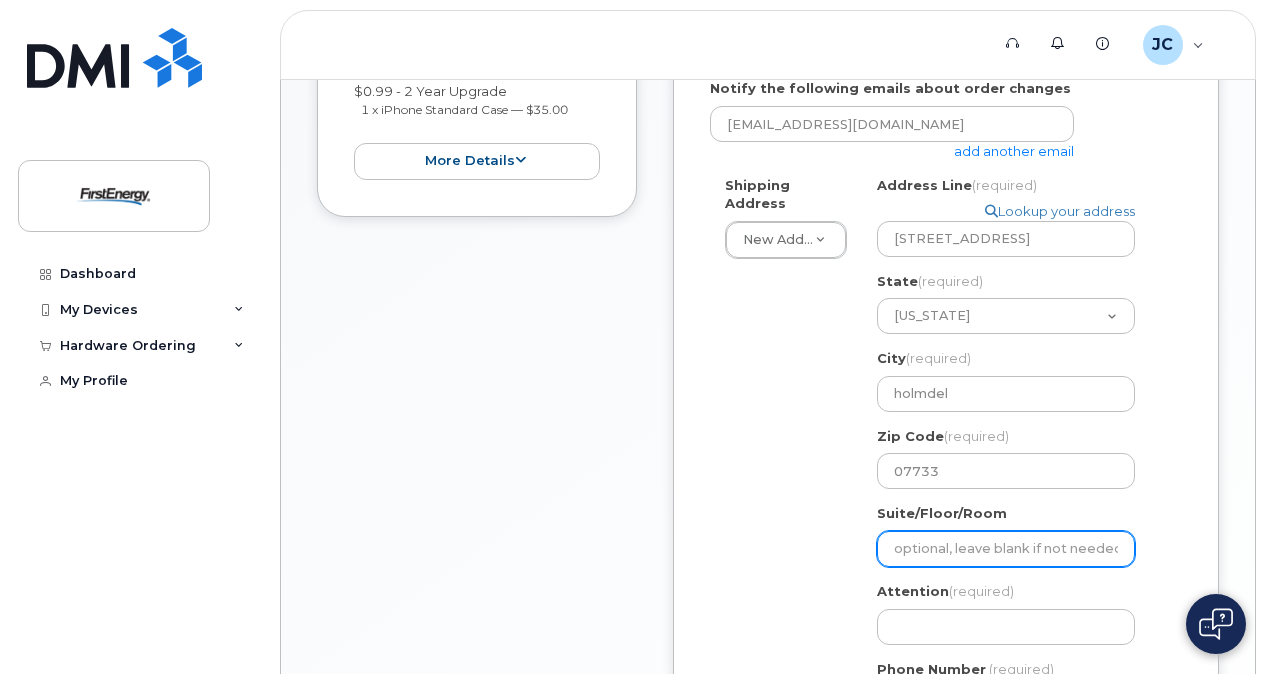 scroll, scrollTop: 500, scrollLeft: 0, axis: vertical 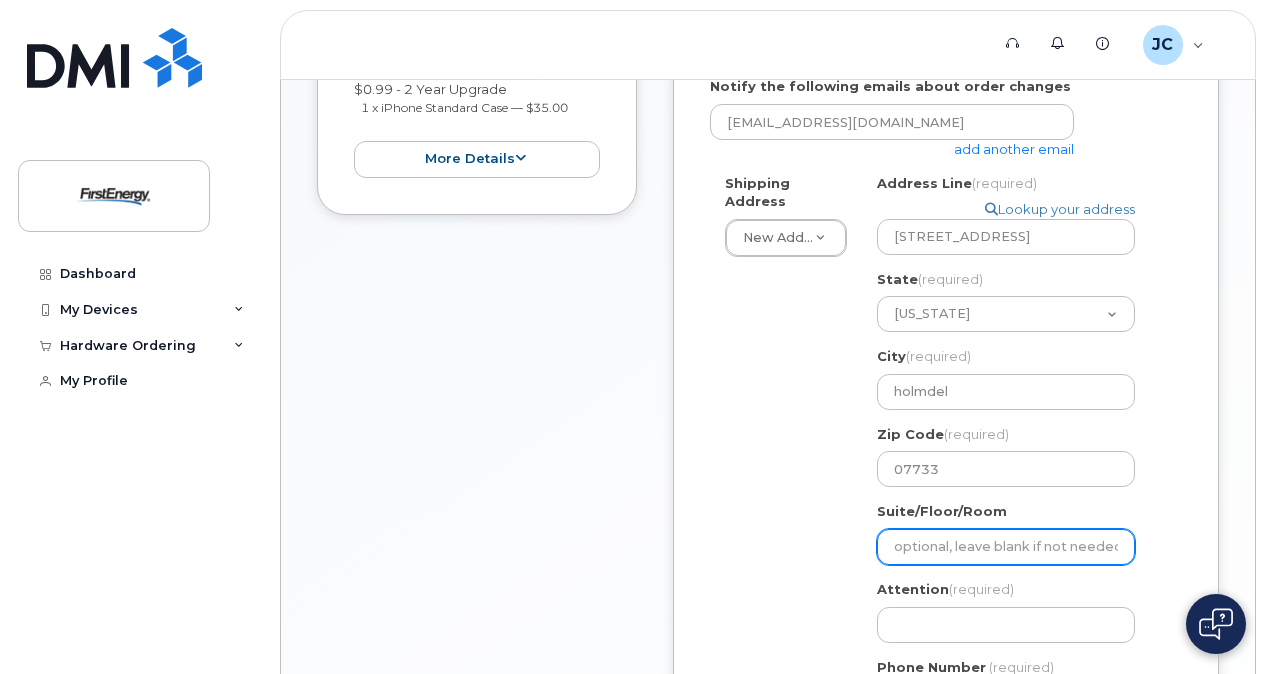 select 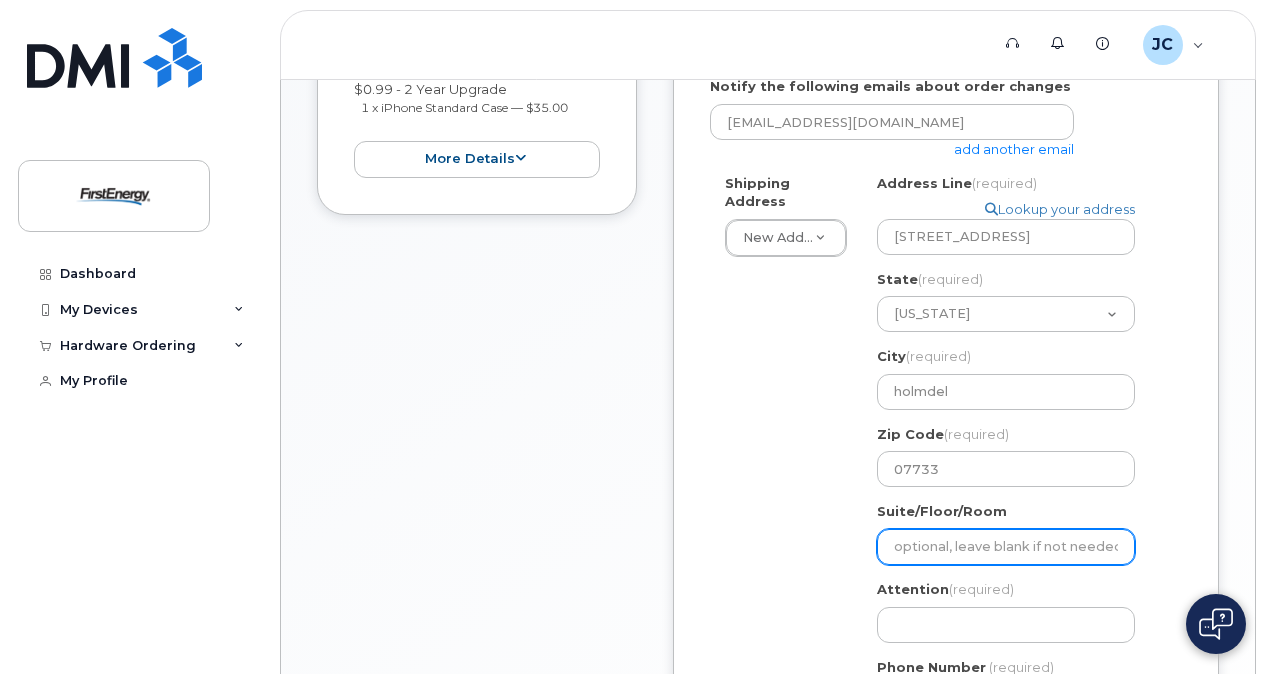 type on "s" 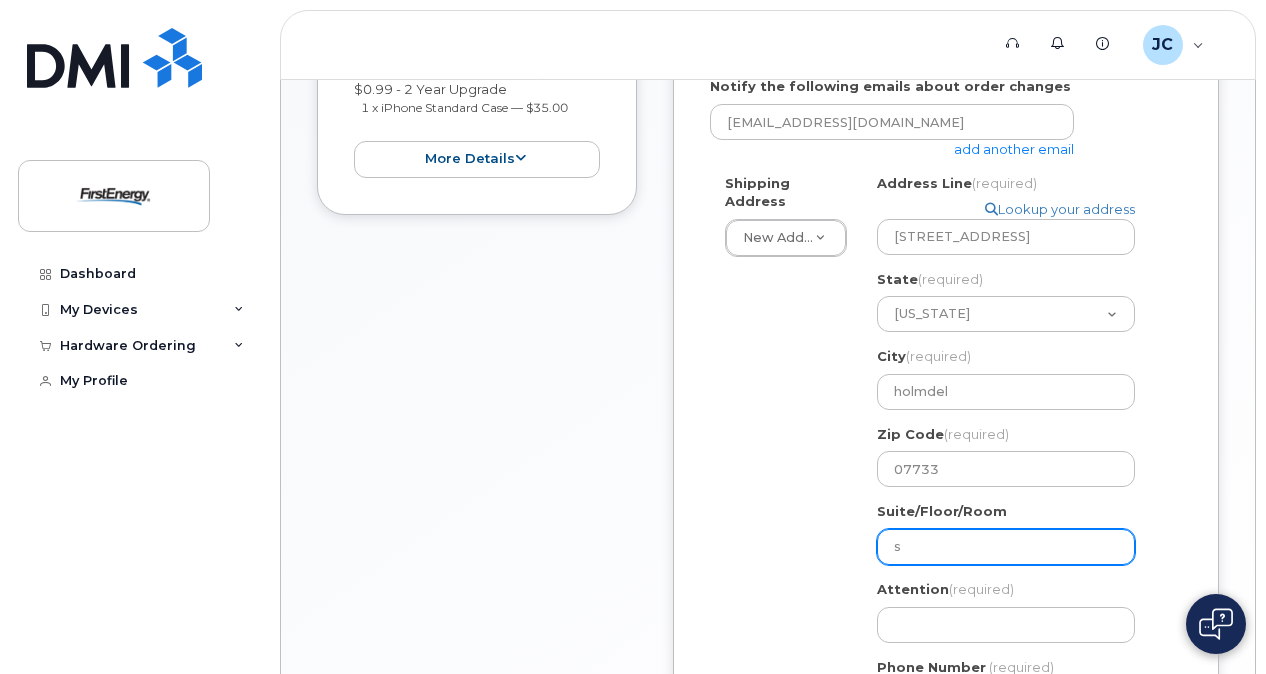 select 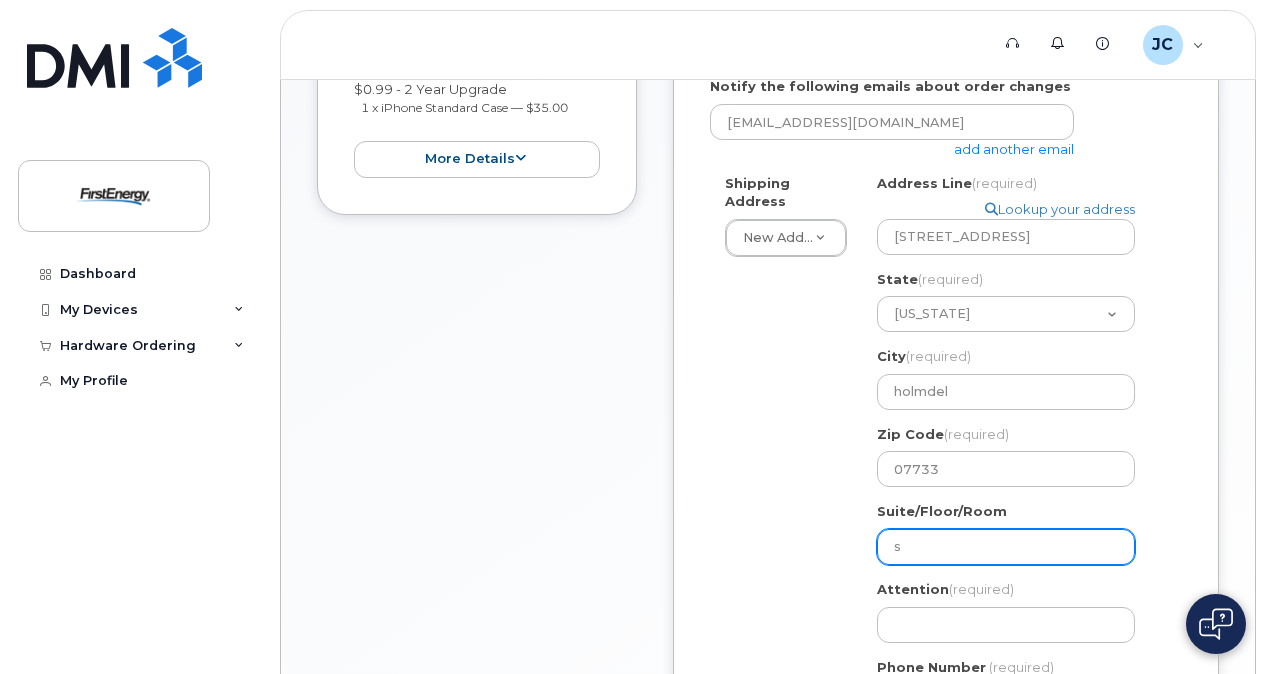 type on "su" 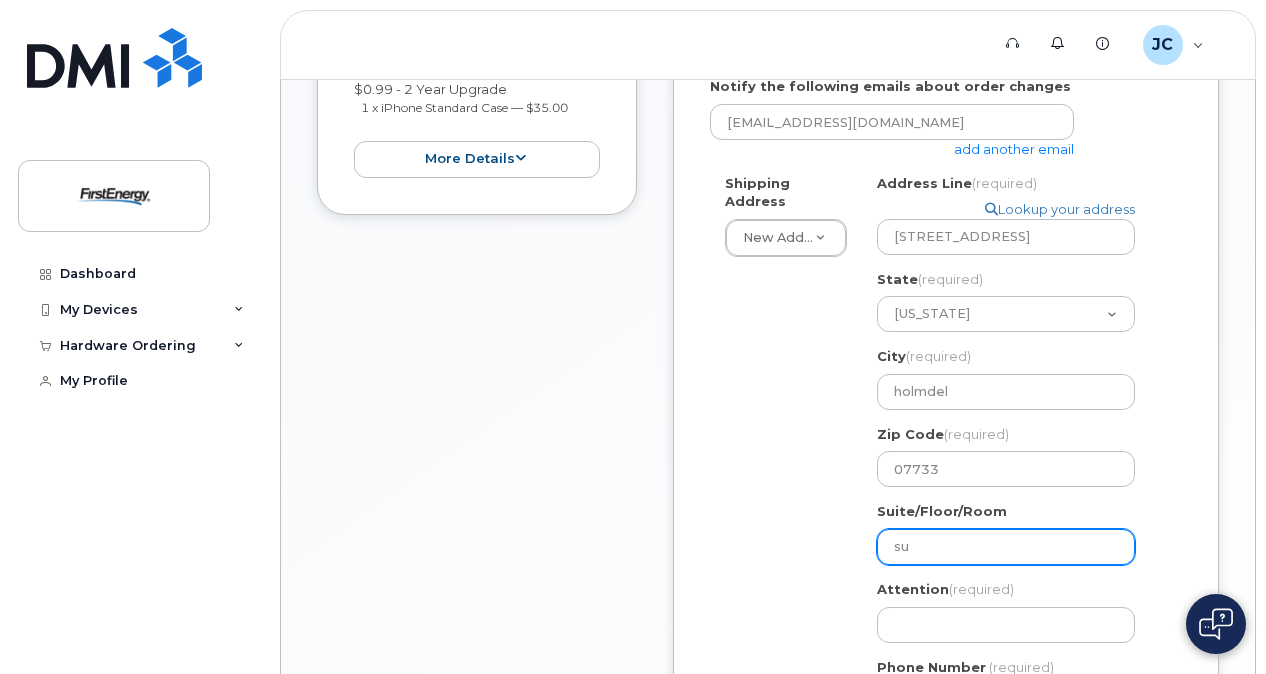 select 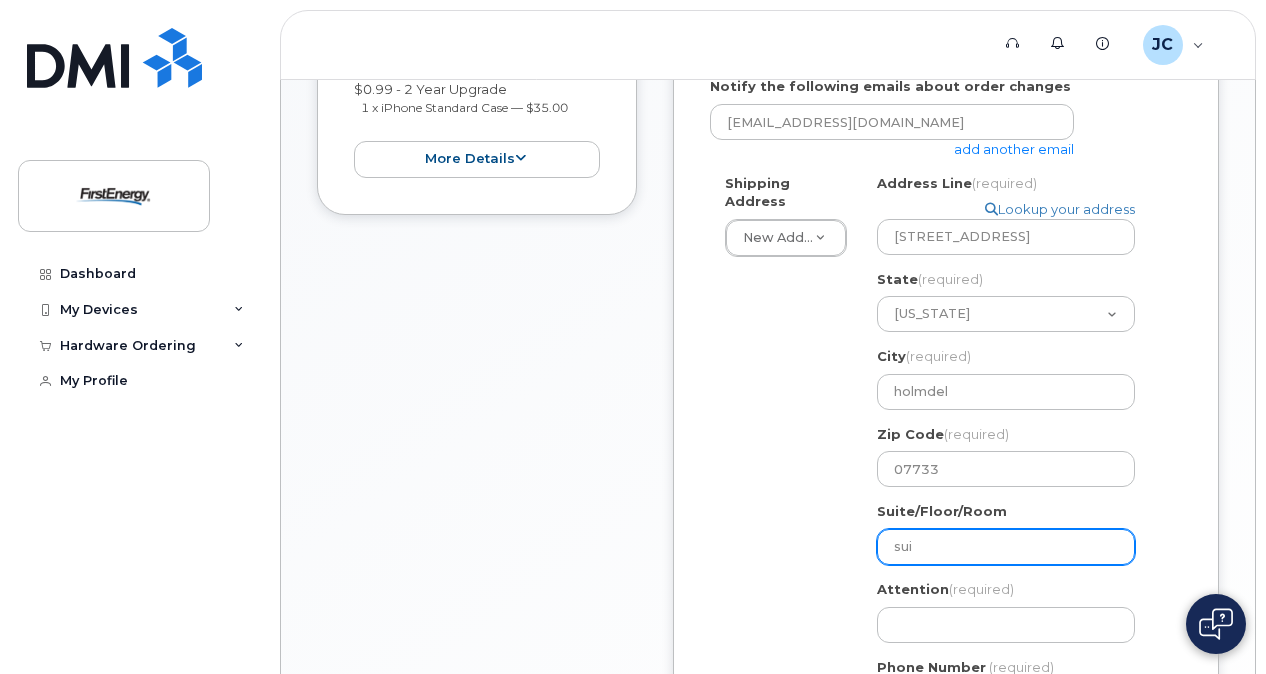 select 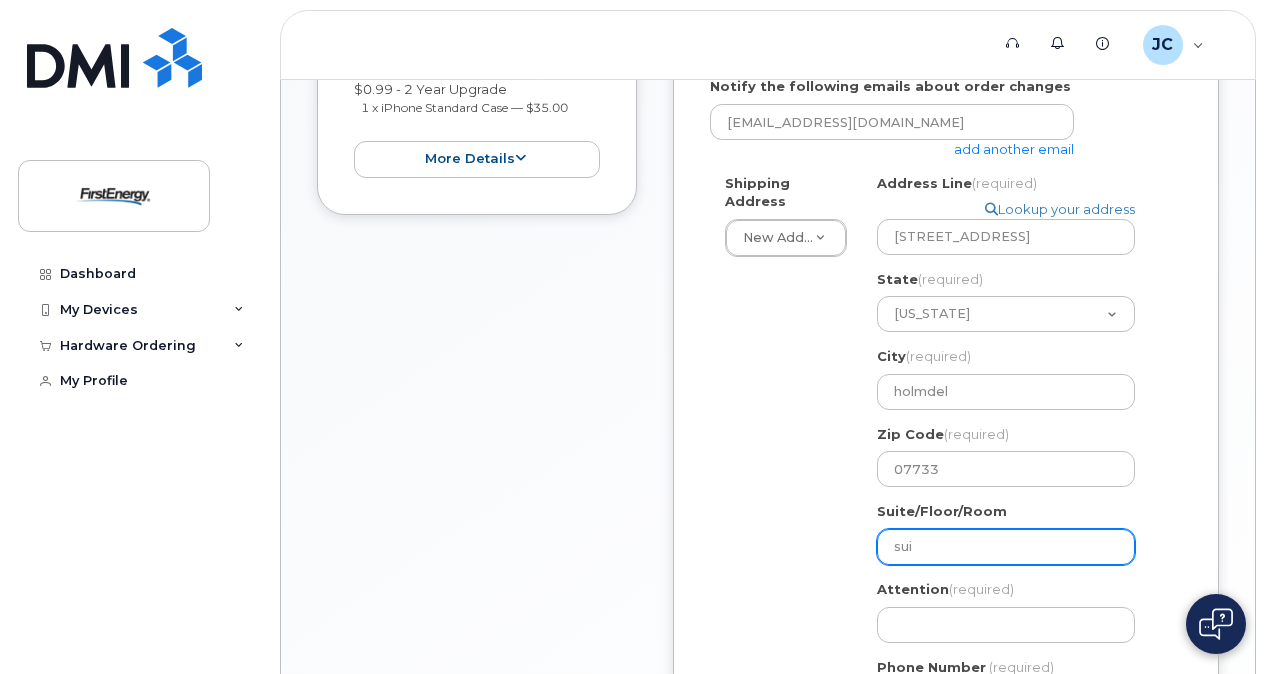 type on "suit" 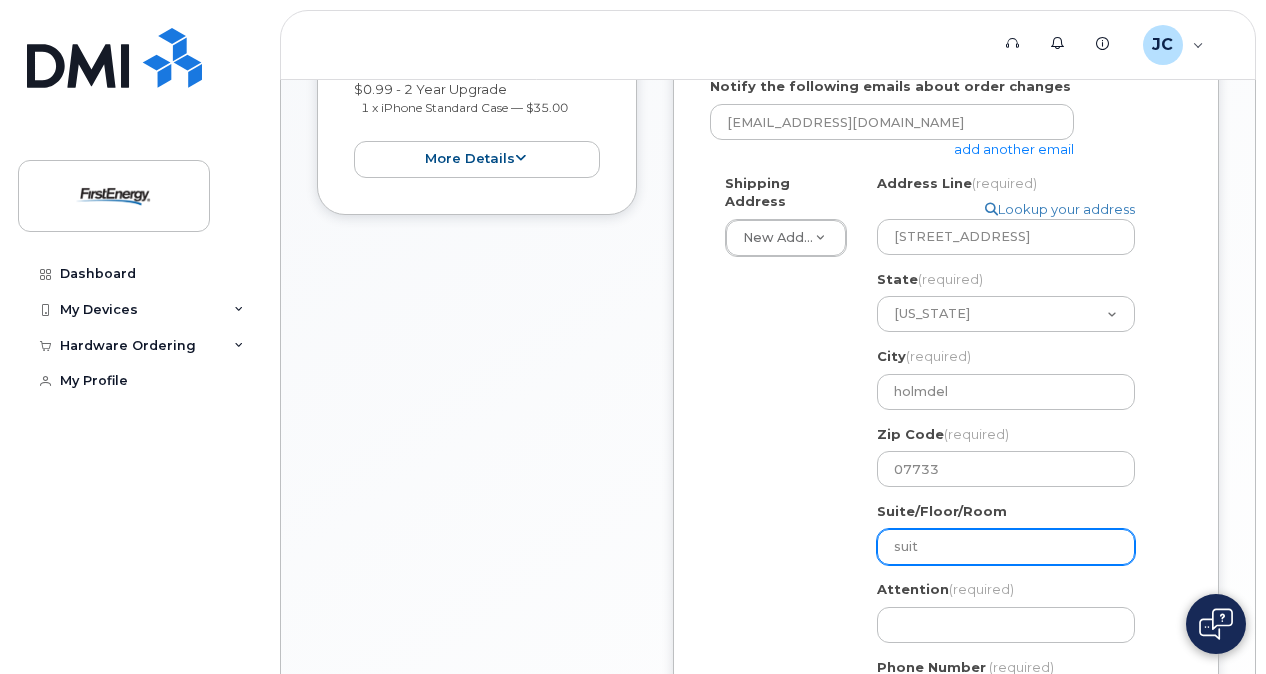 select 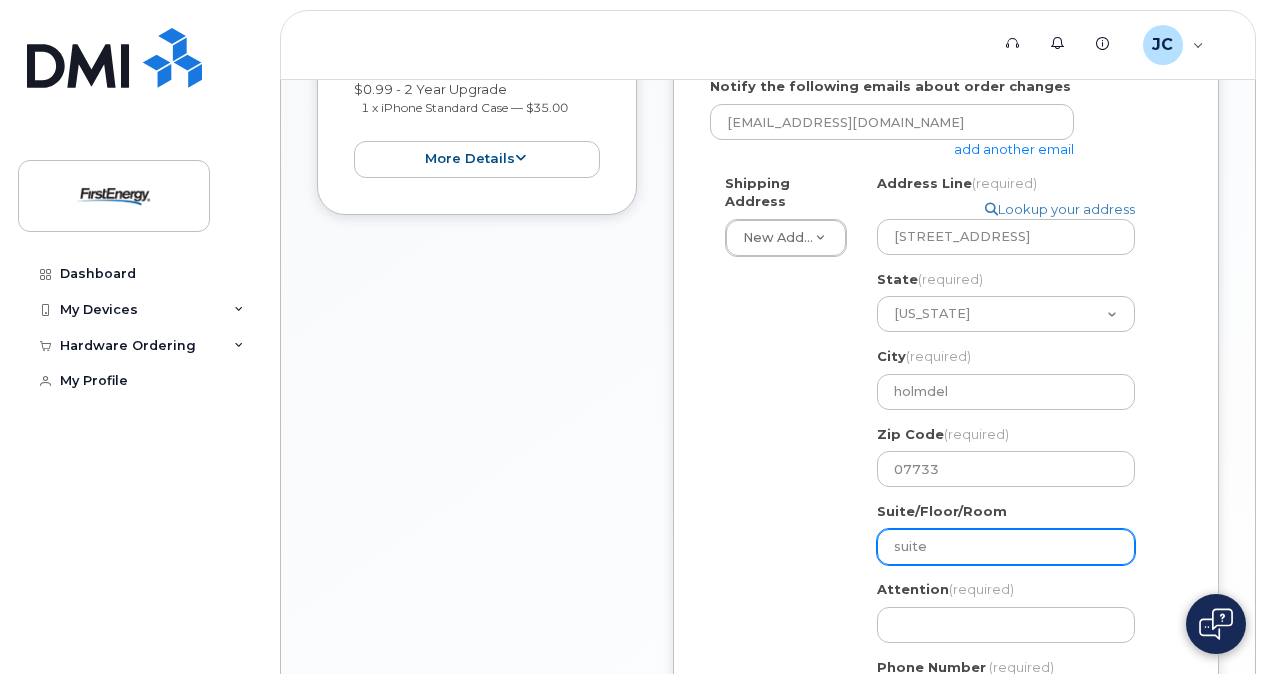 type on "suite" 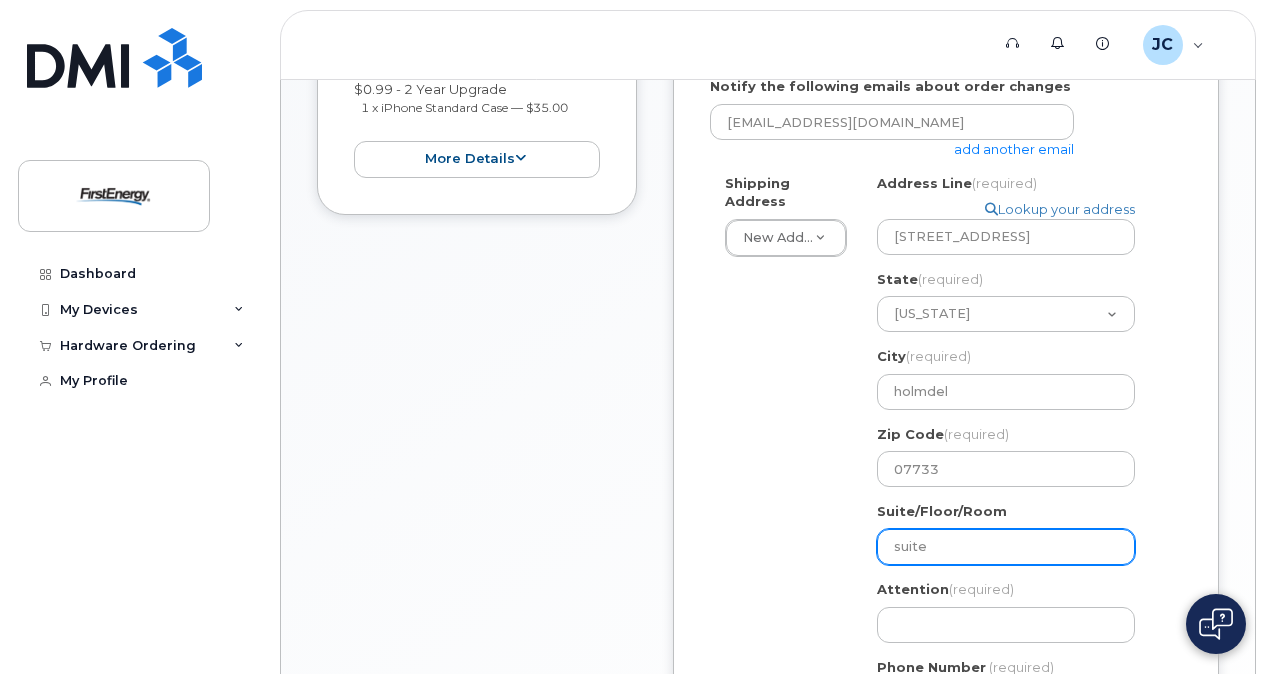 select 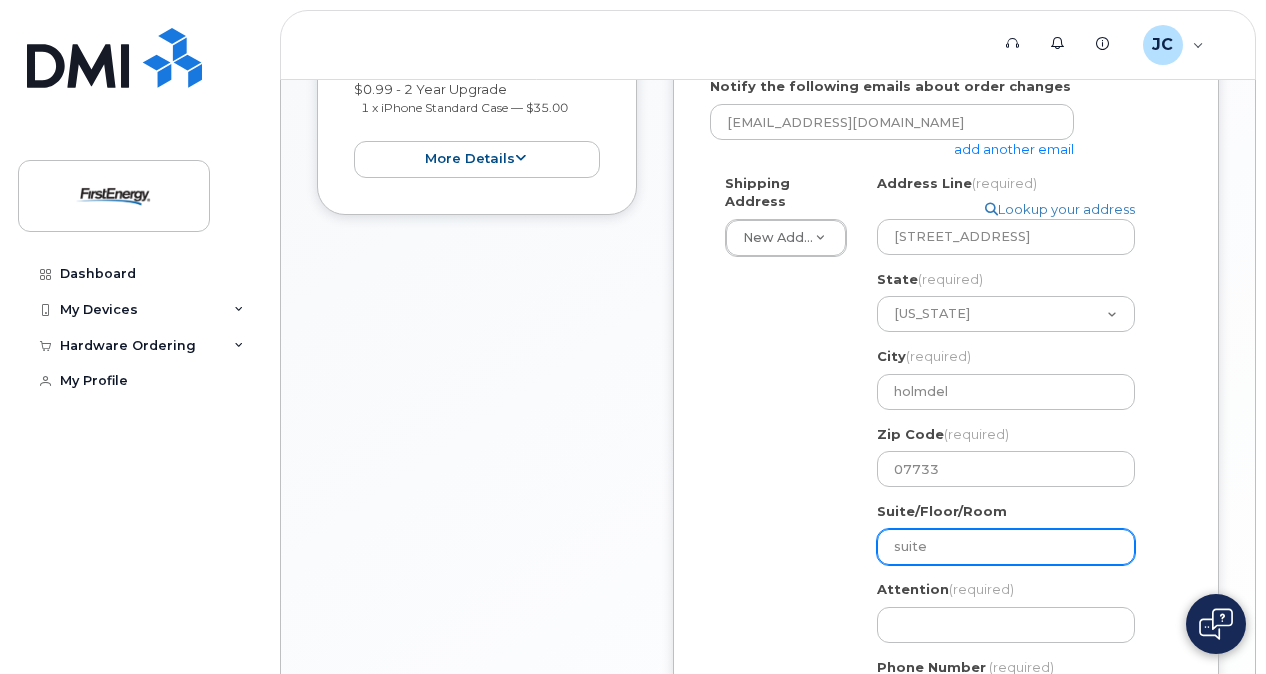 type on "suite 5" 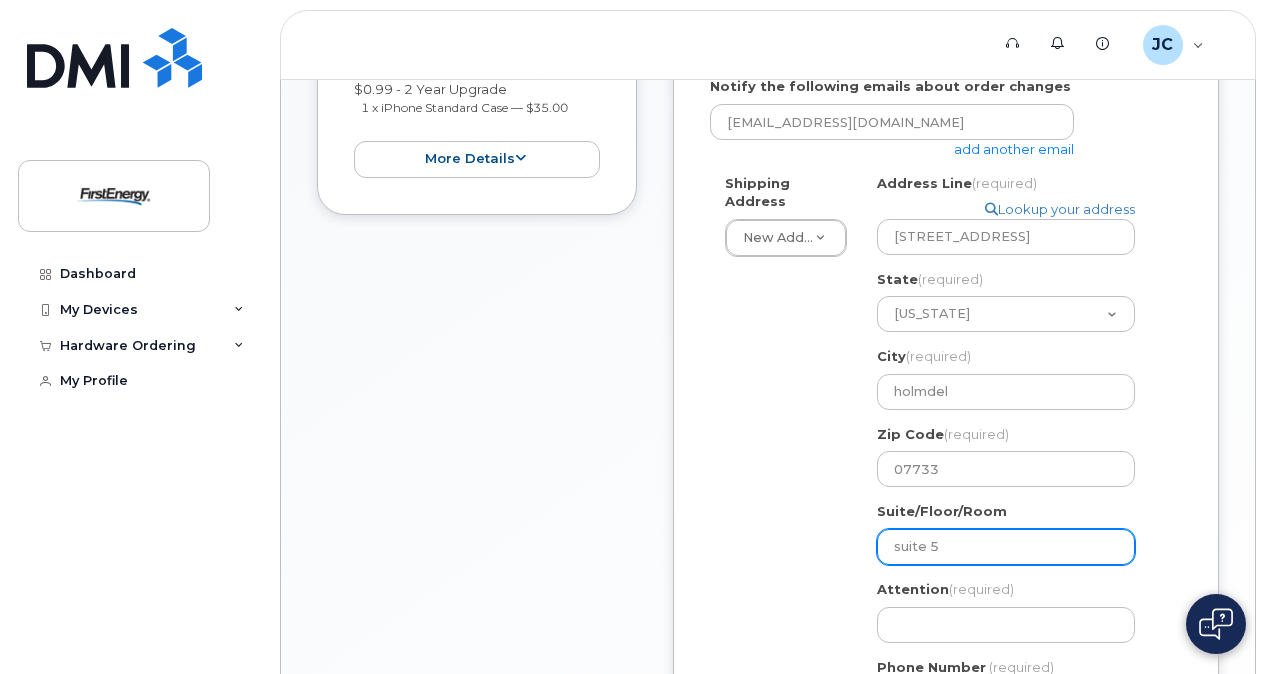 select 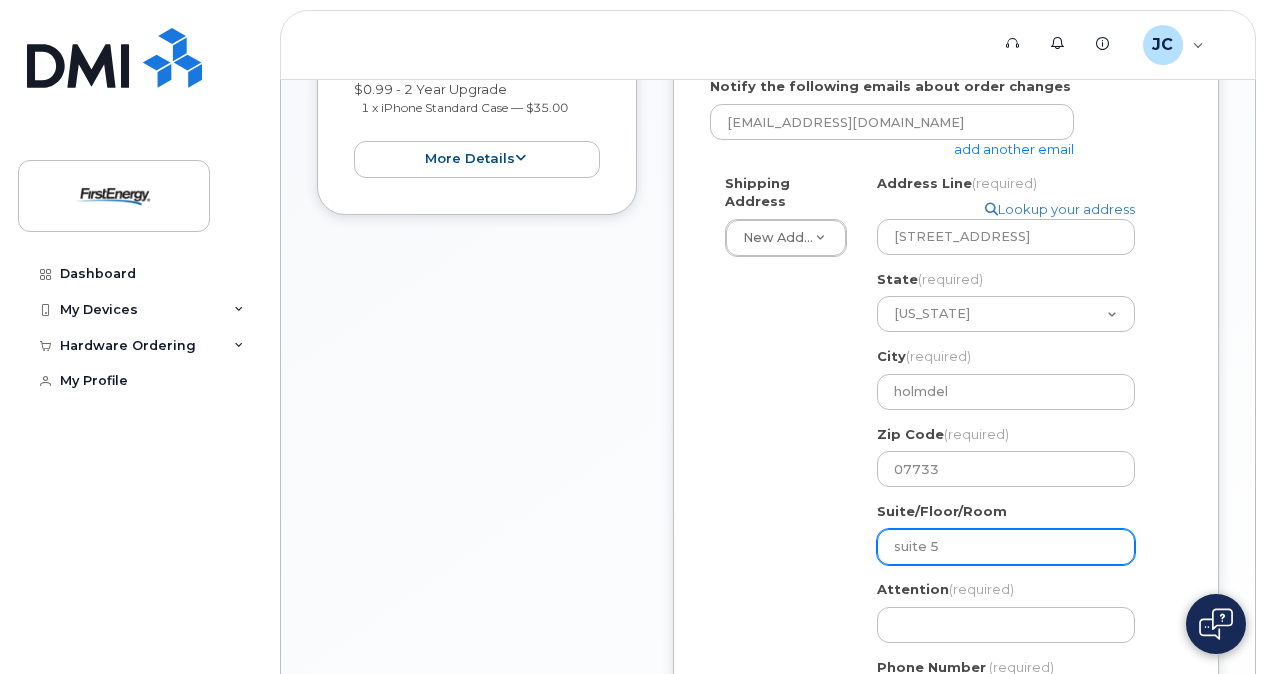 type on "suite 51" 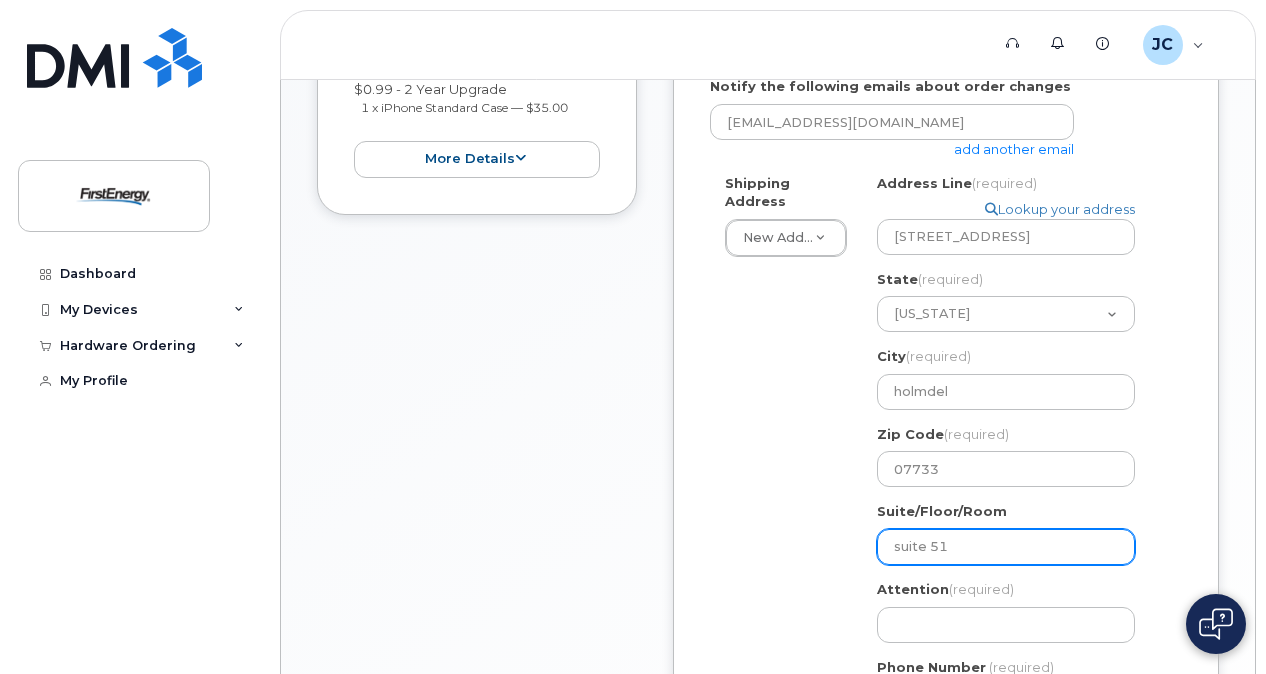 select 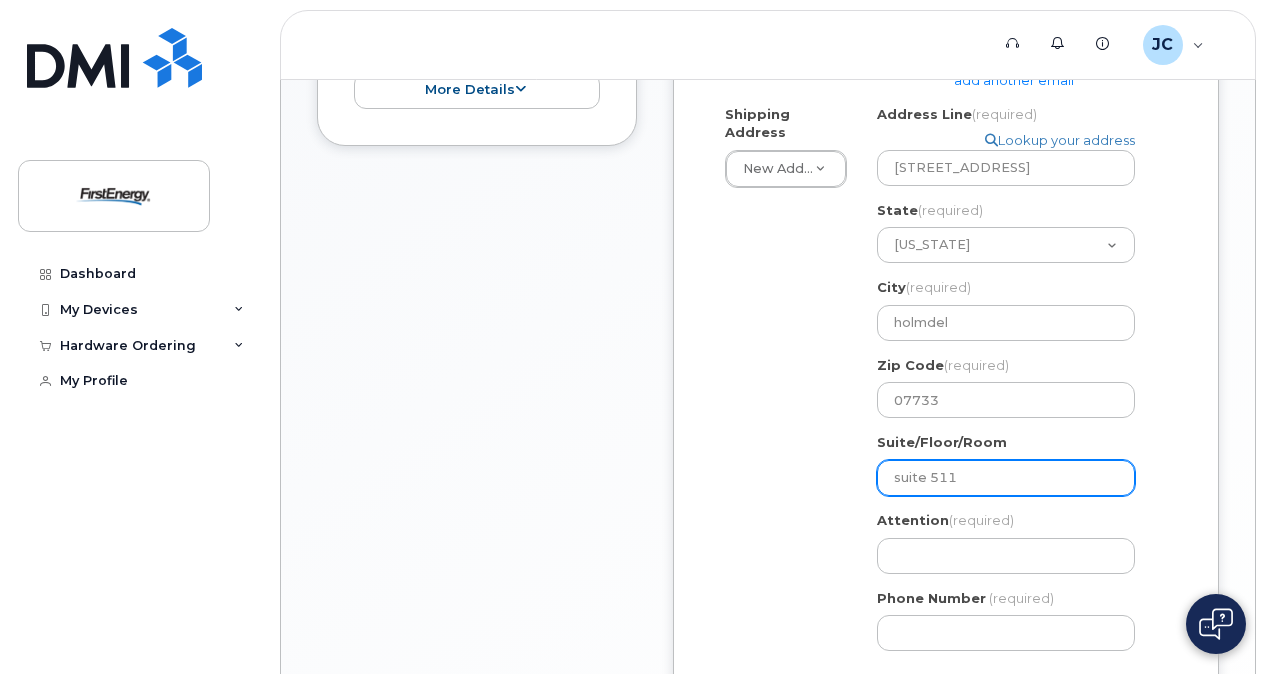 scroll, scrollTop: 600, scrollLeft: 0, axis: vertical 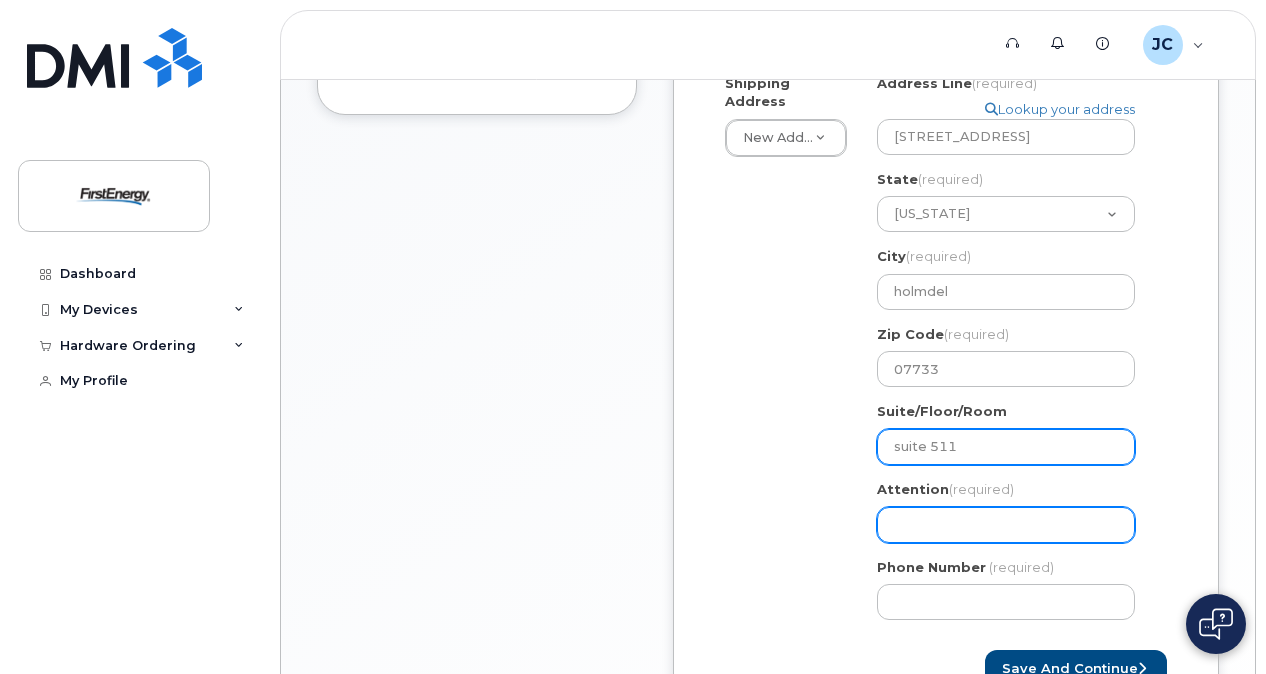 type on "suite 511" 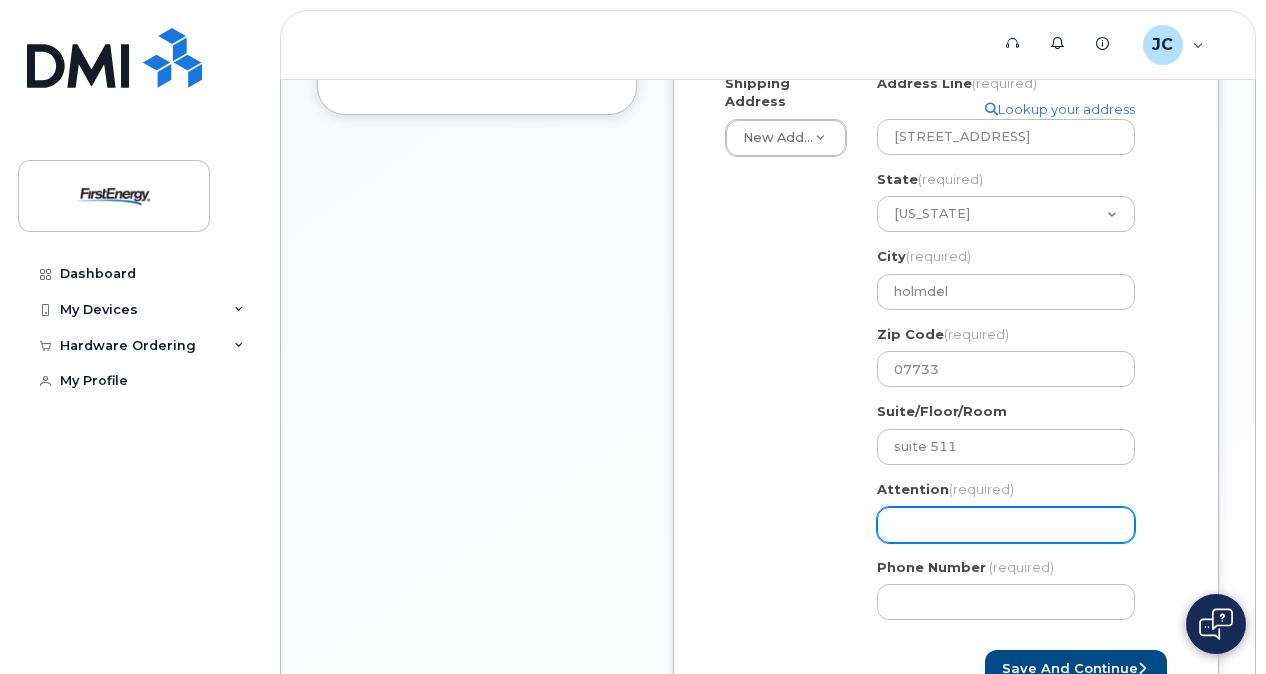 click on "Attention
(required)" 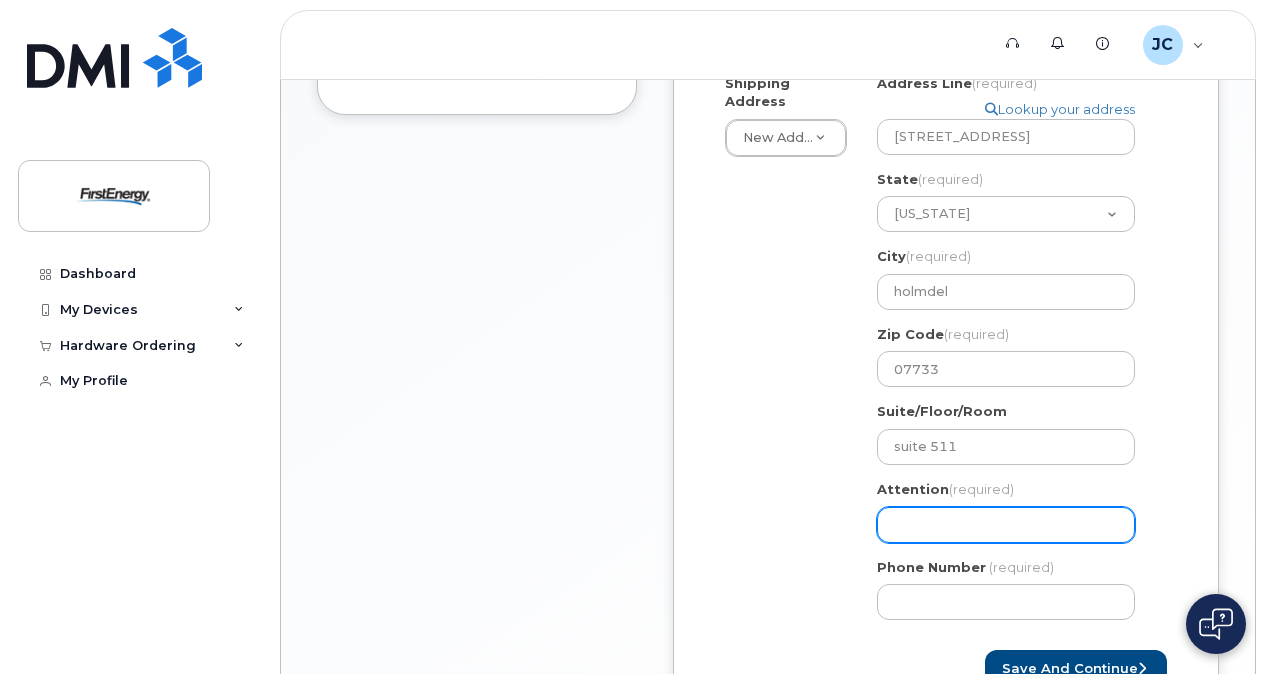 select 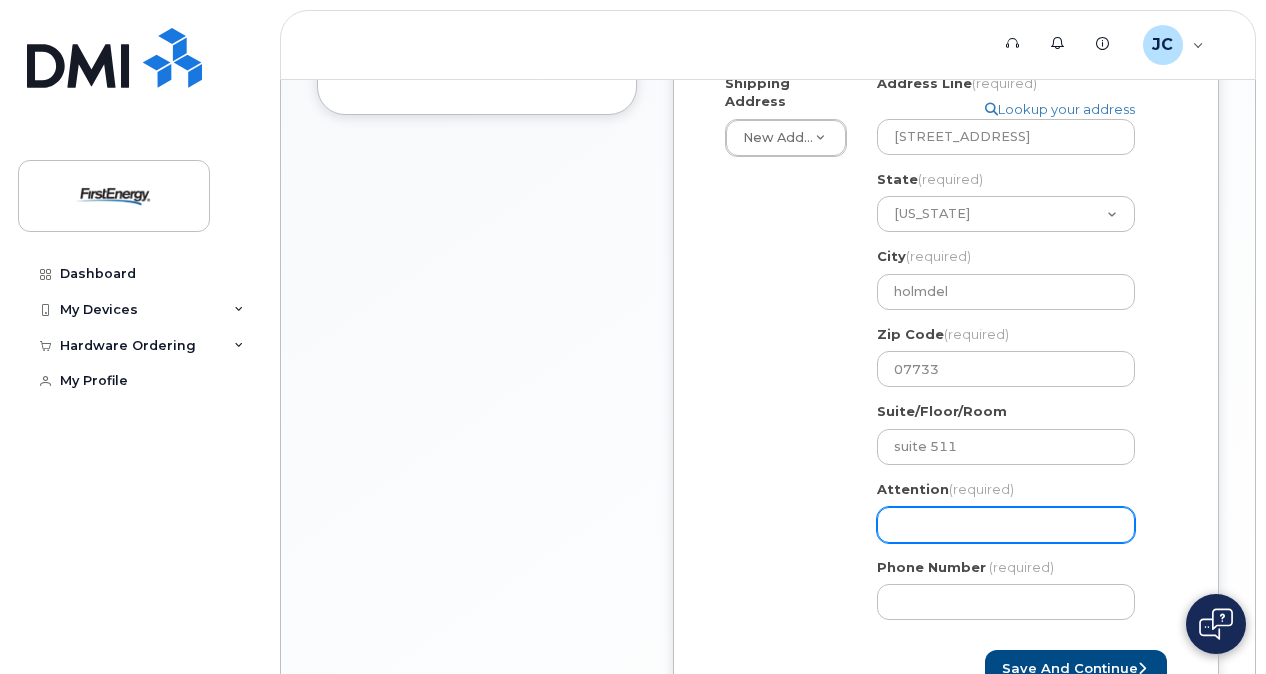 type on "J" 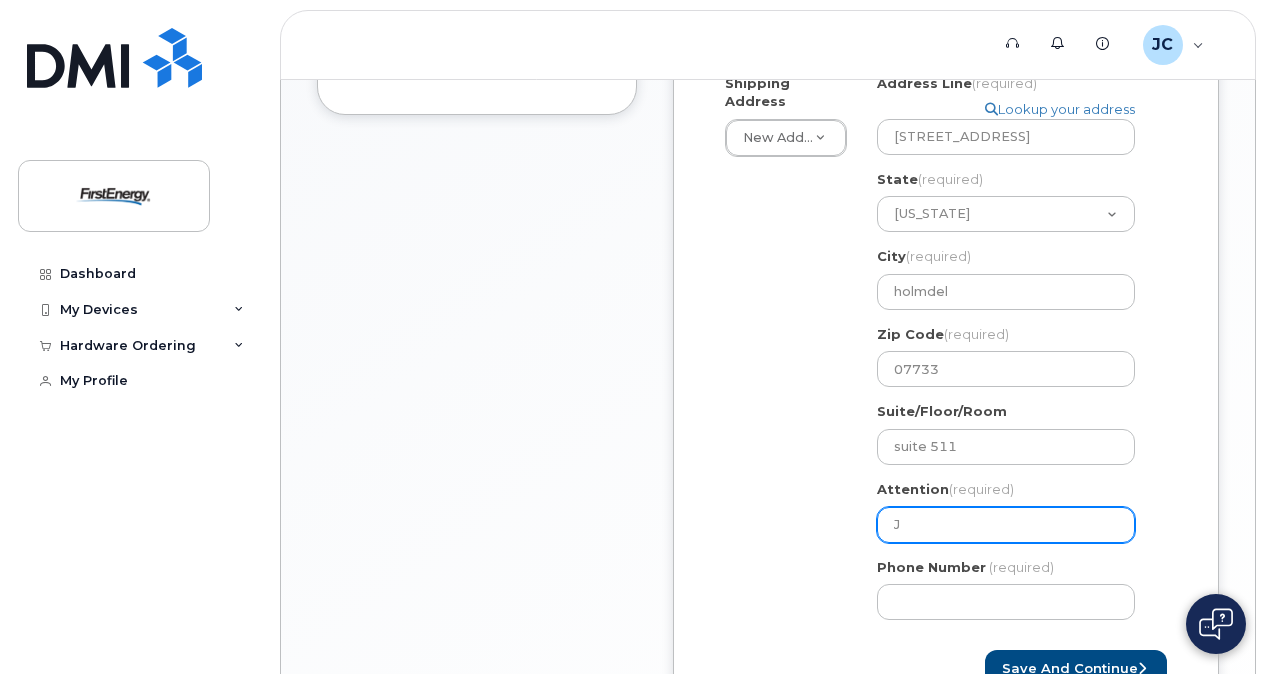 select 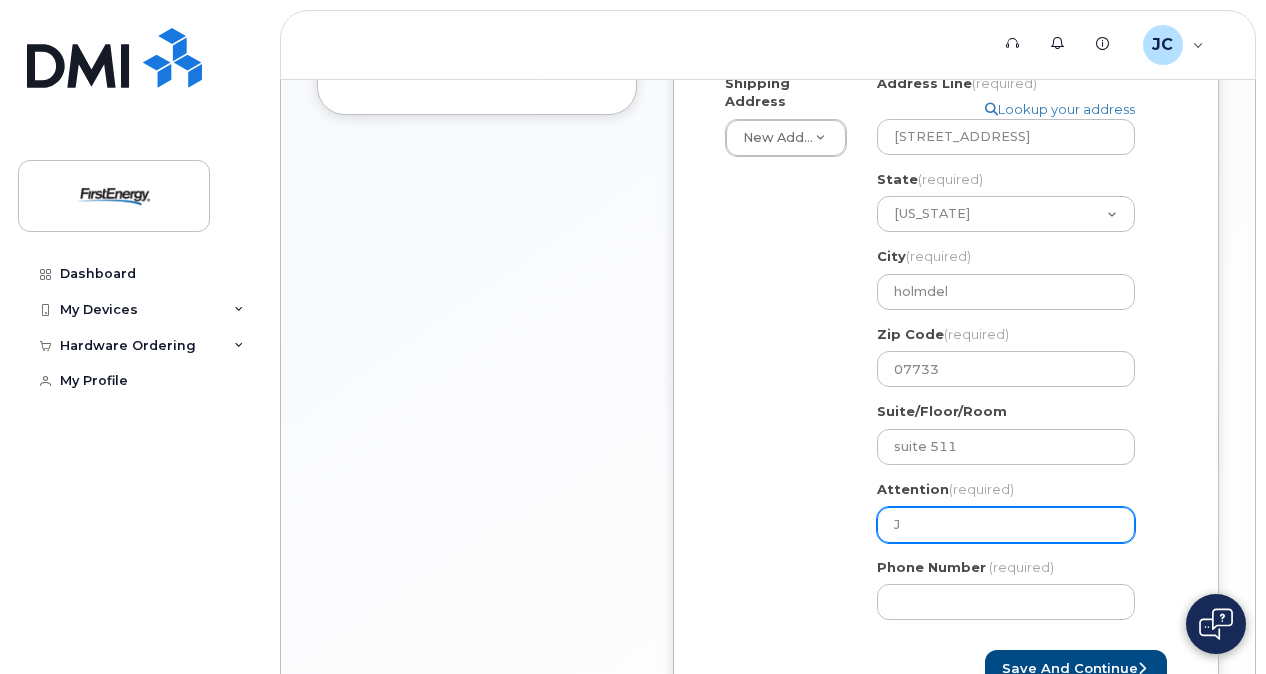 type on "Jo" 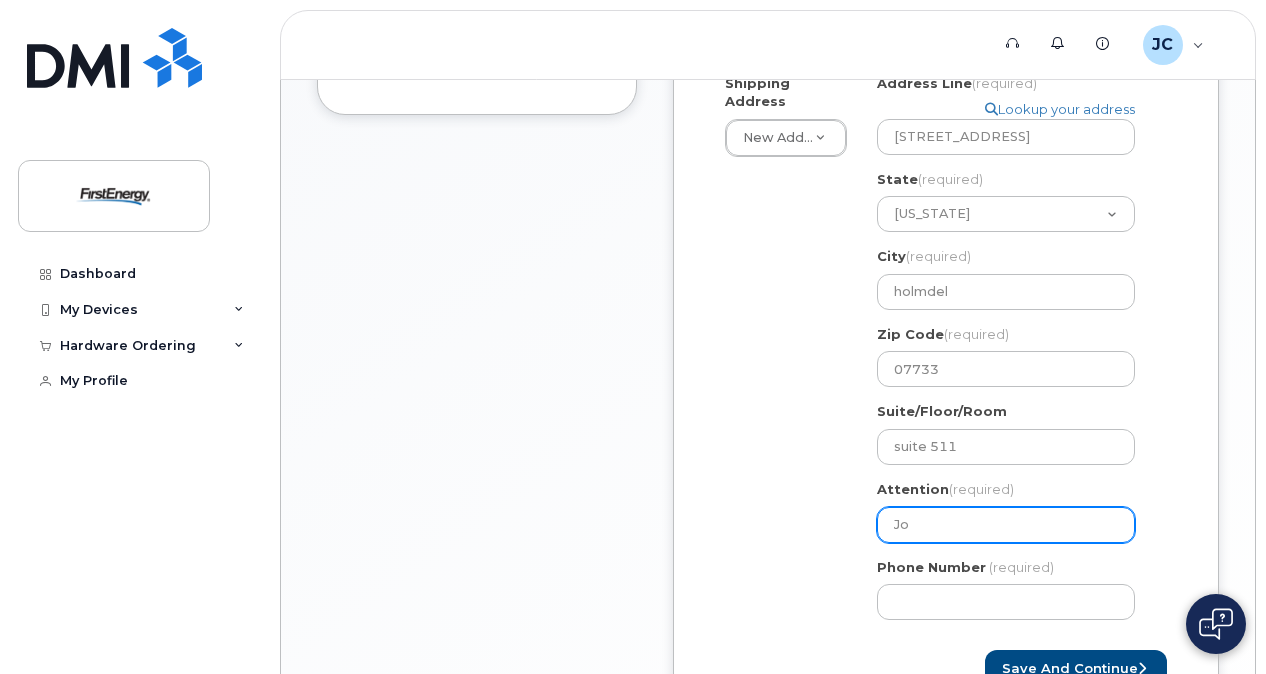 select 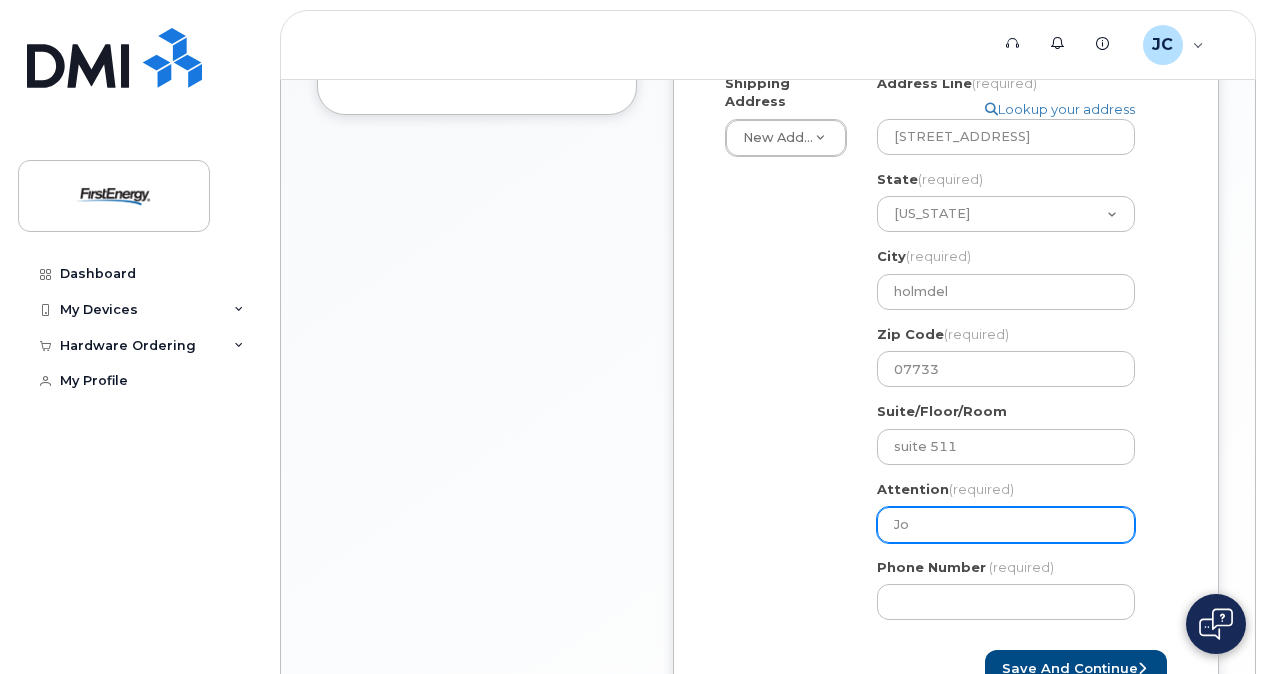 type on "Jos" 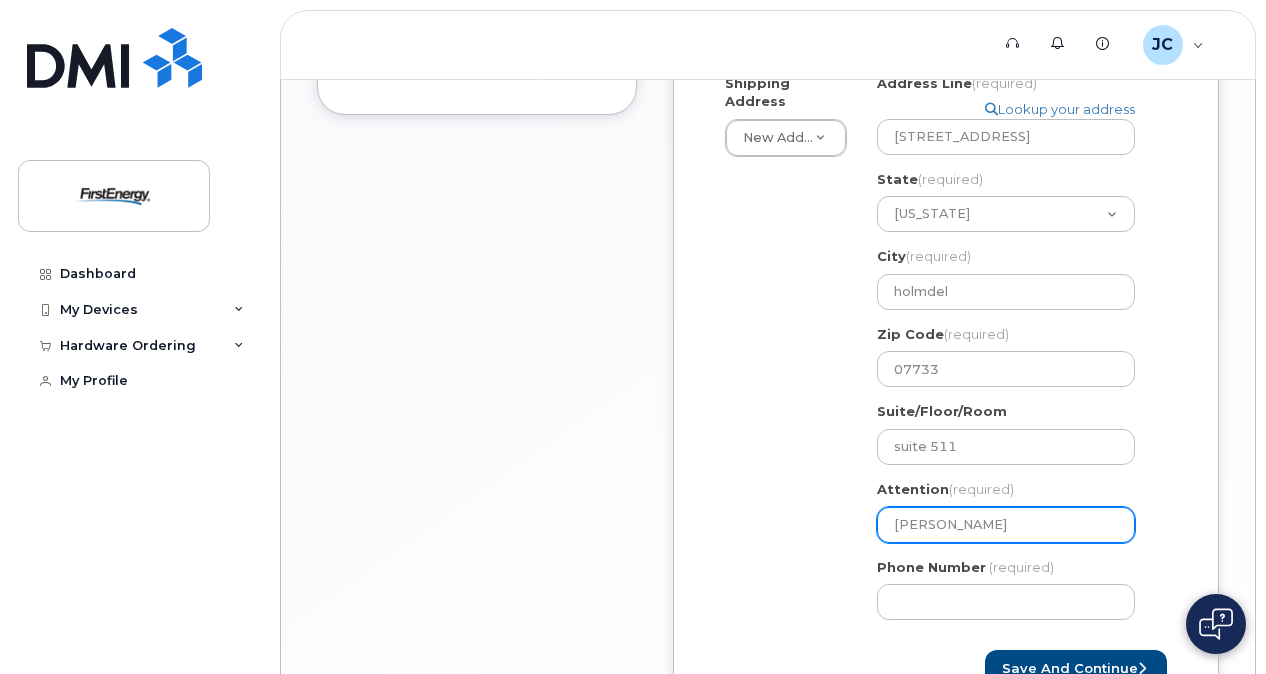select 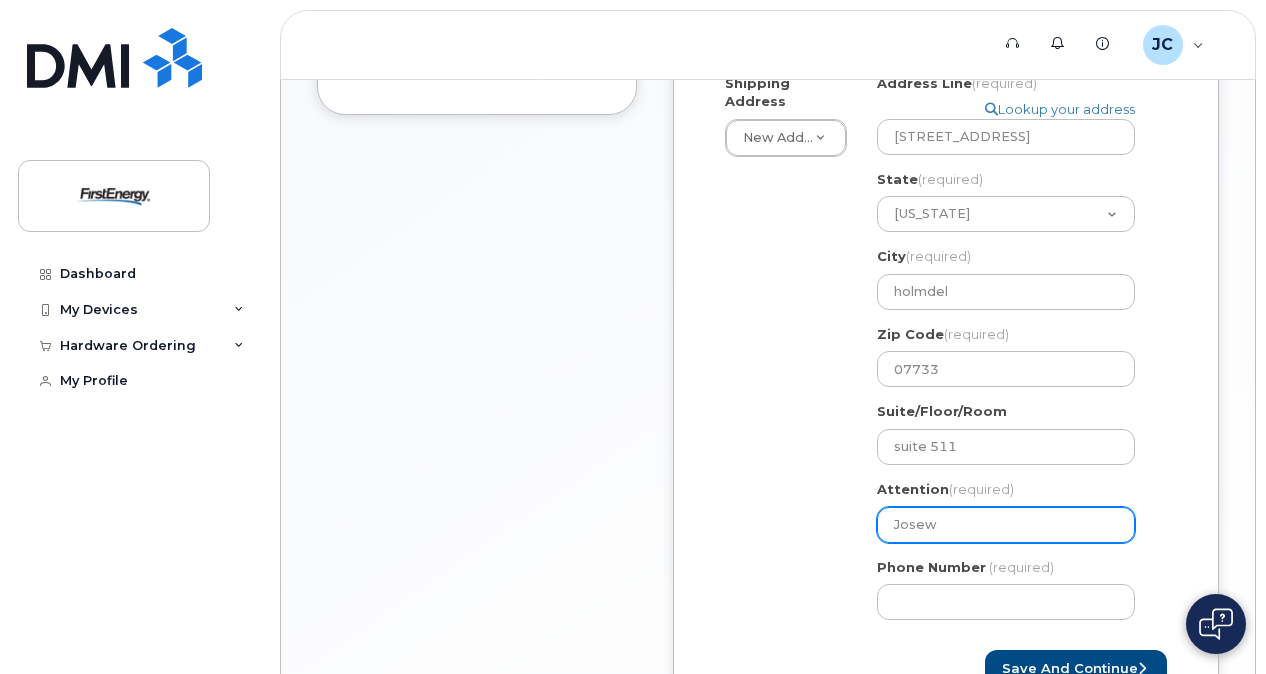 select 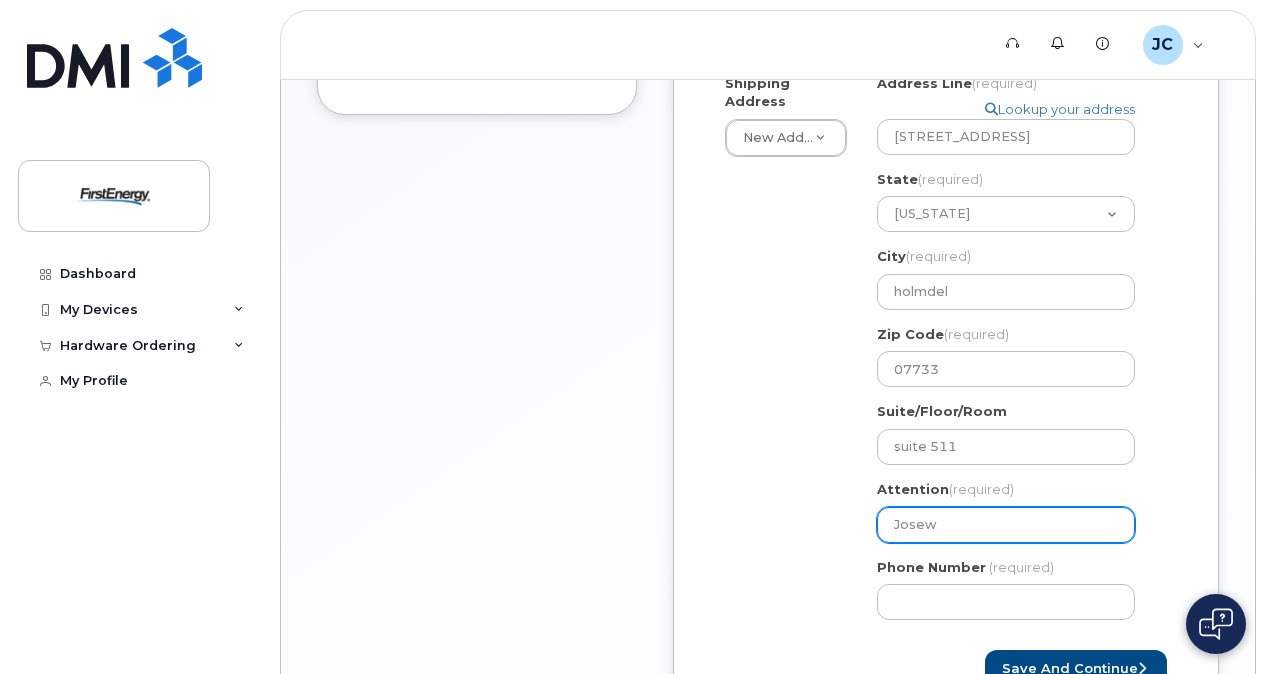 type on "Josewp" 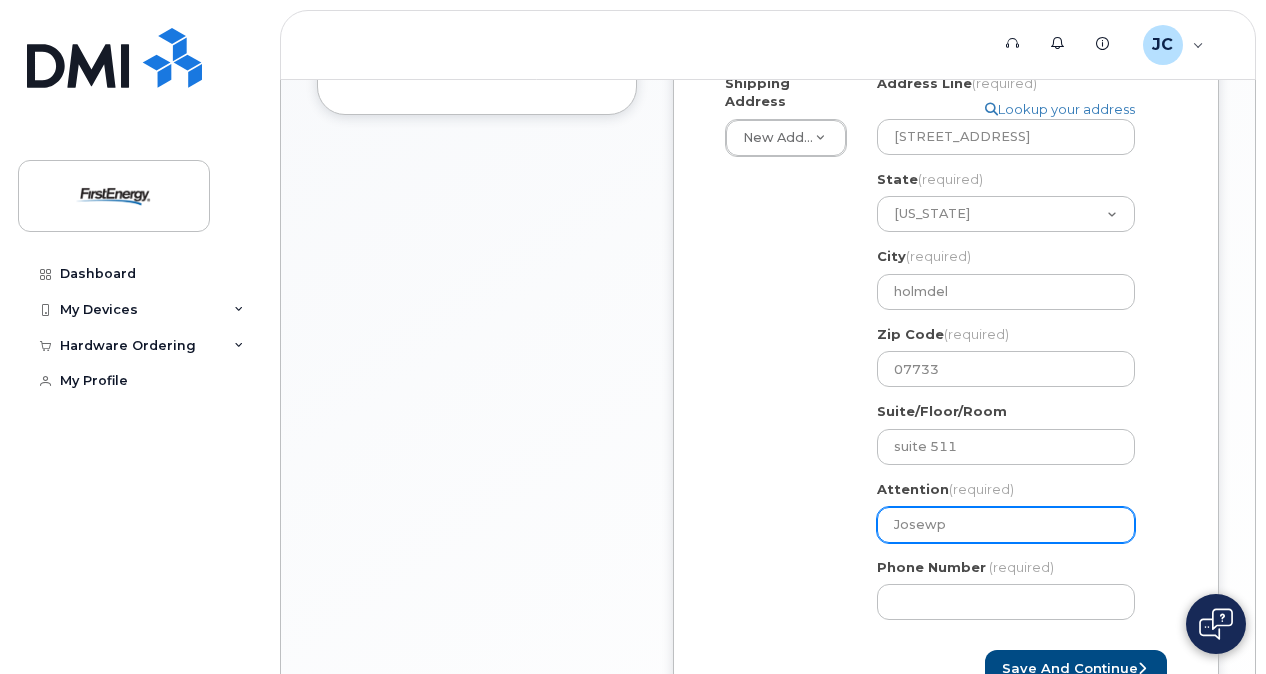 select 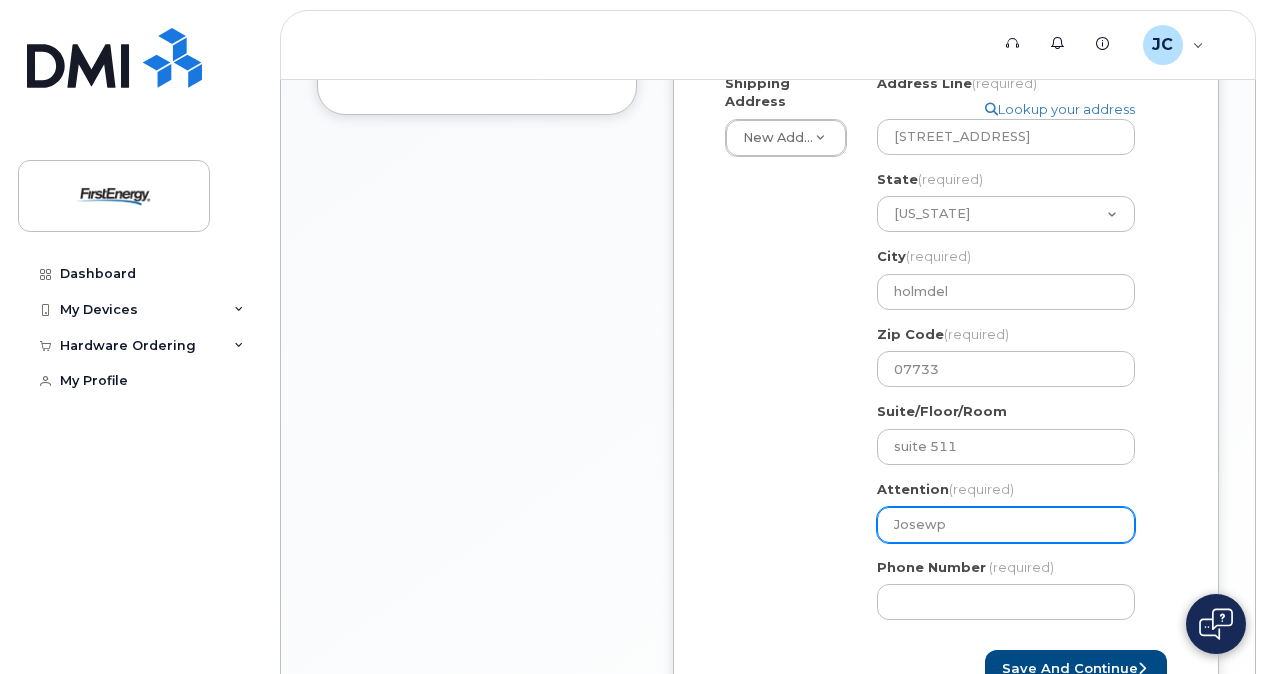 type on "Josewph" 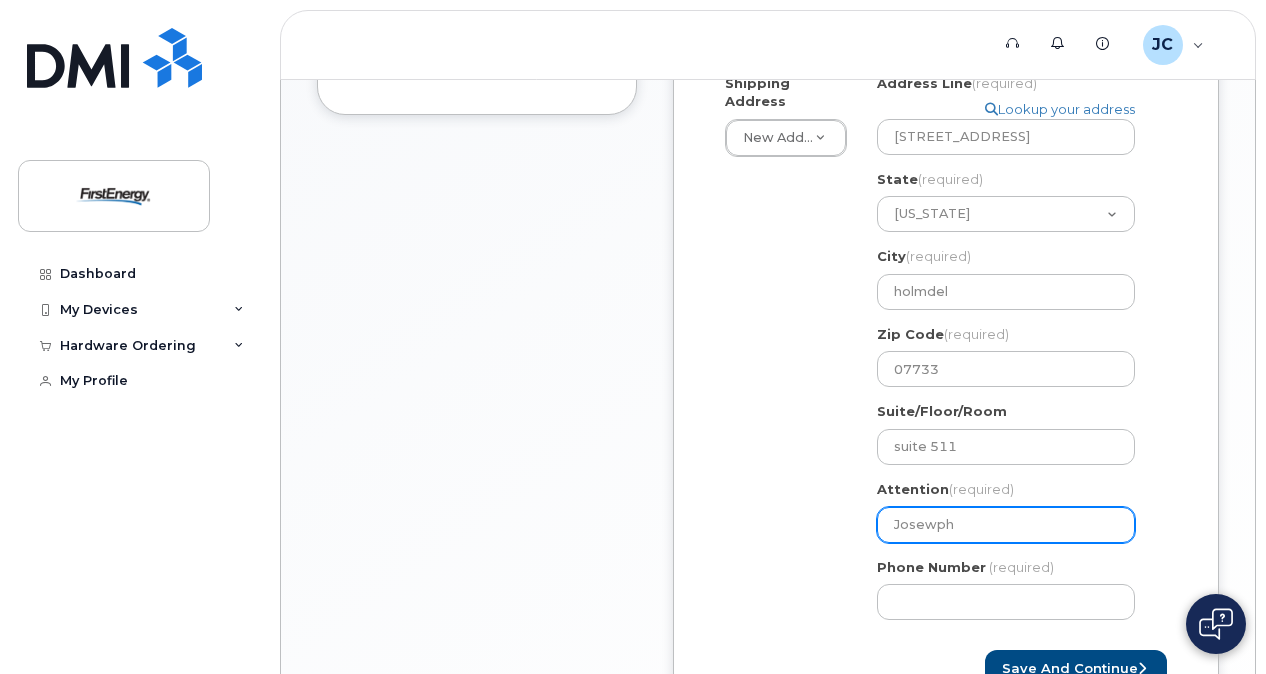 select 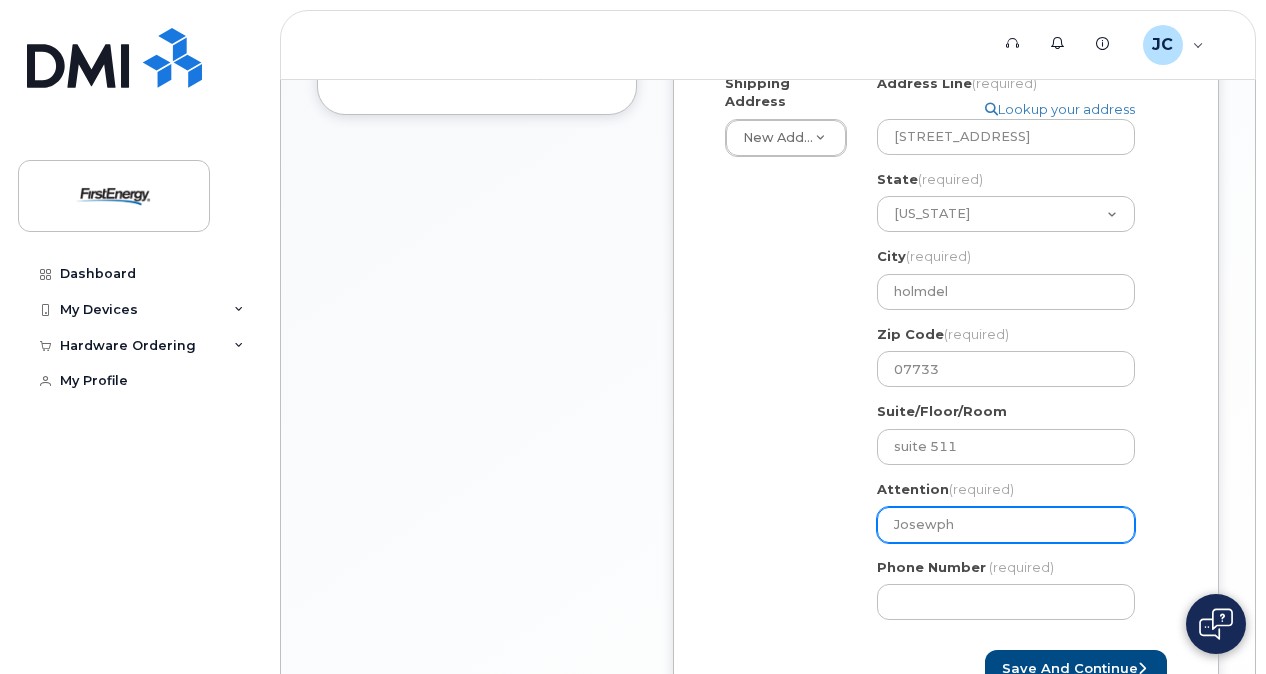 type on "Josewp" 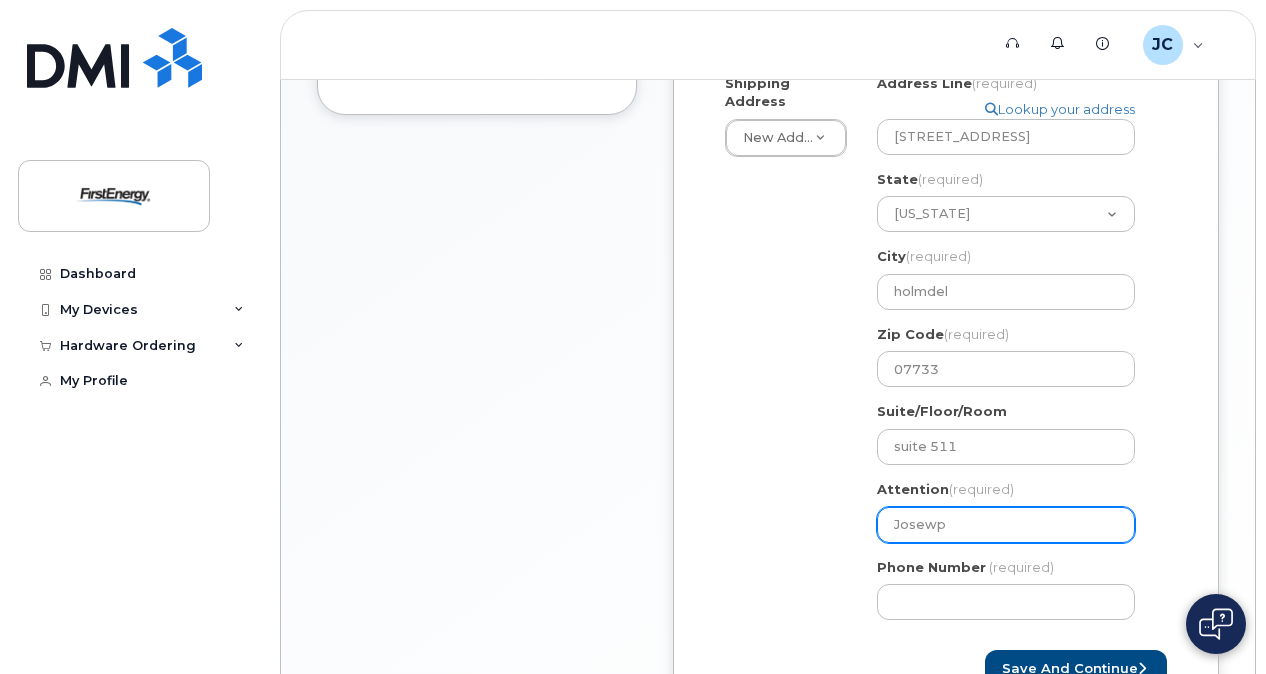 select 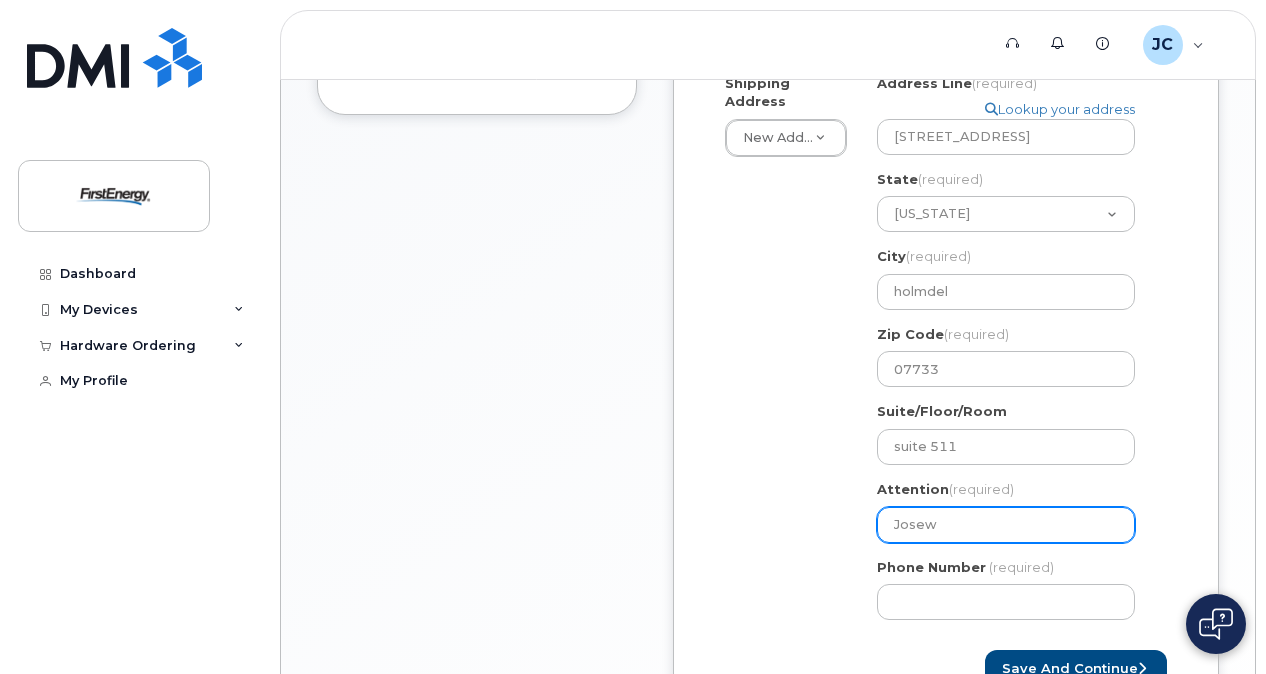 select 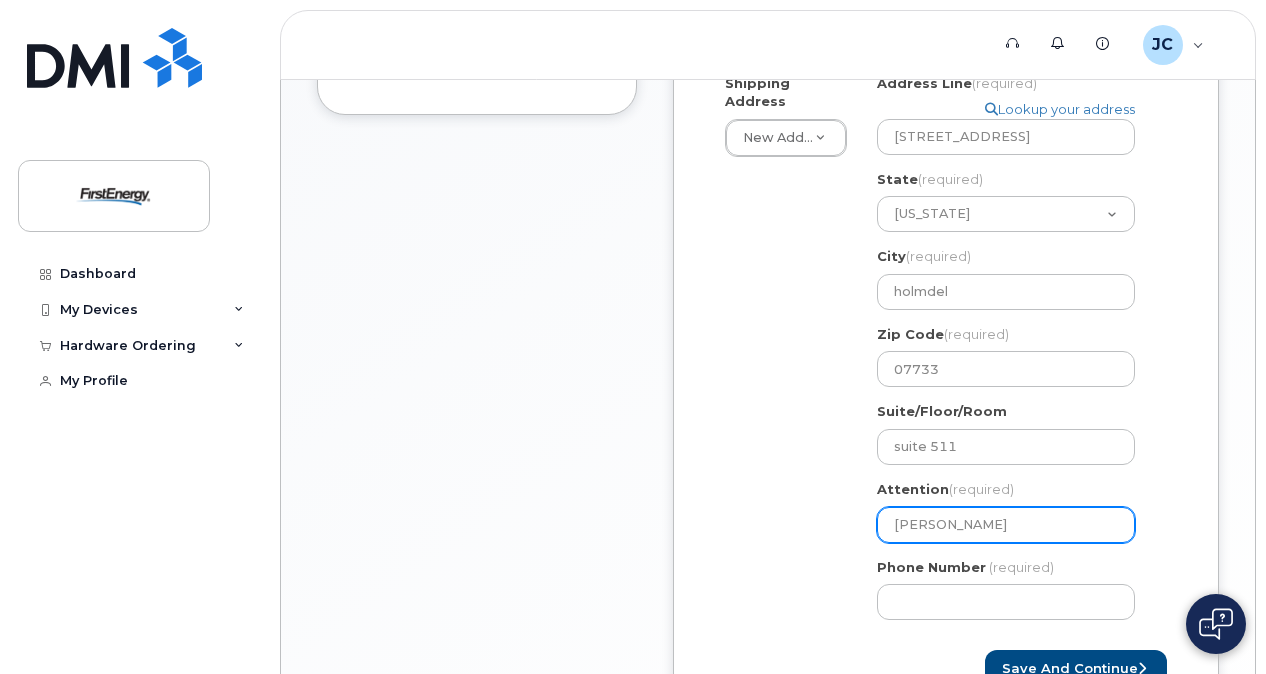 select 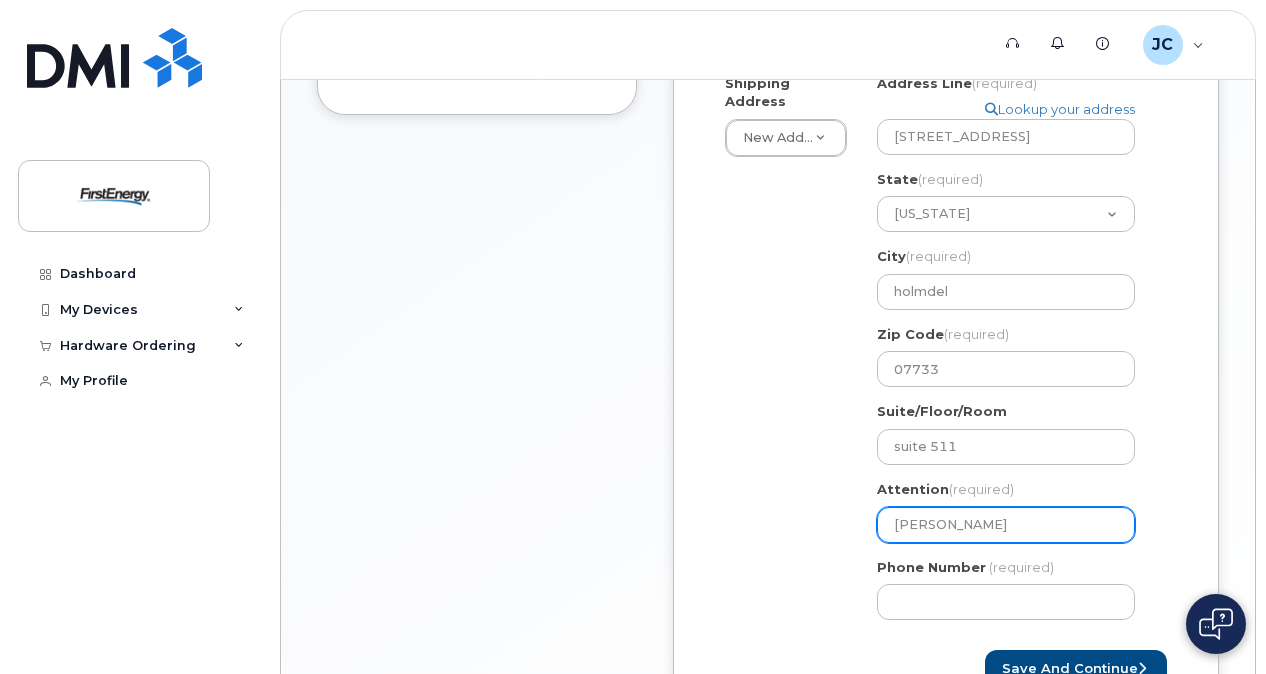 type on "Jos" 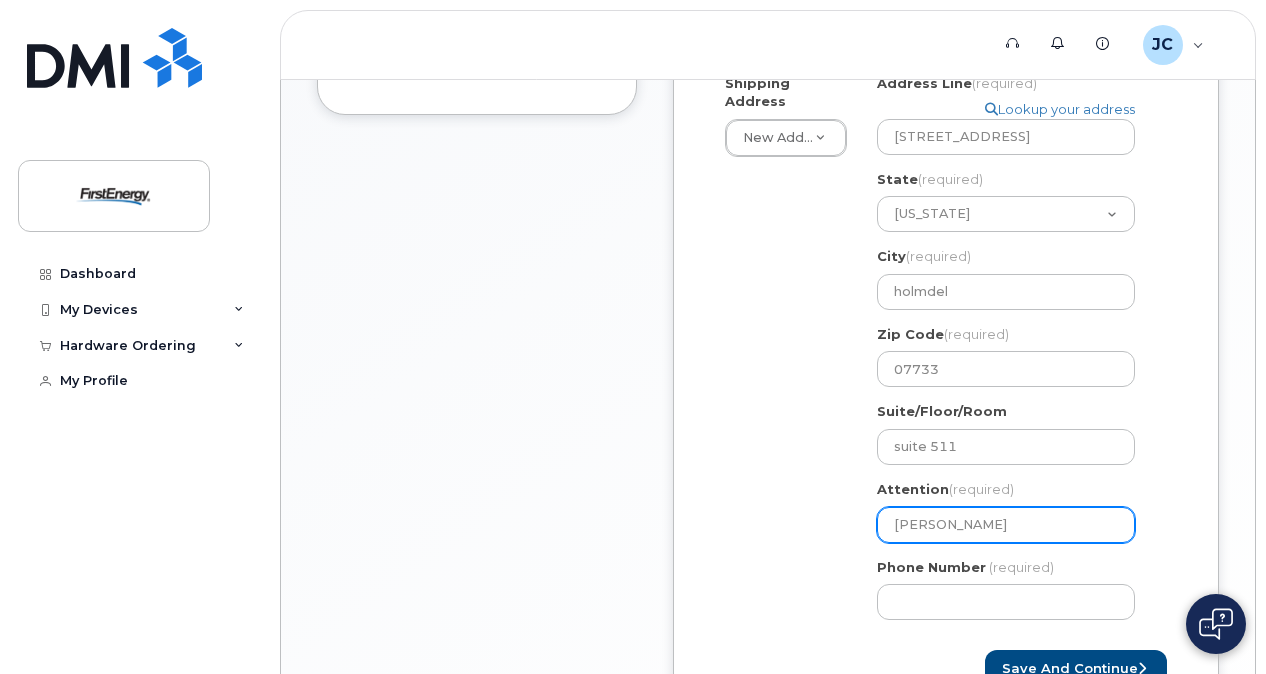 select 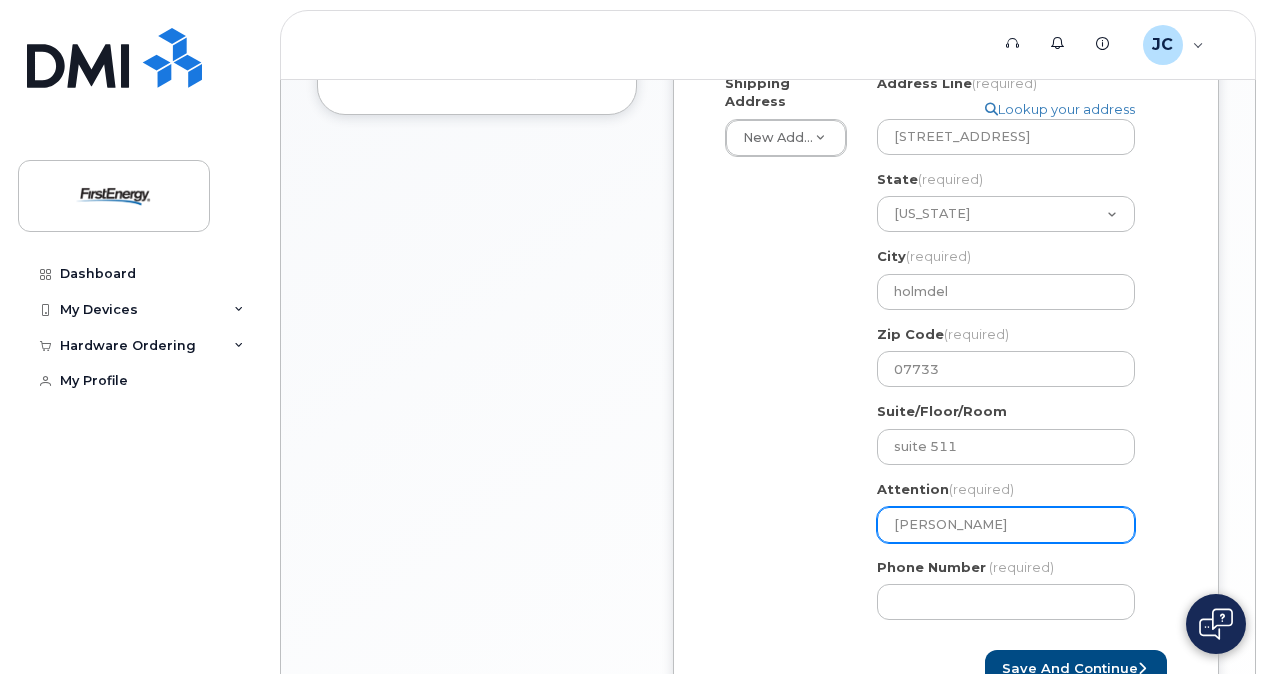 type on "Jose" 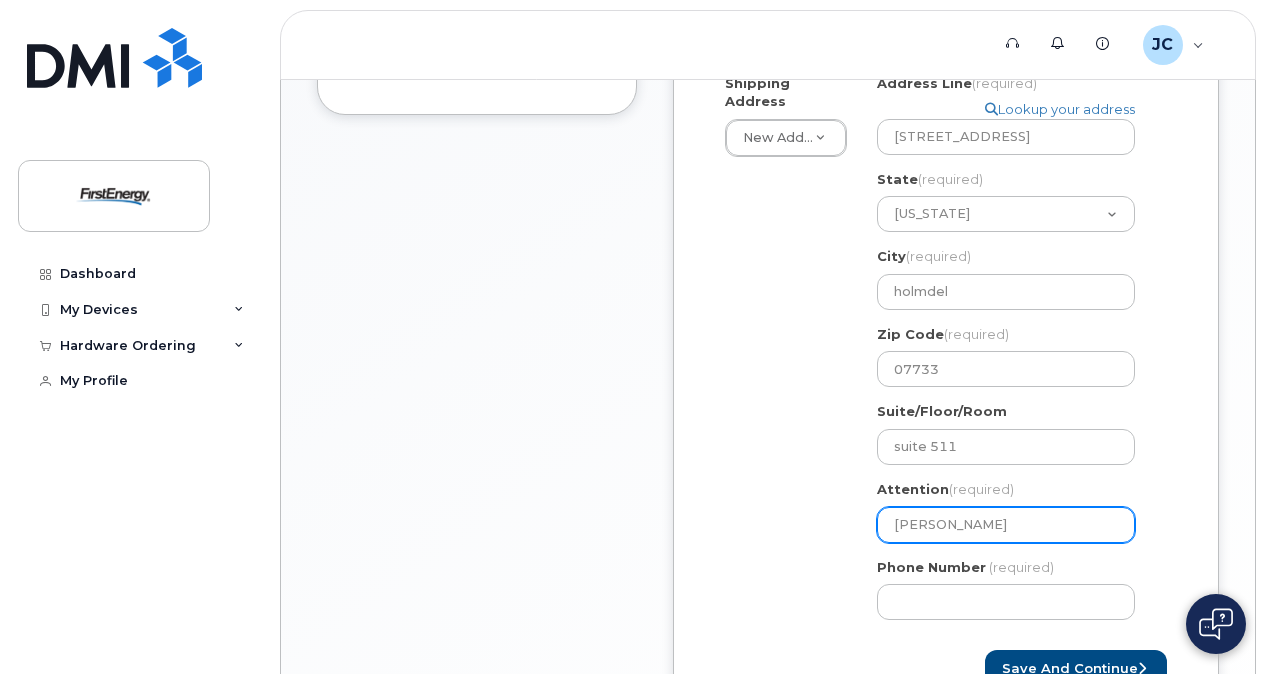 select 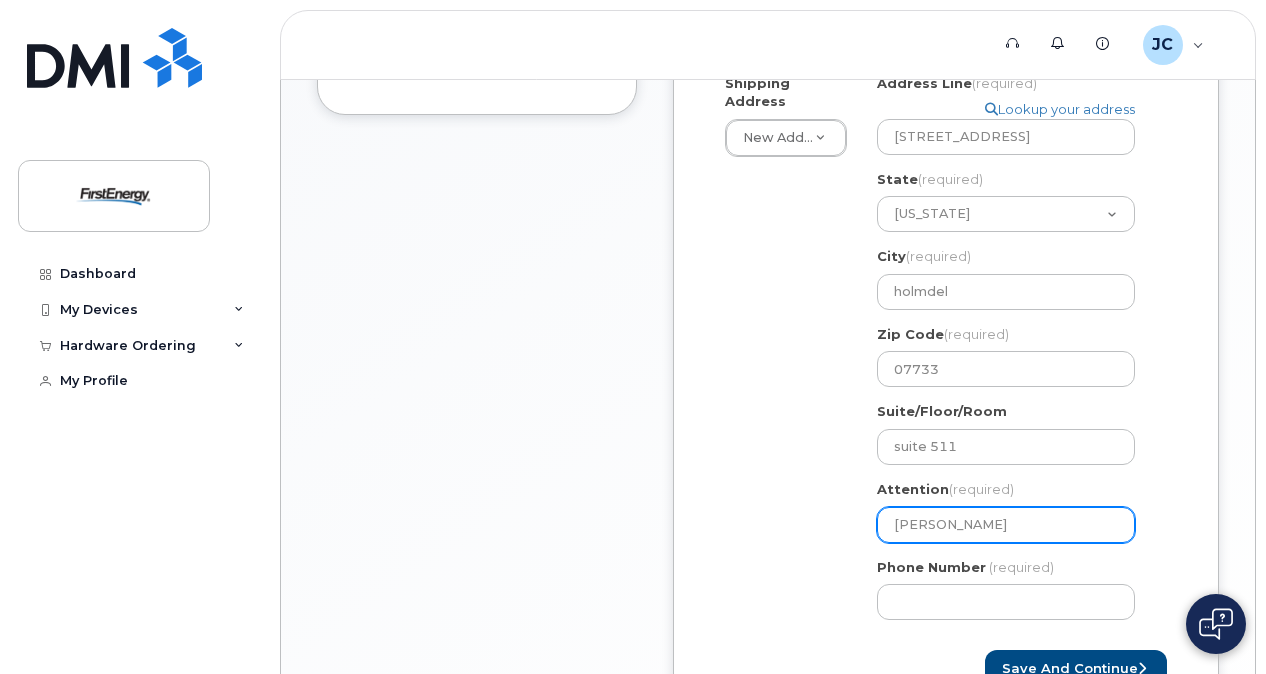 type on "Josep" 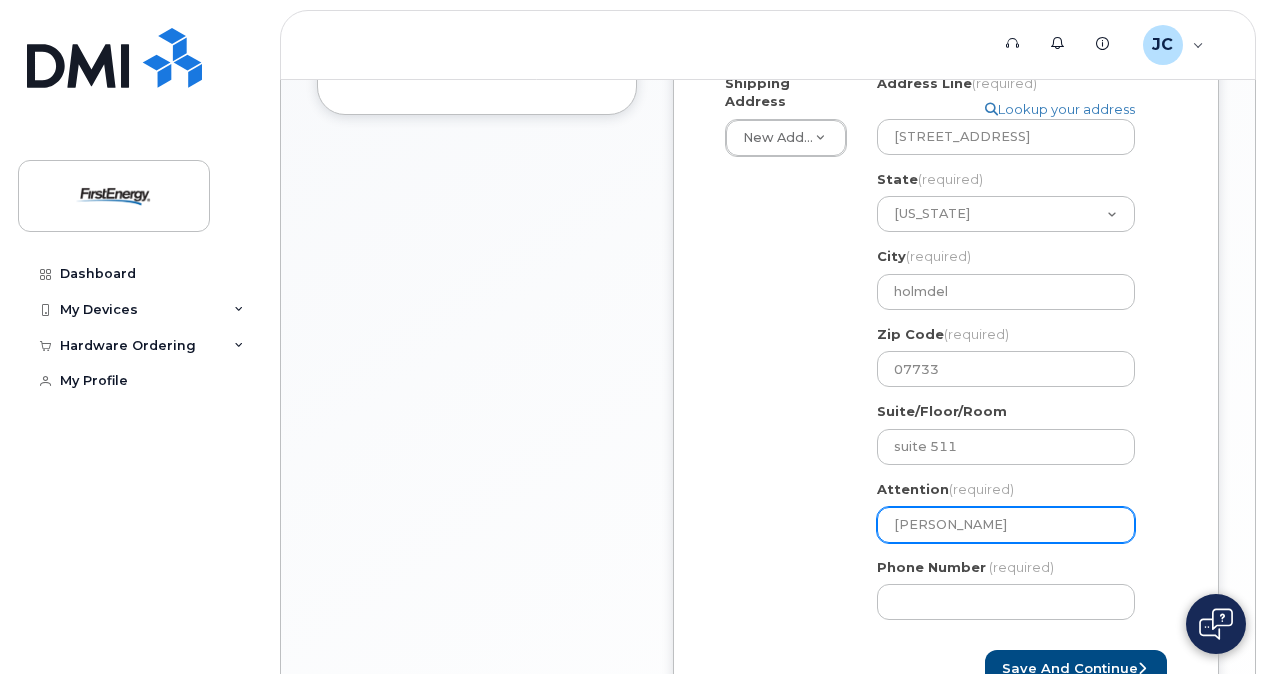 select 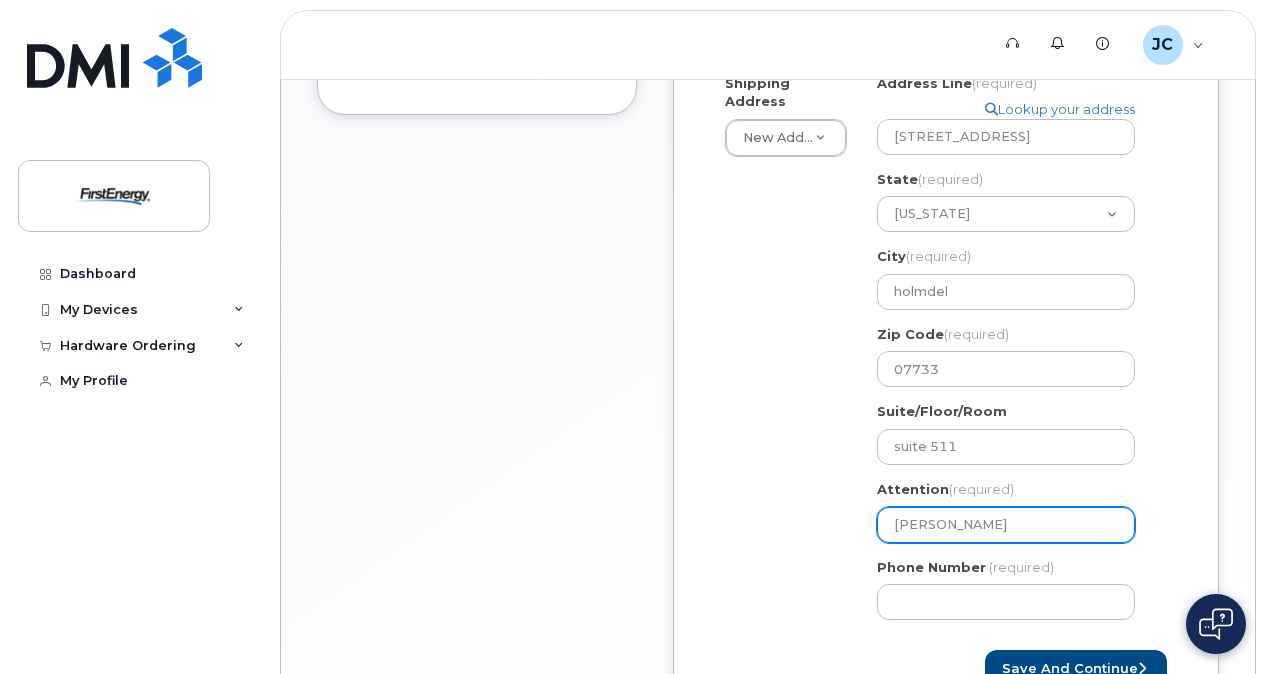 type on "Joseph" 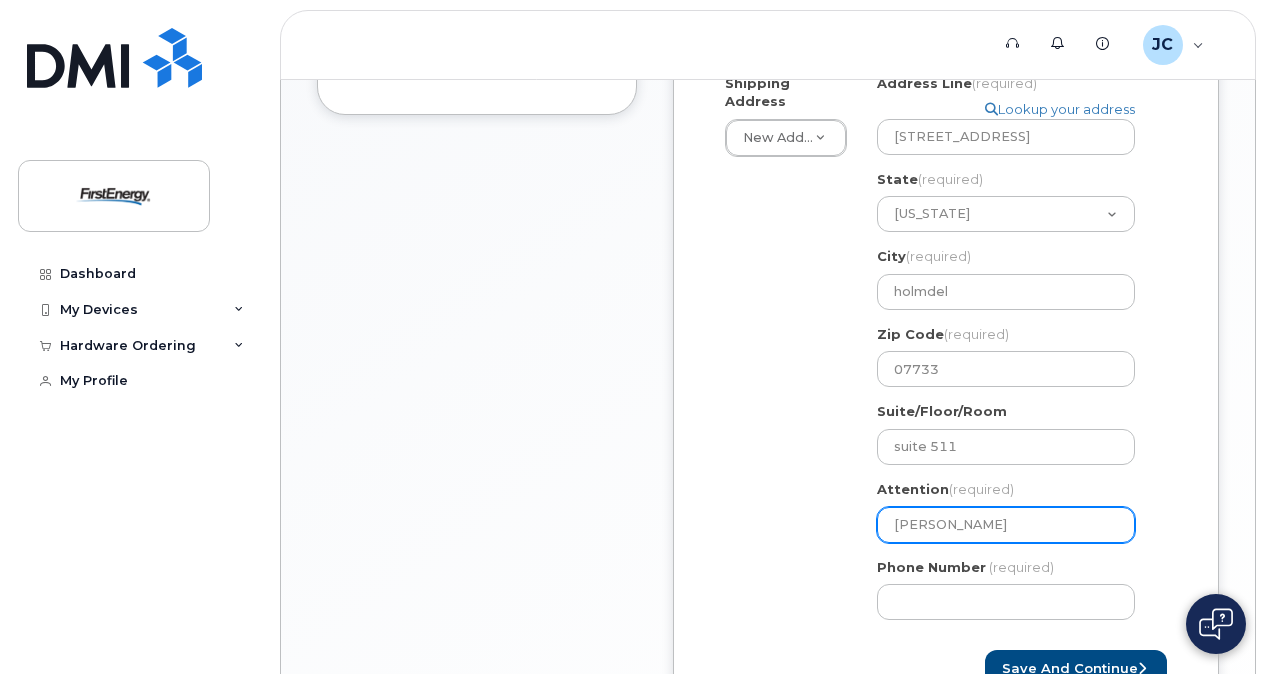 select 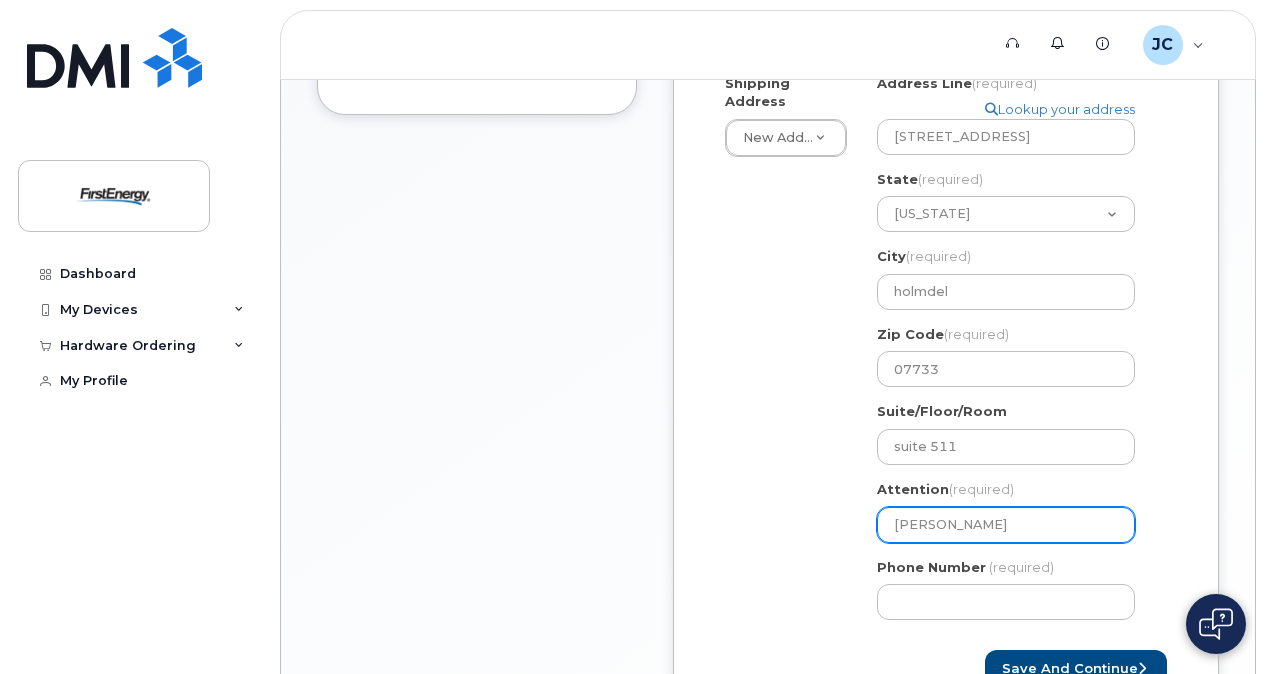 type on "Joseph L" 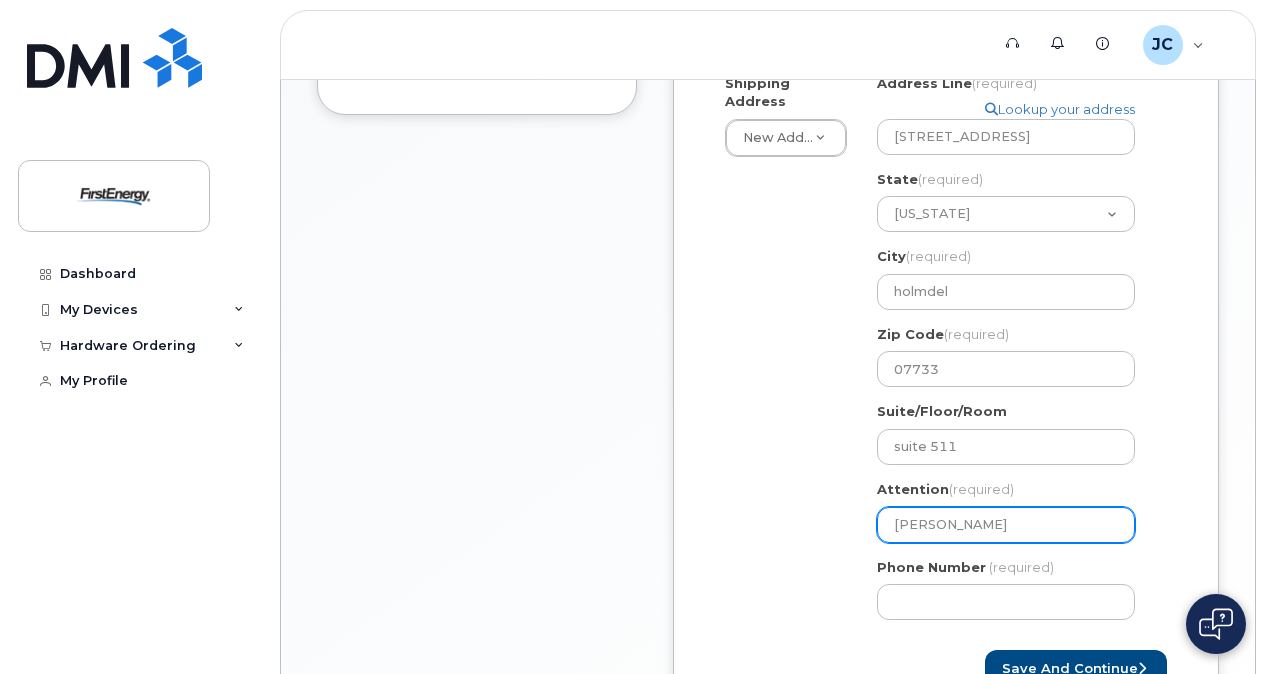 select 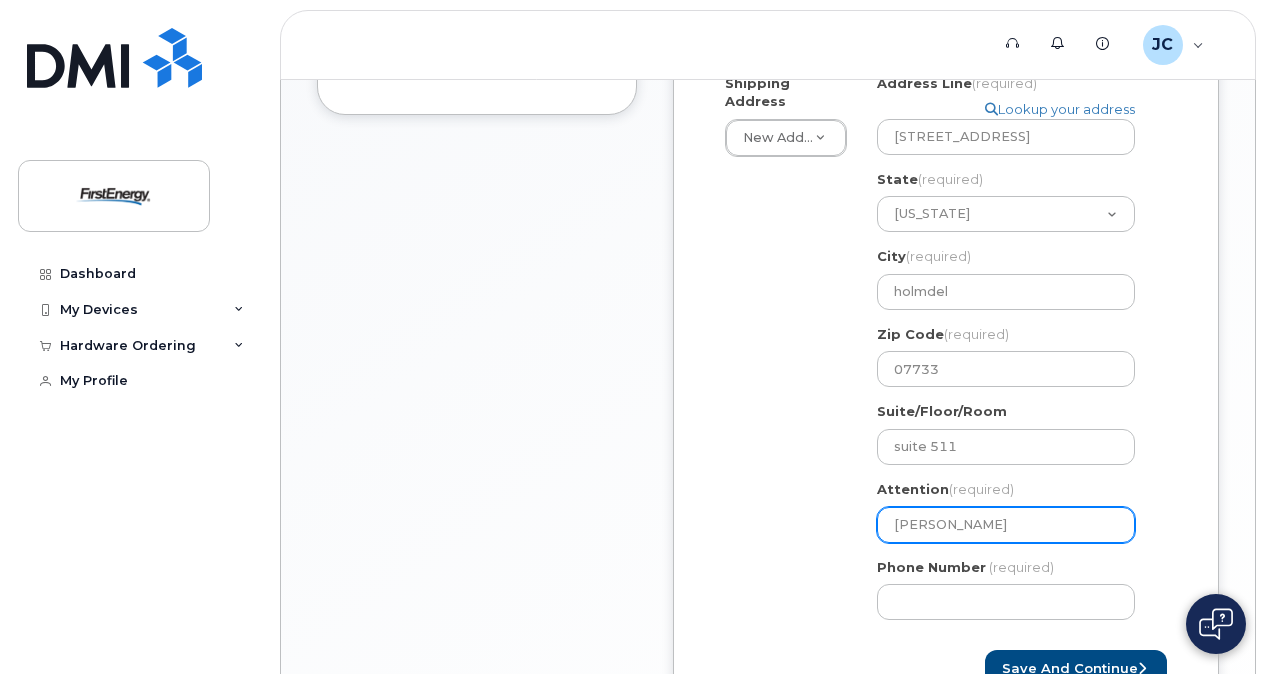 type on "Joseph Lo" 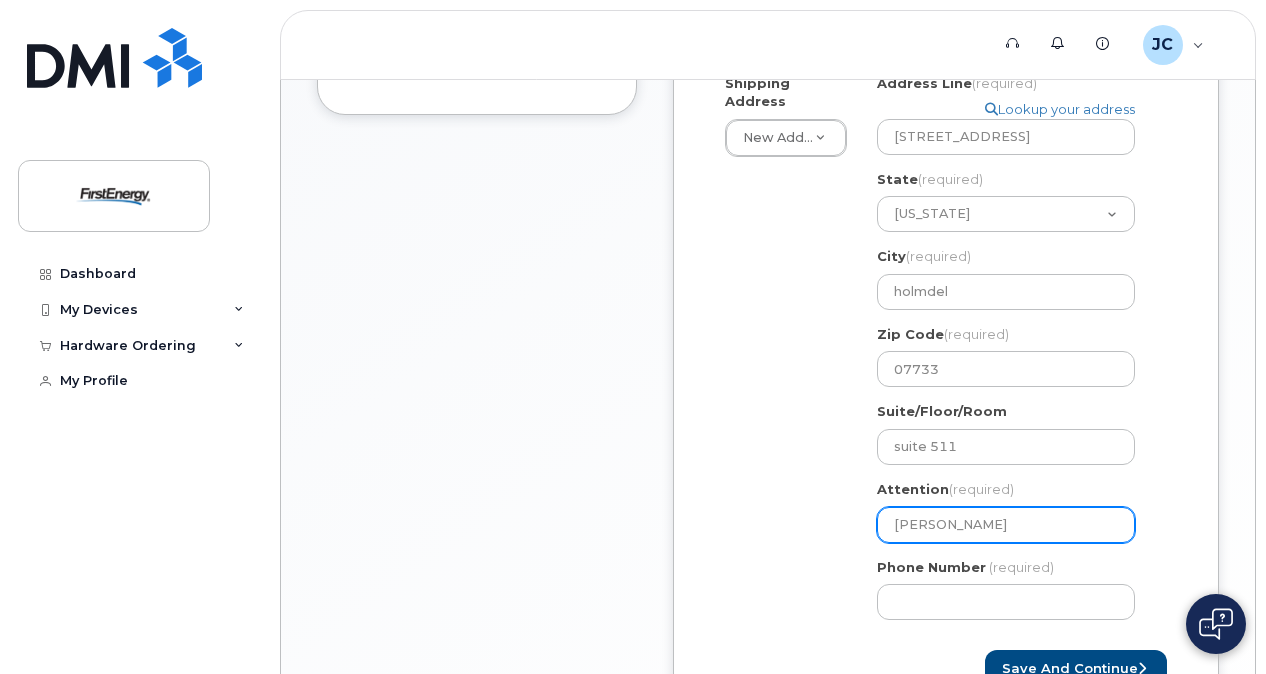 select 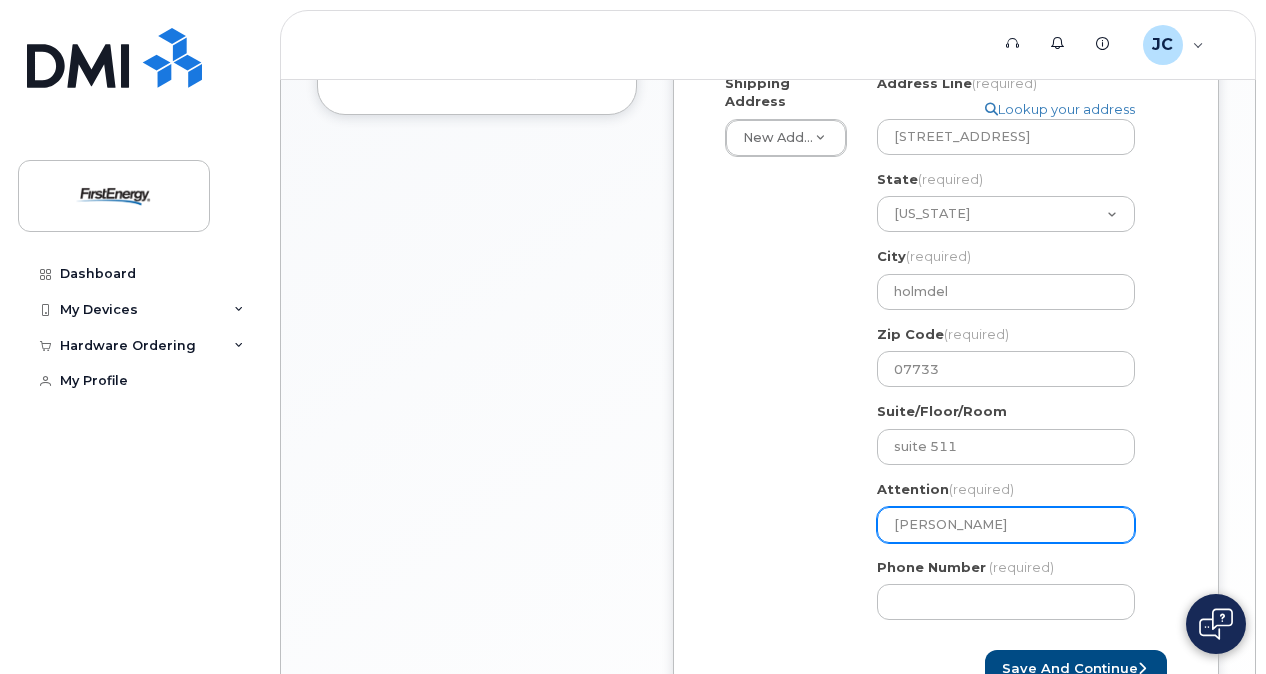 type on "Joseph Lou" 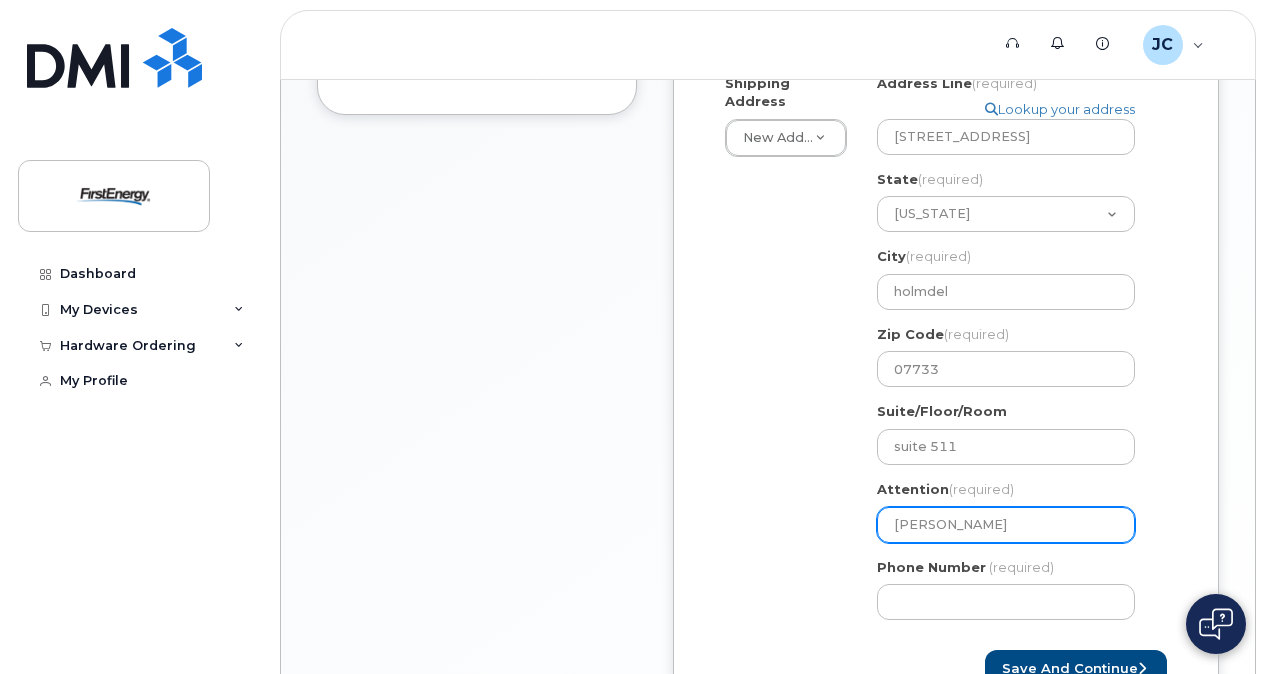 select 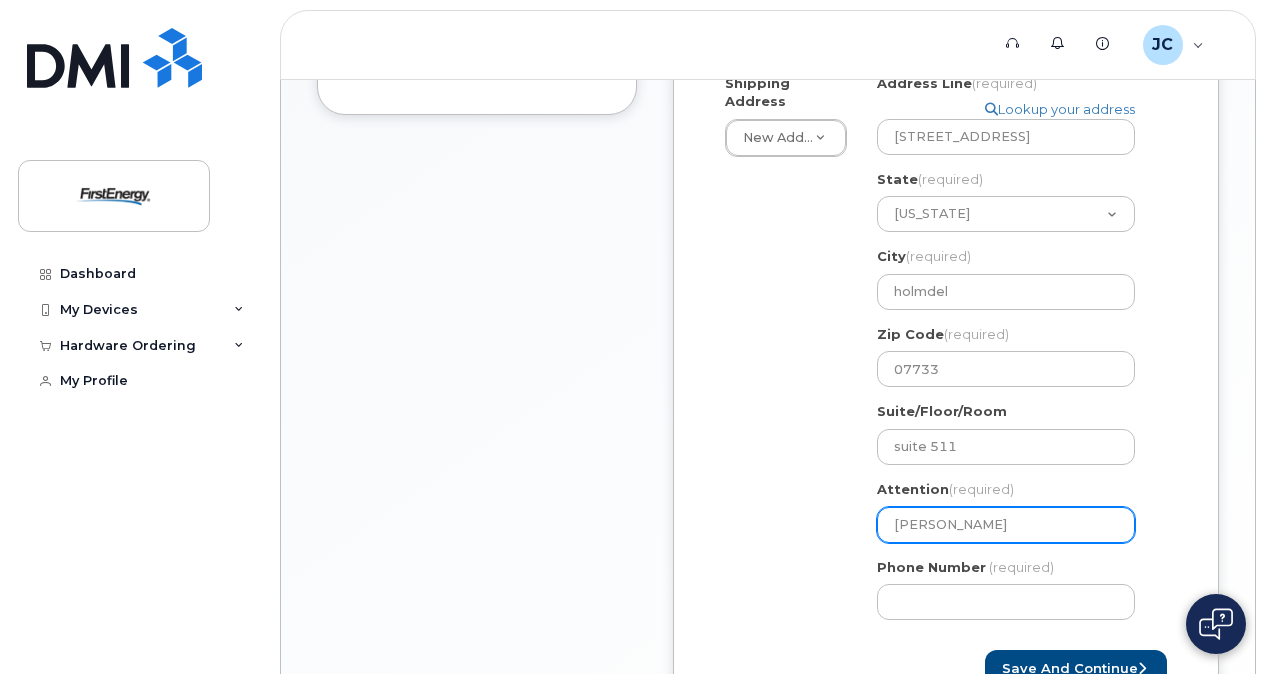 type on "Joseph Loui" 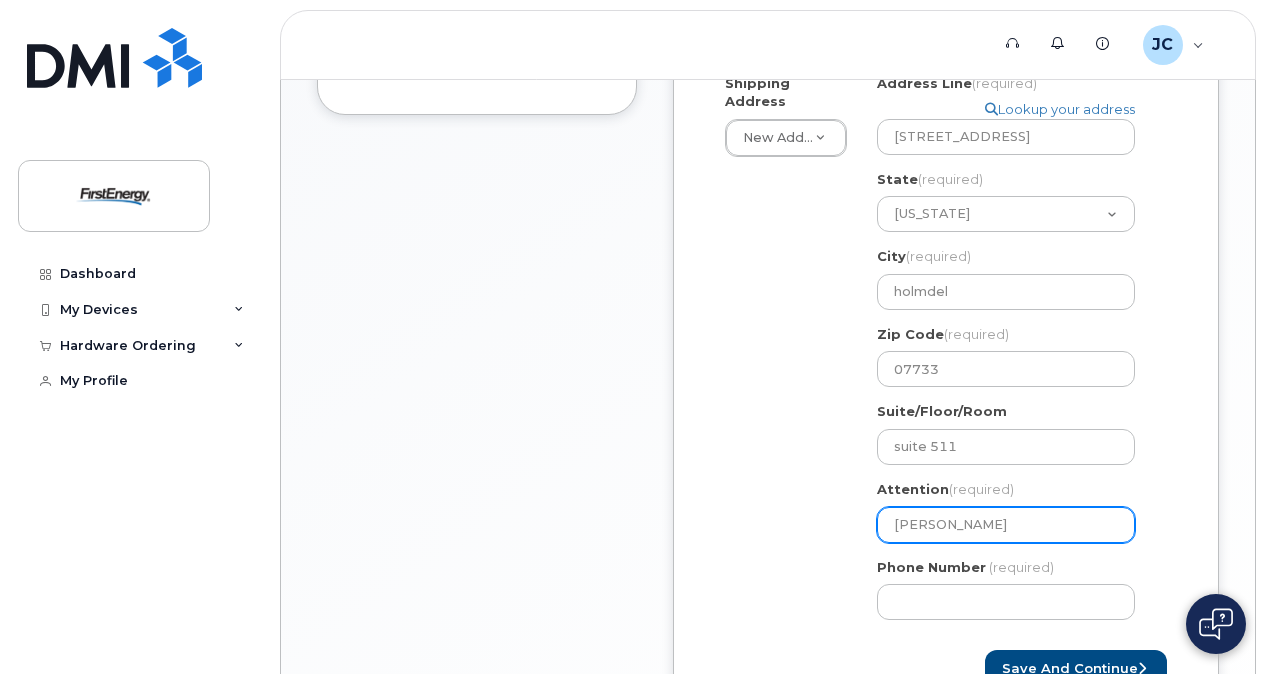 select 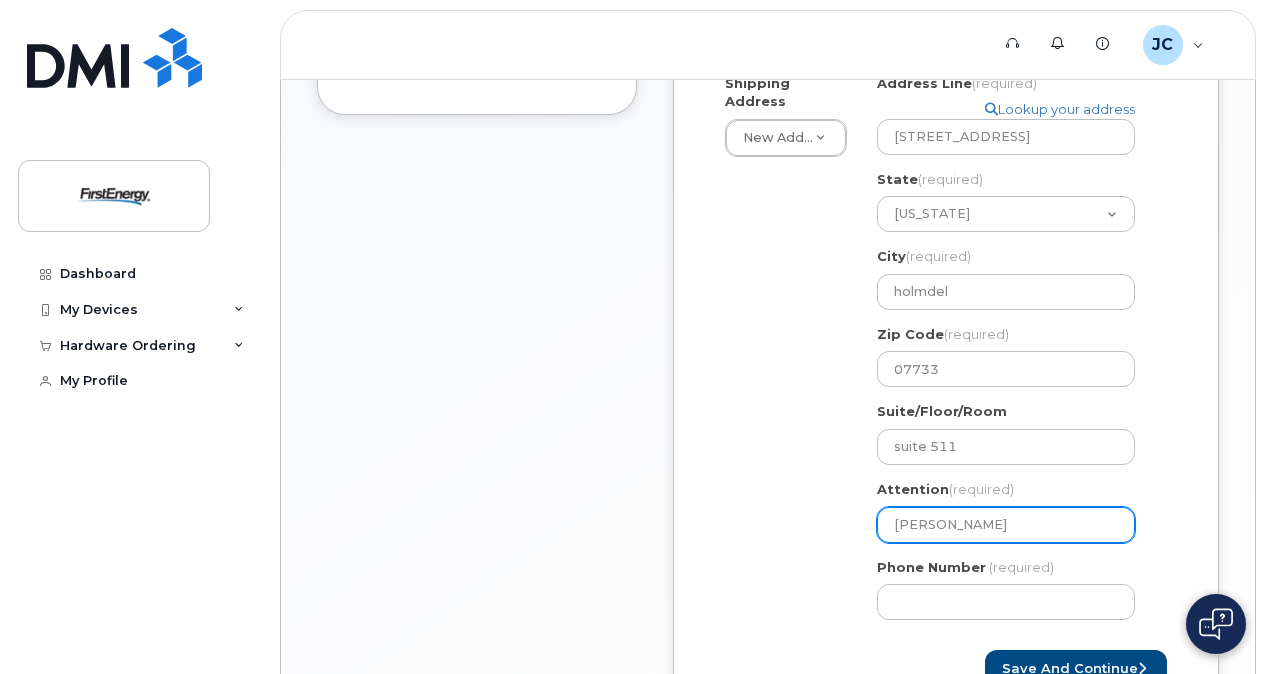 type on "Joseph Louis" 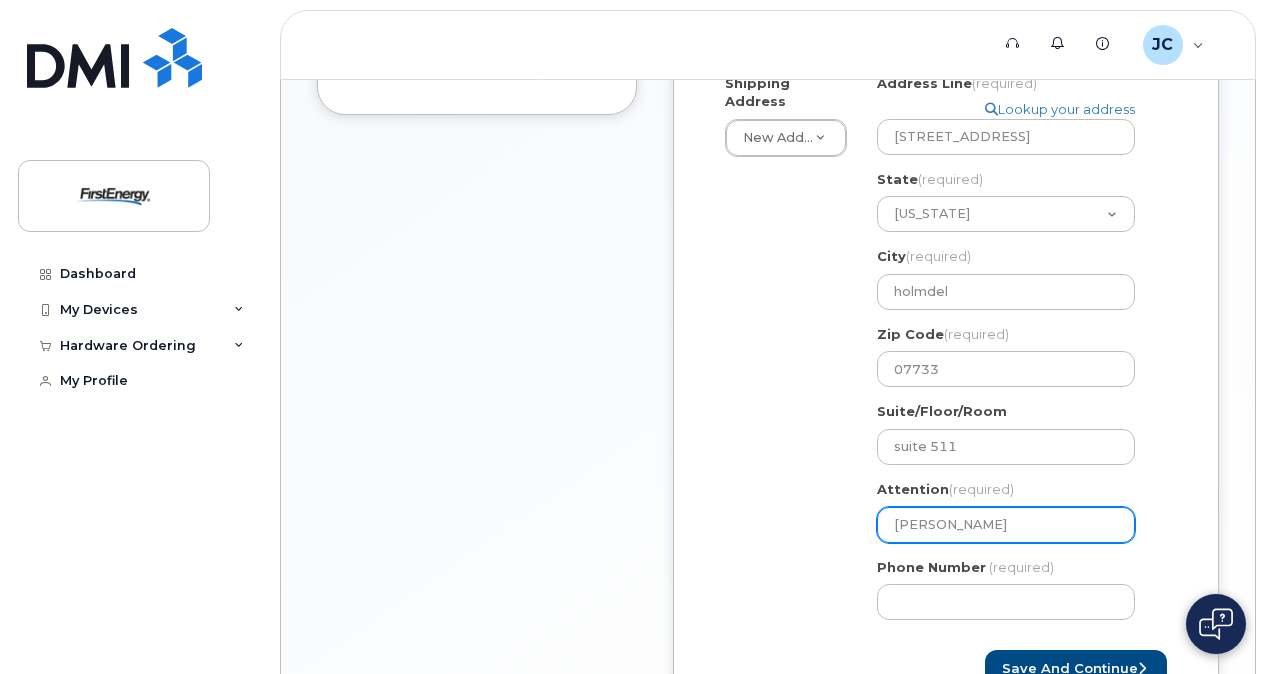 select 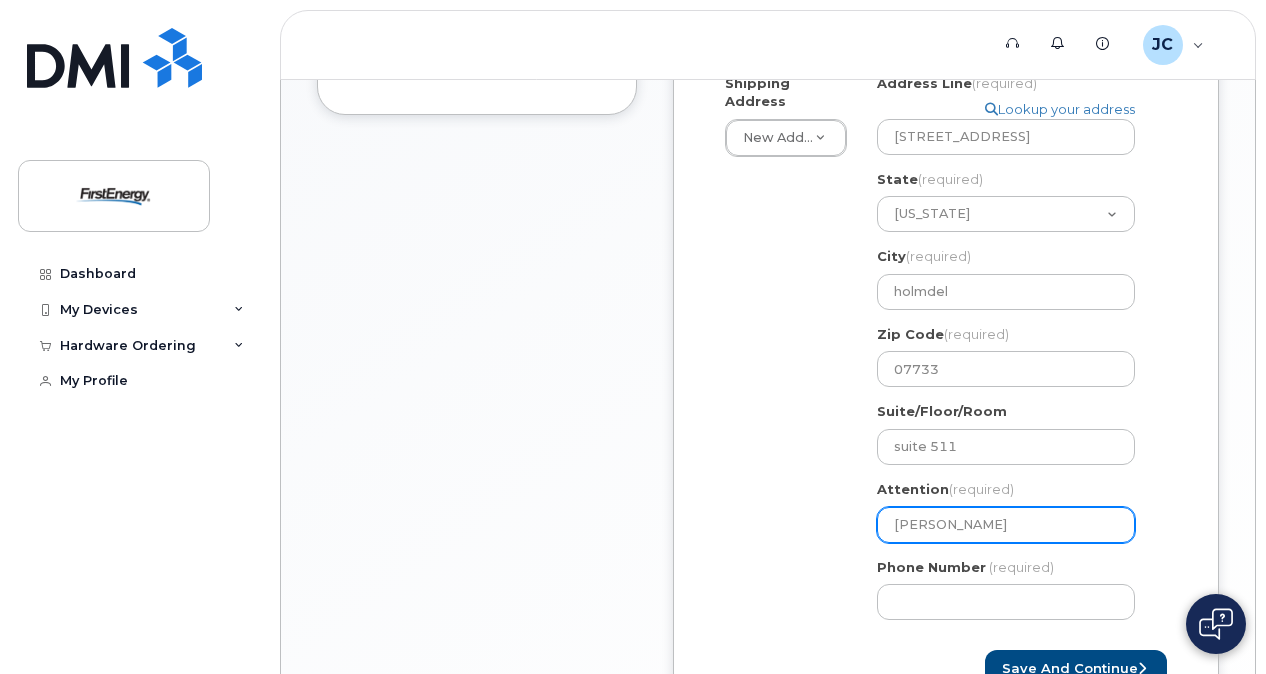 type on "Joseph Louiss" 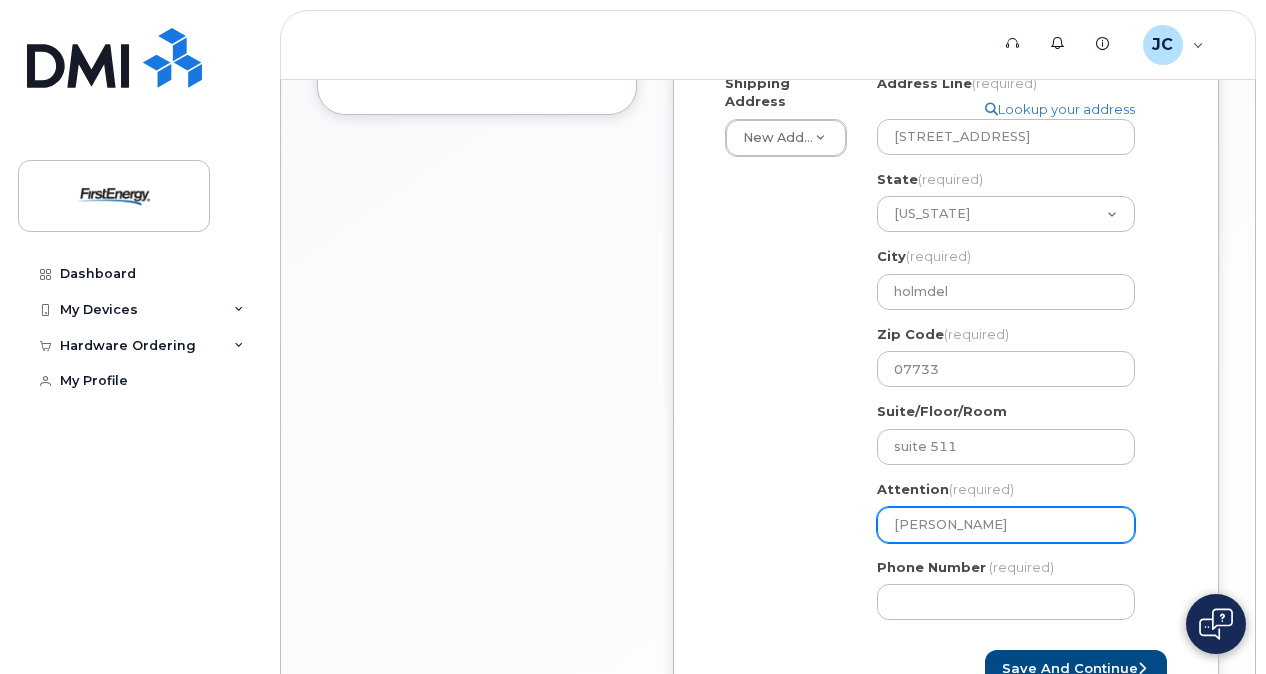 select 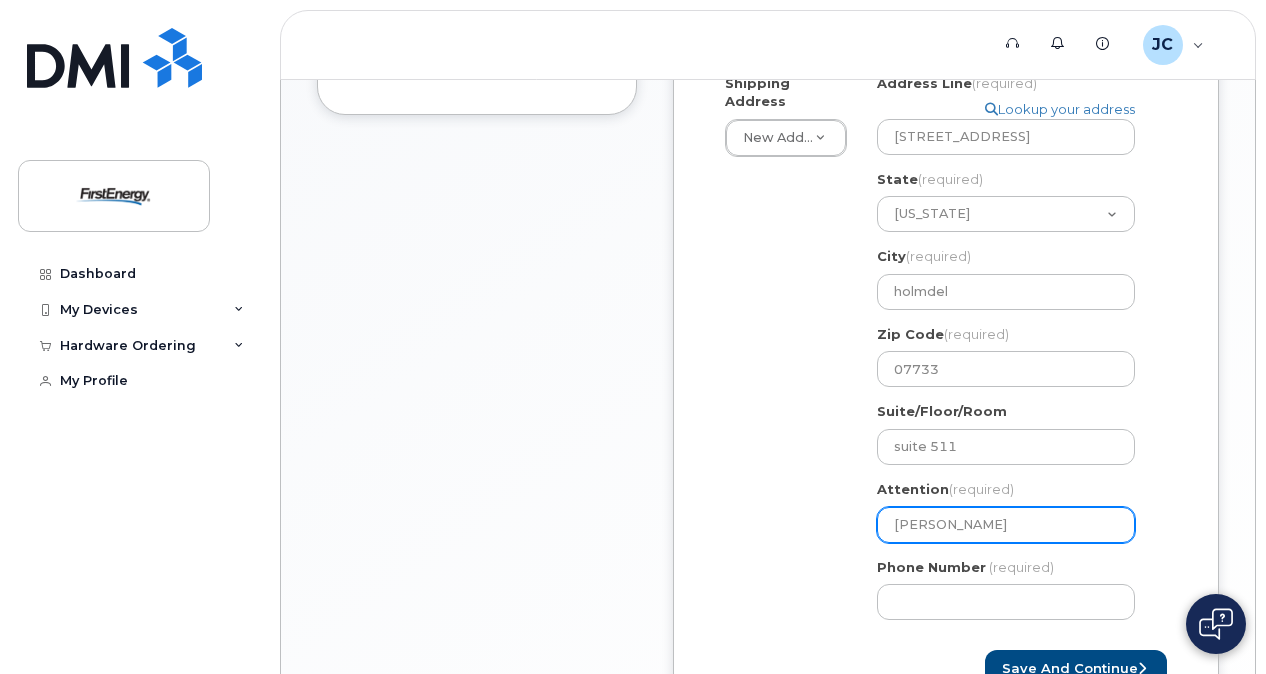 type on "Joseph Louissa" 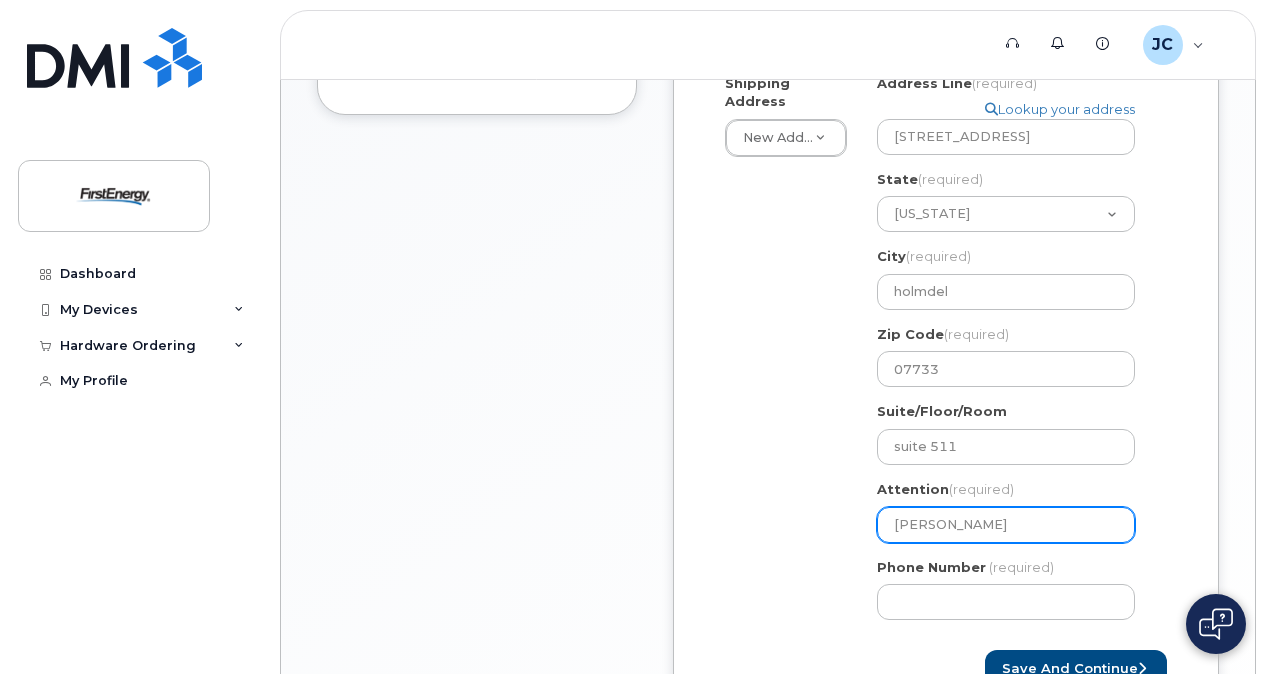 select 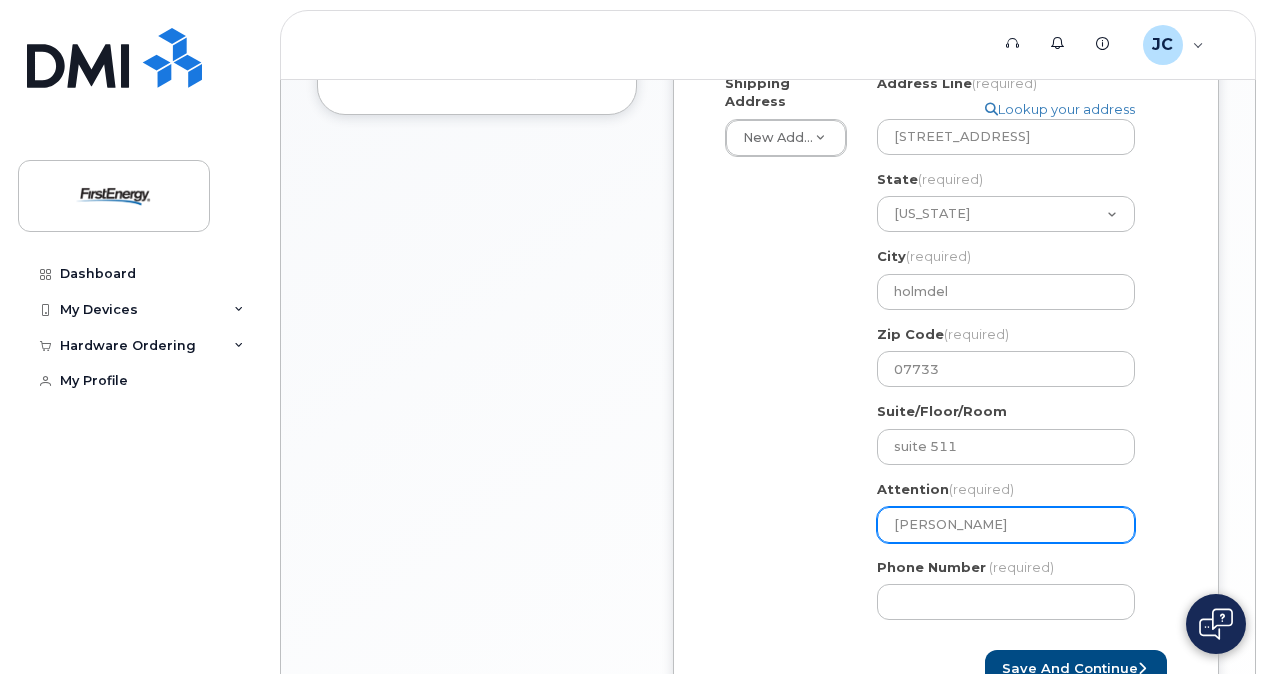 type on "Joseph Louissan" 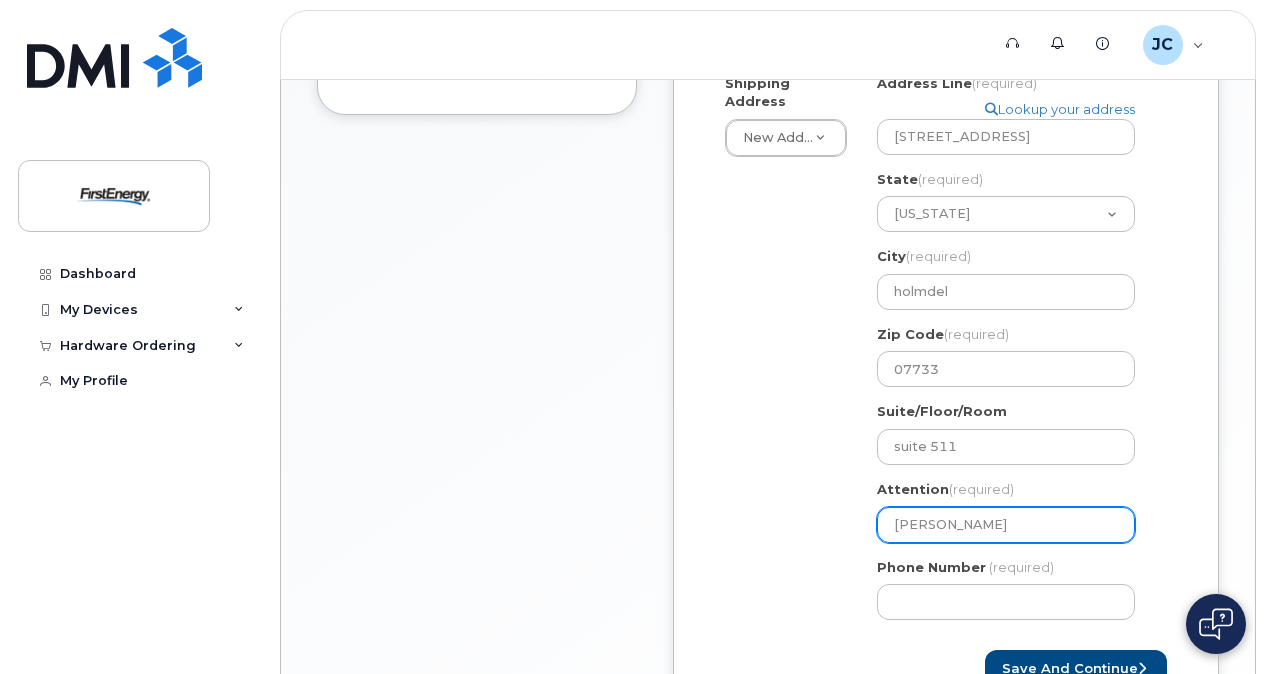 select 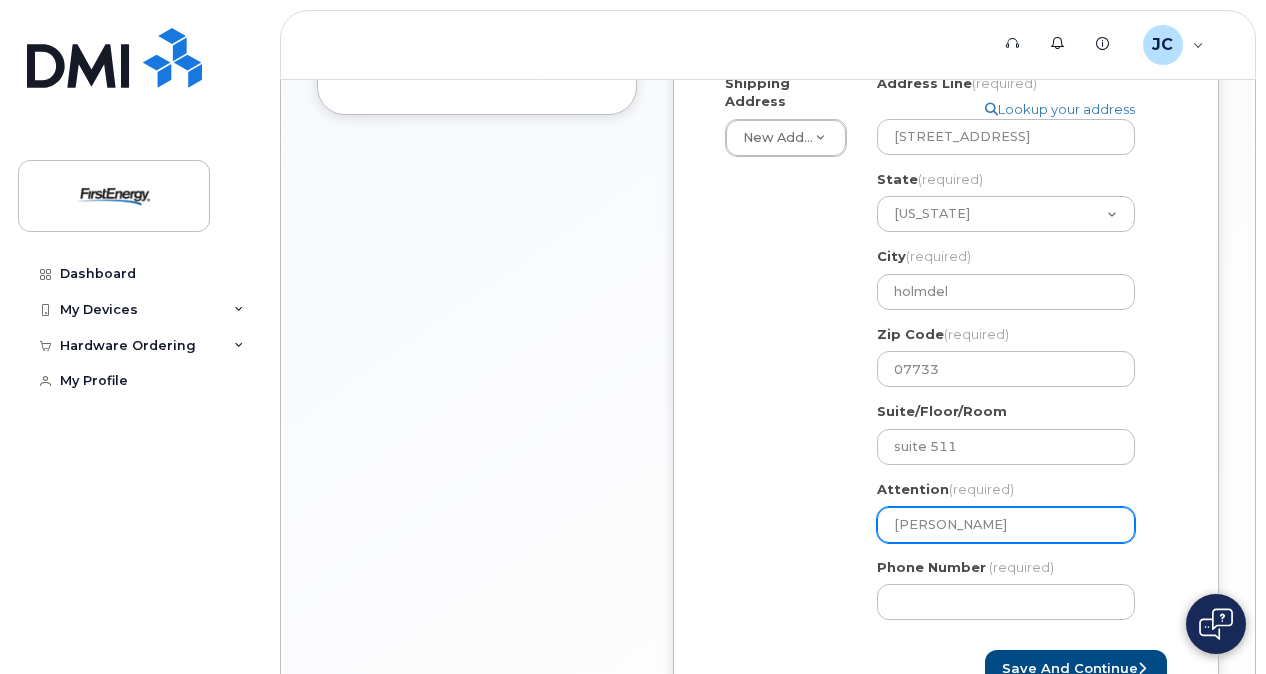 type on "Joseph Louissant" 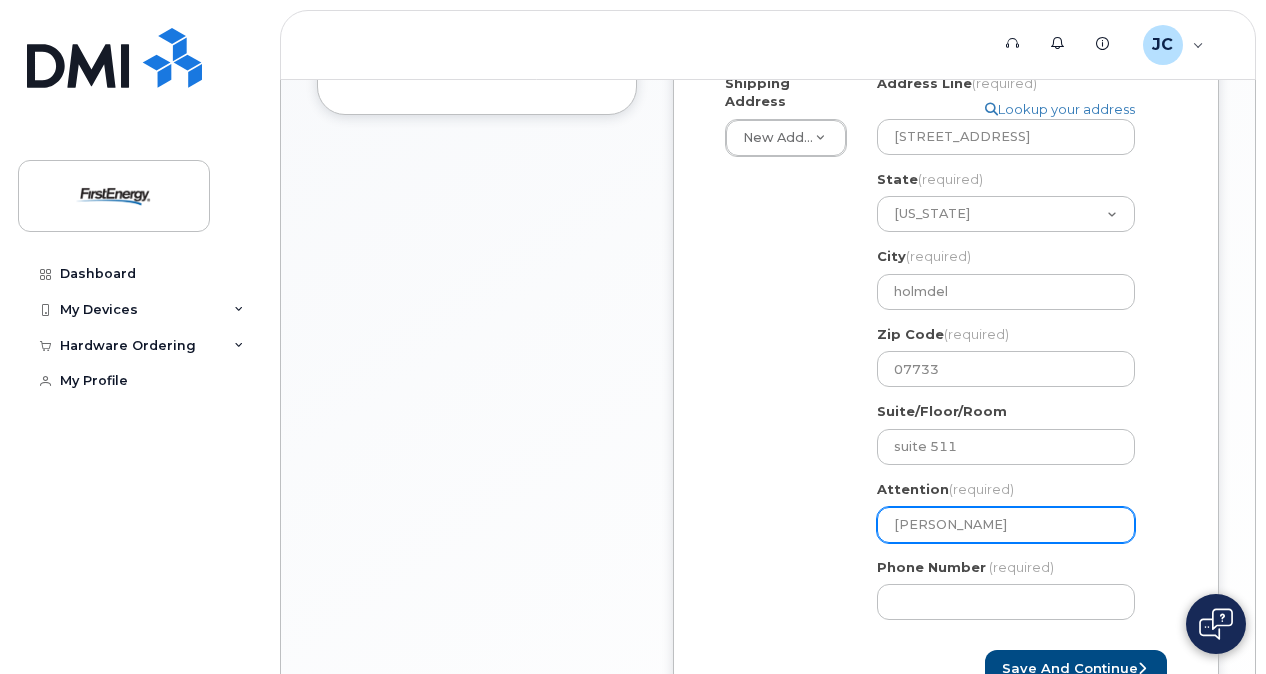 select 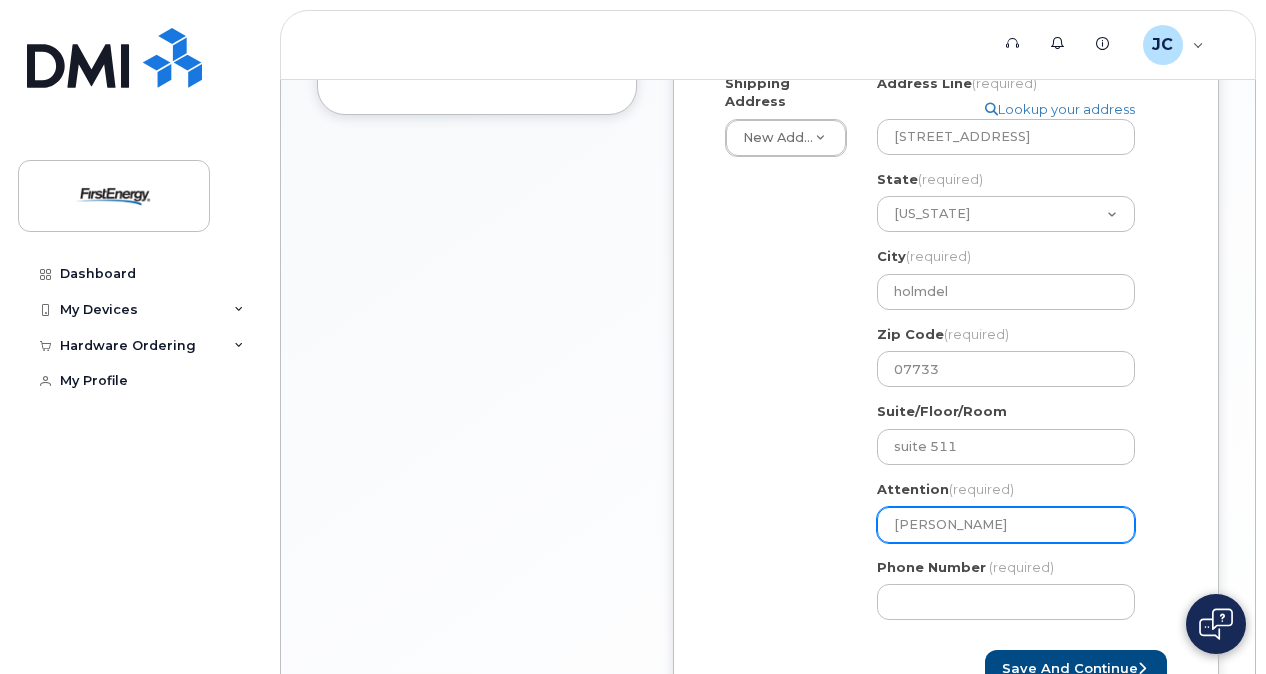 type on "Joseph Louissan" 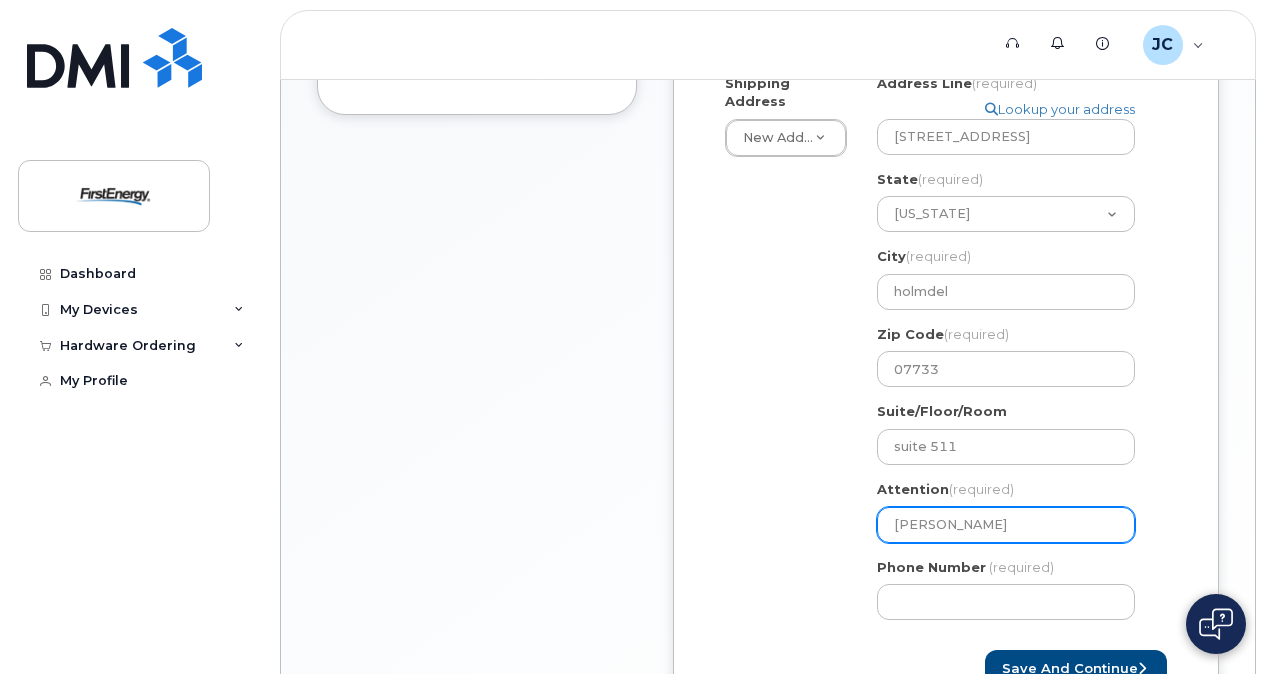 select 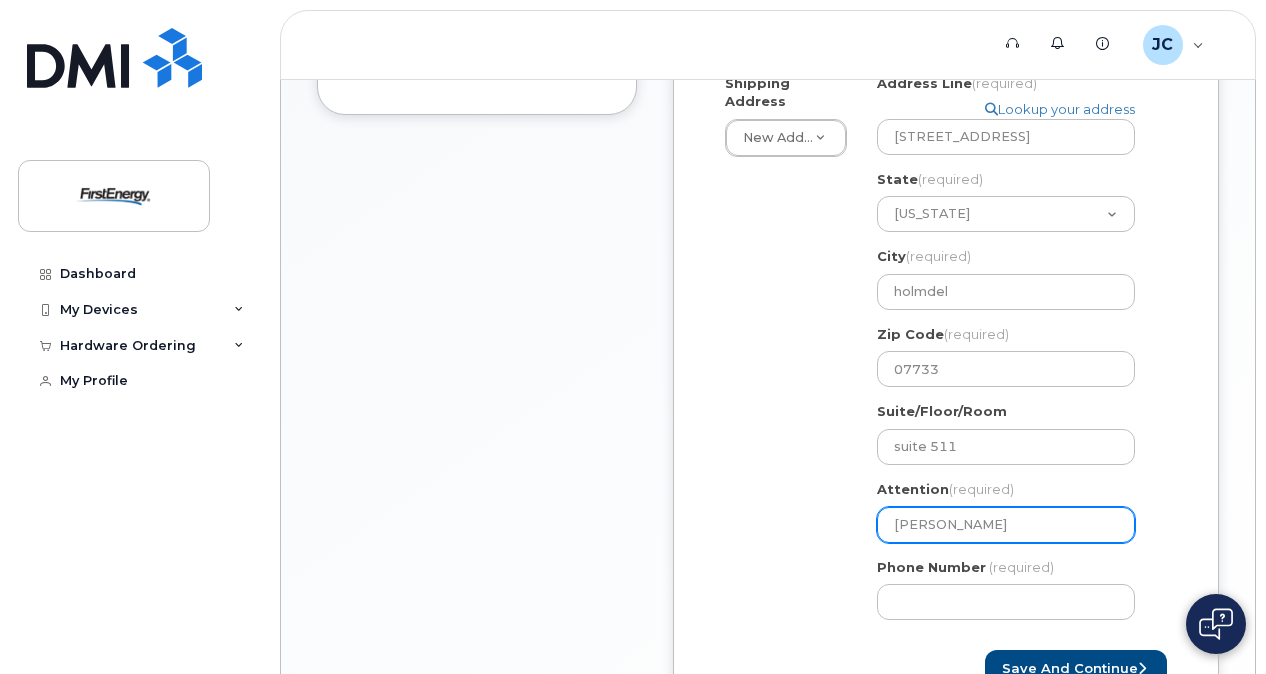 type on "Joseph Louissa" 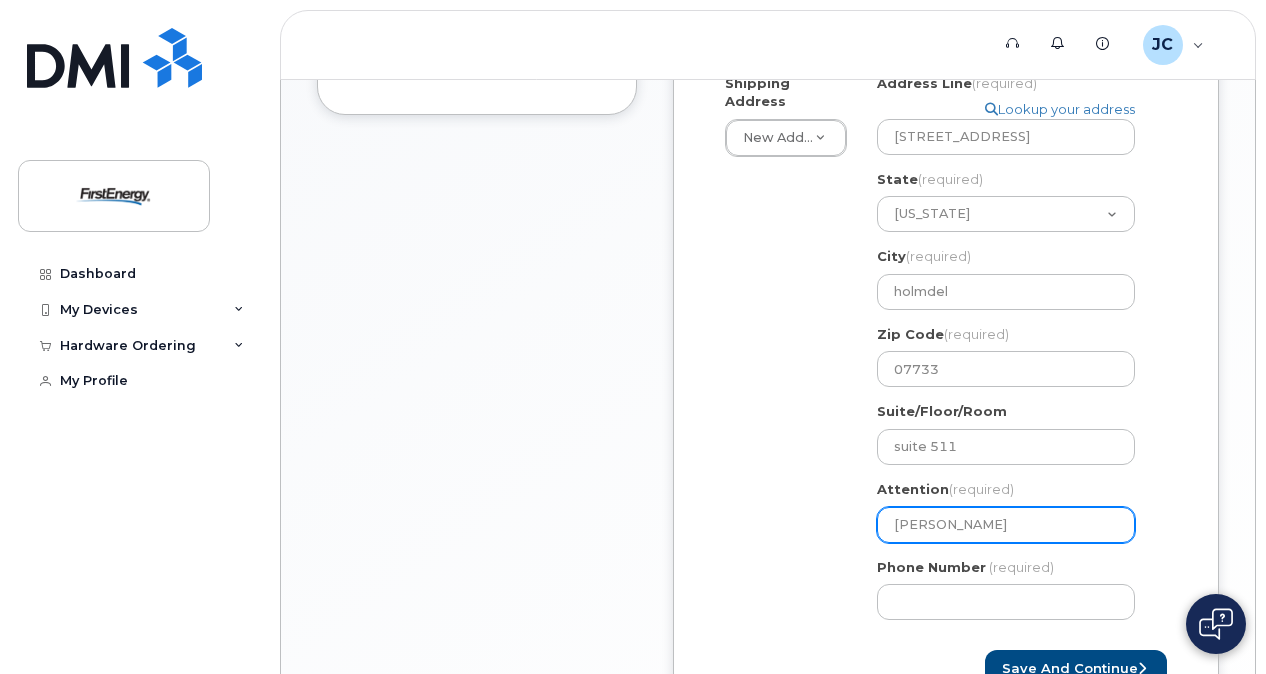 select 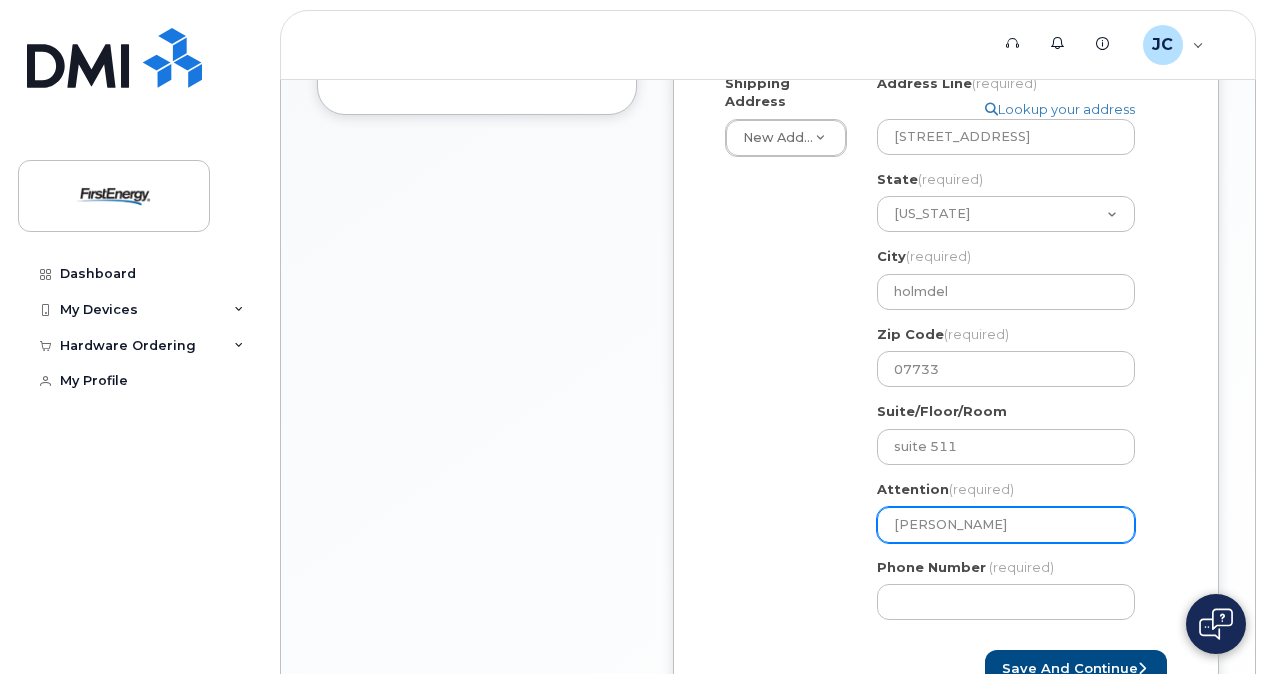 type on "Joseph Louissai" 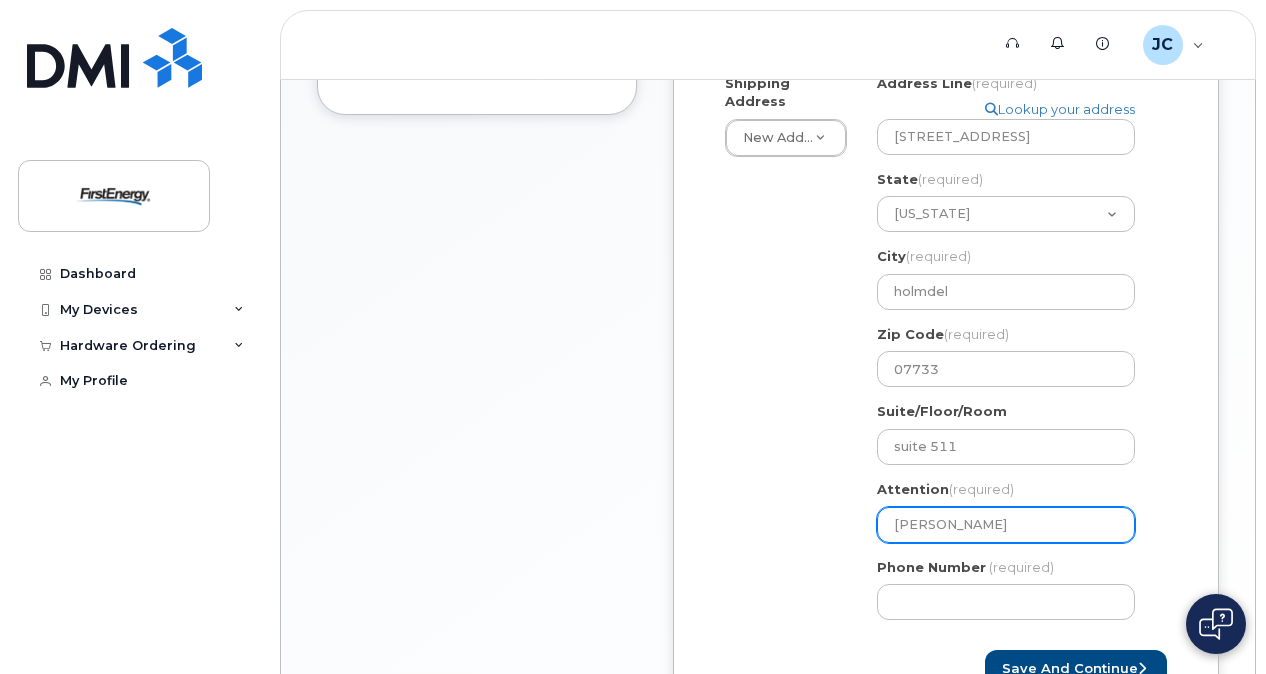 select 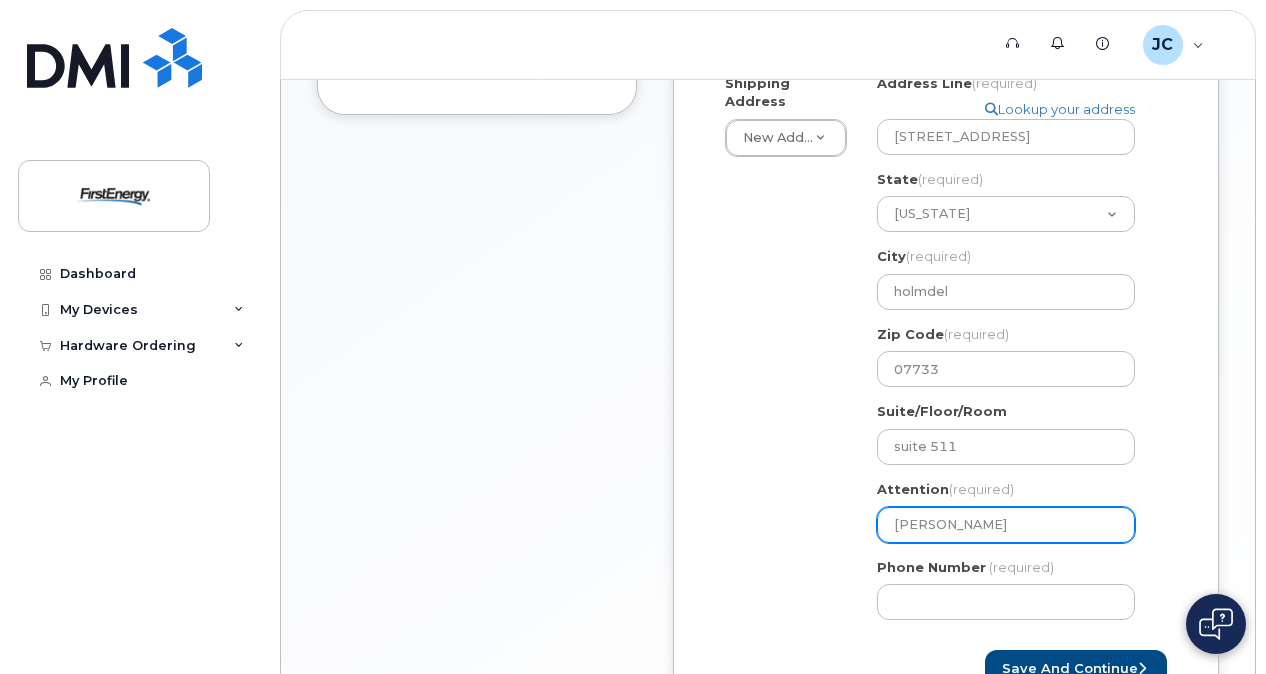 type on "Joseph Louissain" 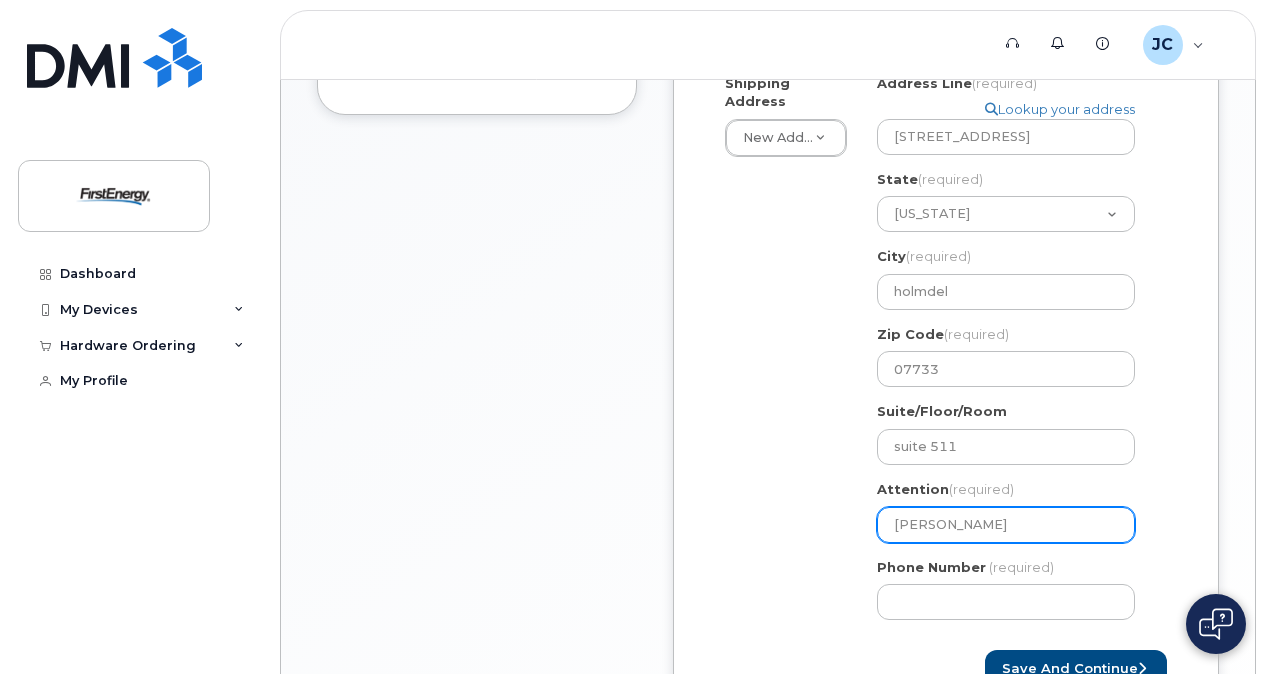 select 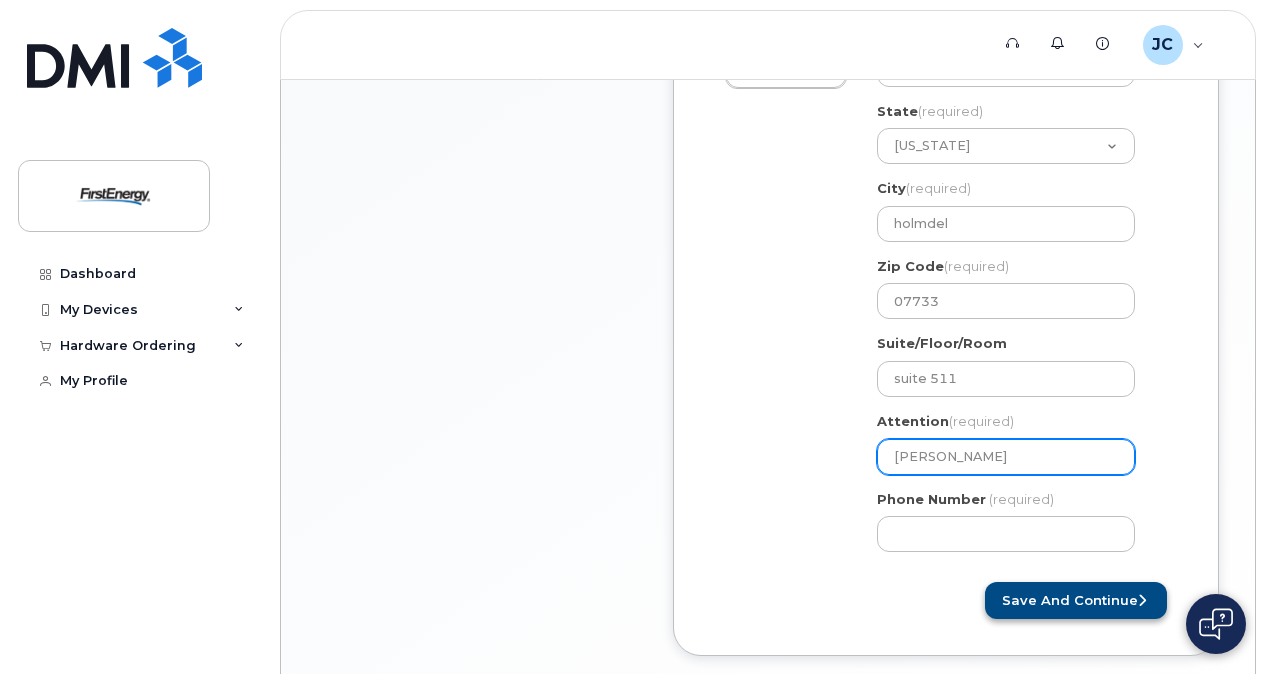 scroll, scrollTop: 700, scrollLeft: 0, axis: vertical 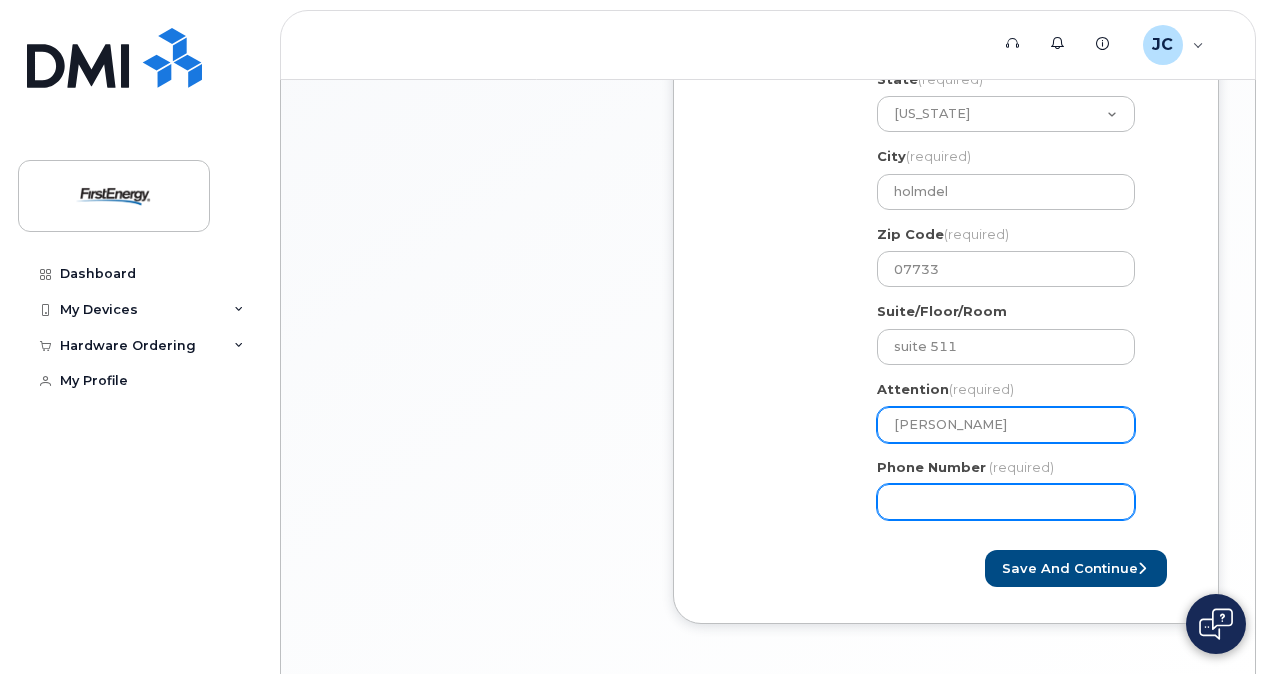 type on "Joseph Louissaint" 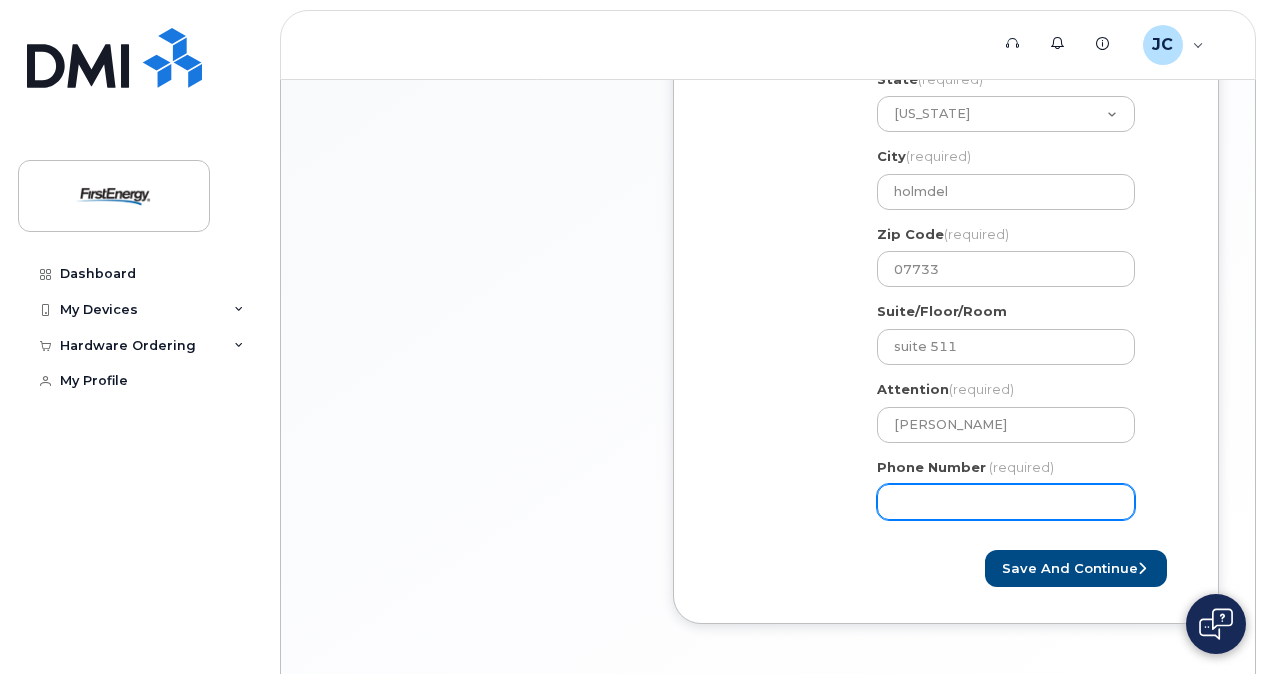 click on "Phone Number" 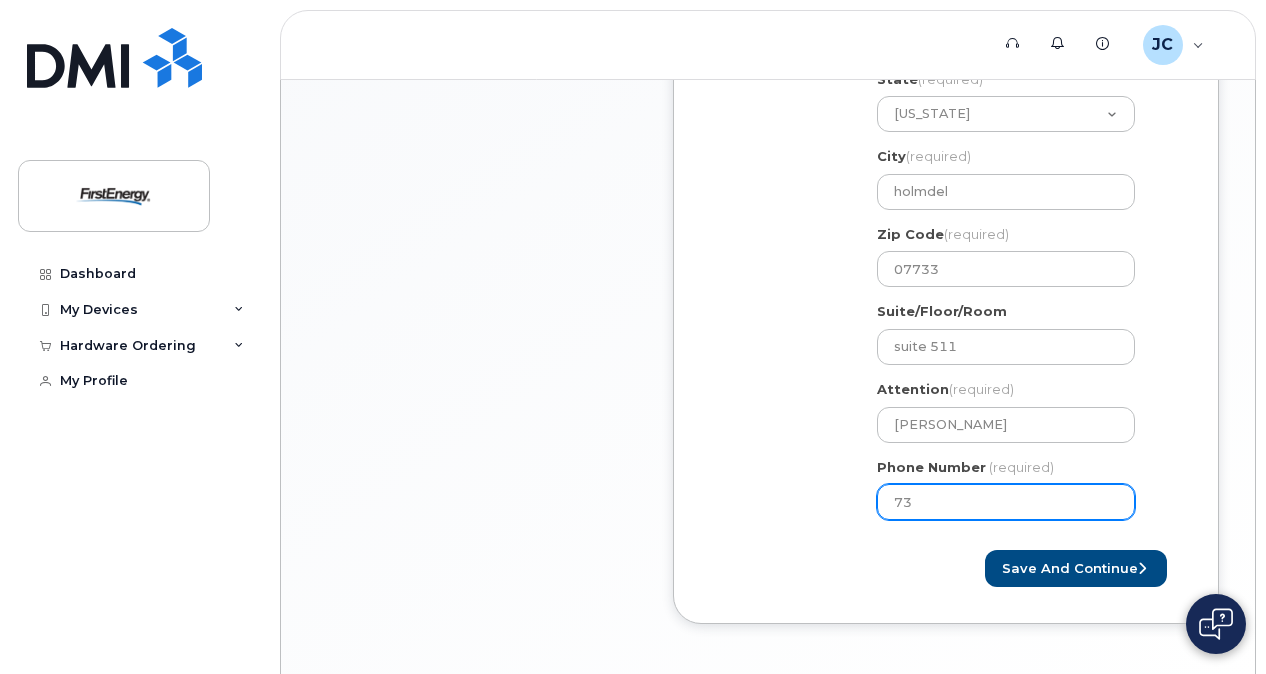 type on "7" 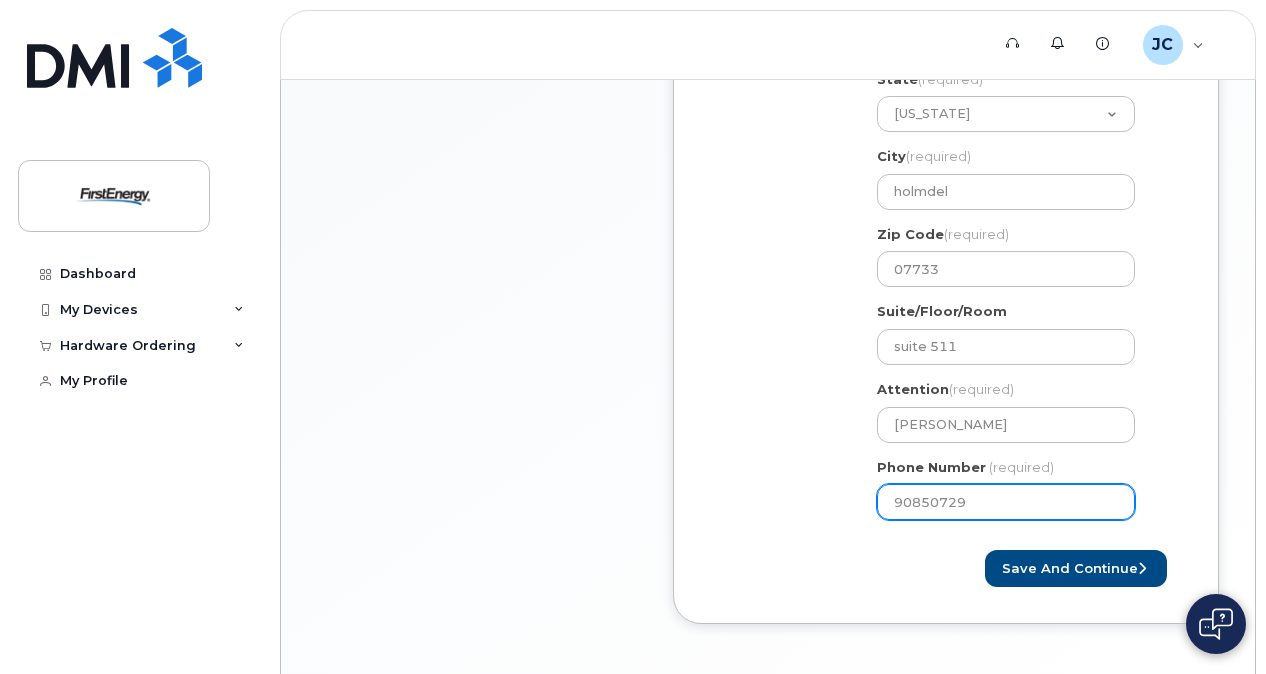 type on "908507294" 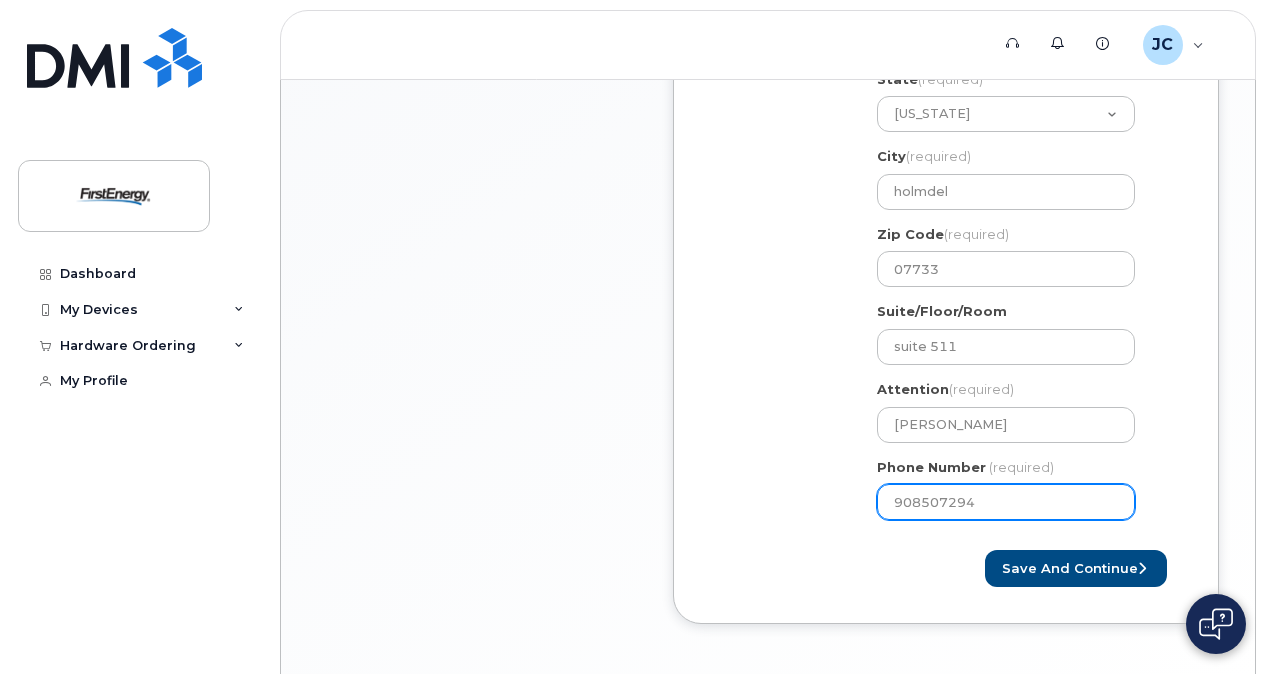 select 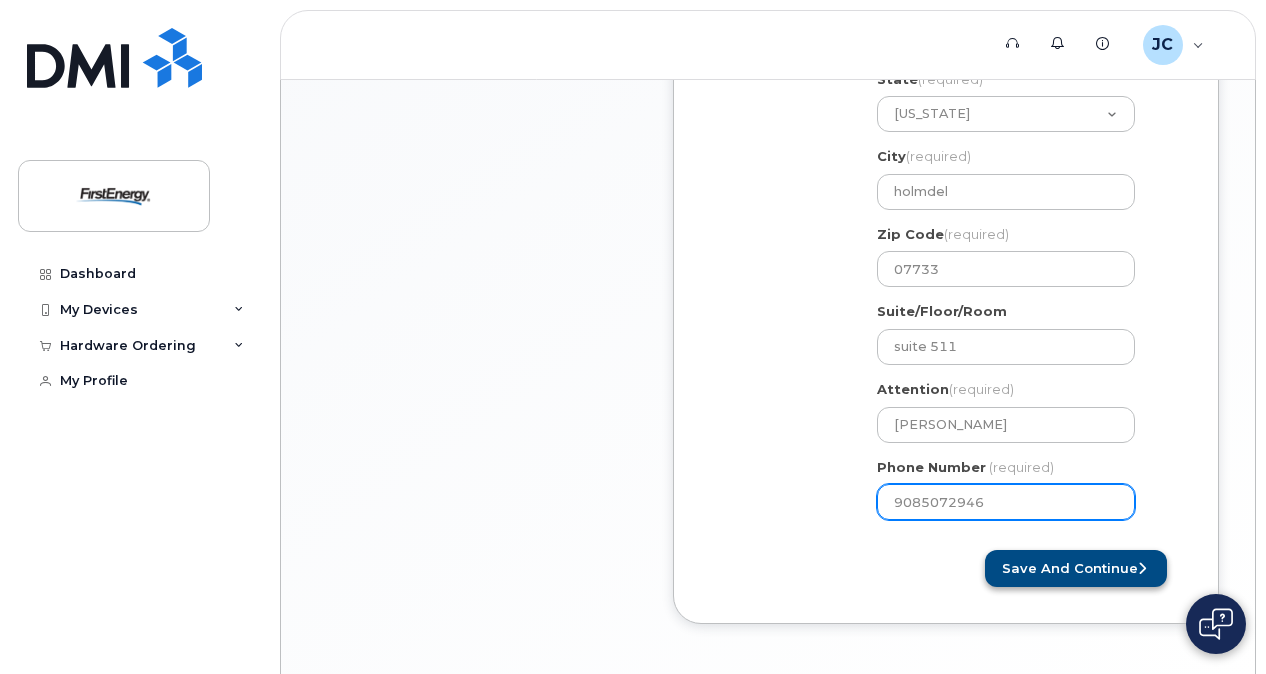 type on "9085072946" 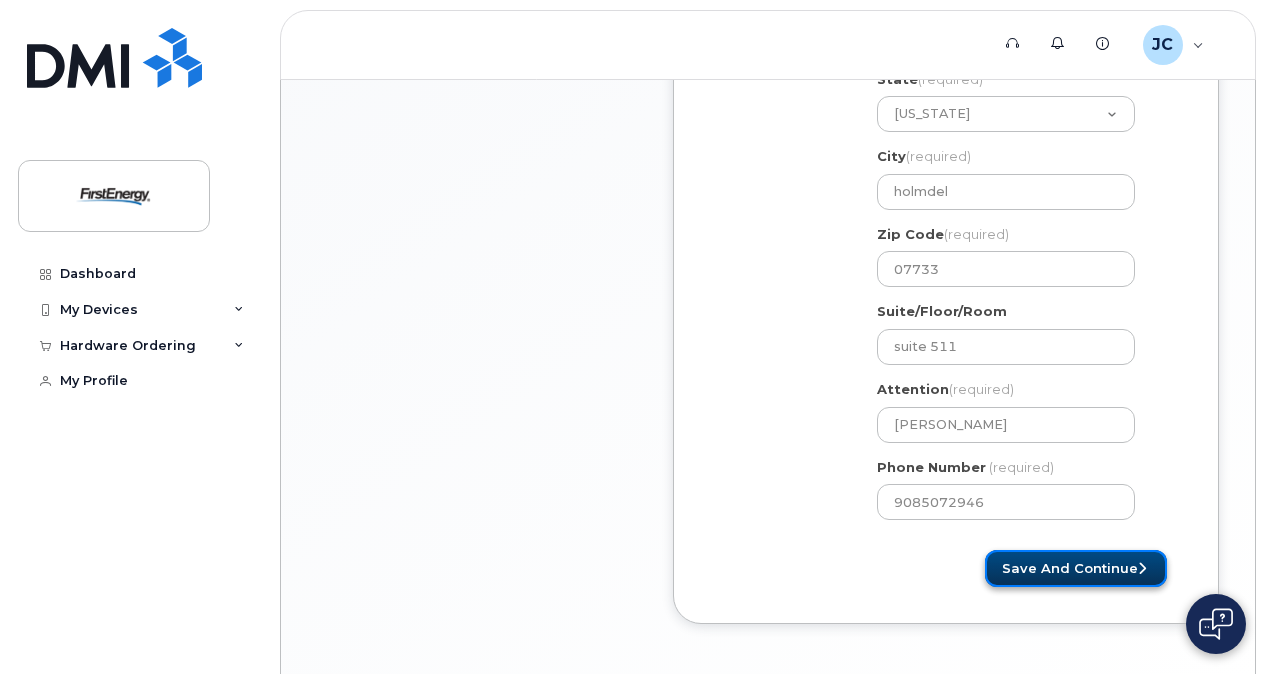 click on "Save and Continue" 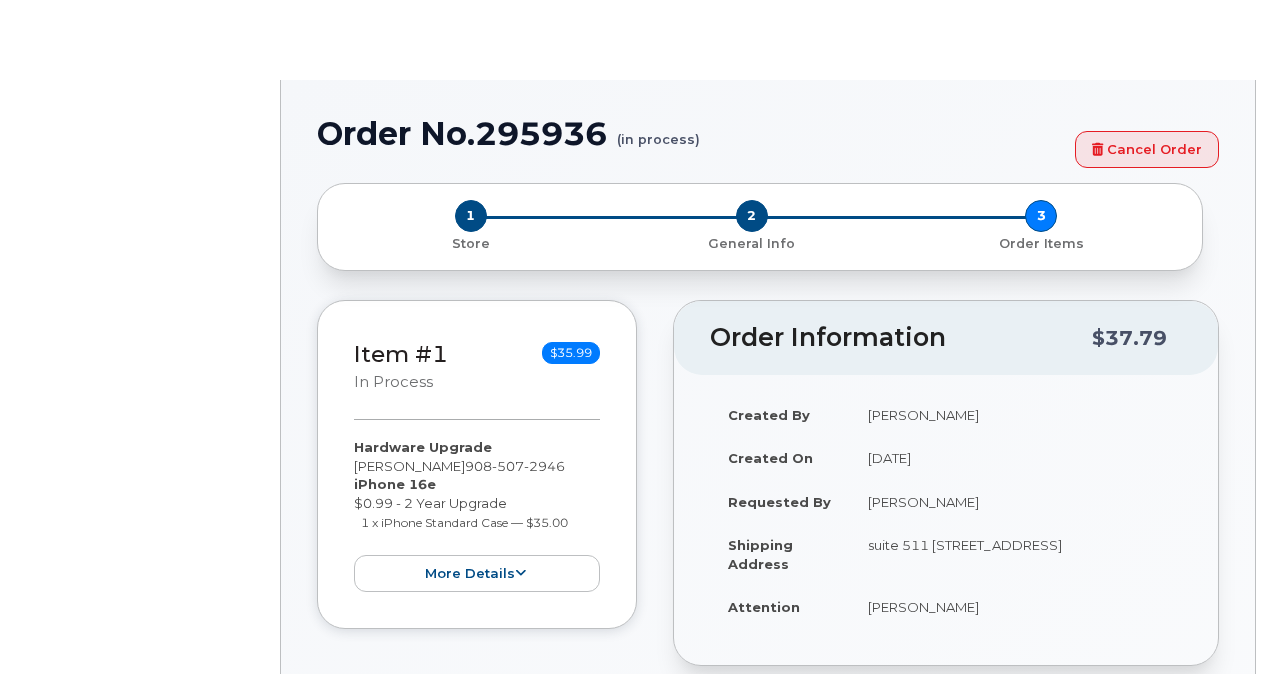 scroll, scrollTop: 0, scrollLeft: 0, axis: both 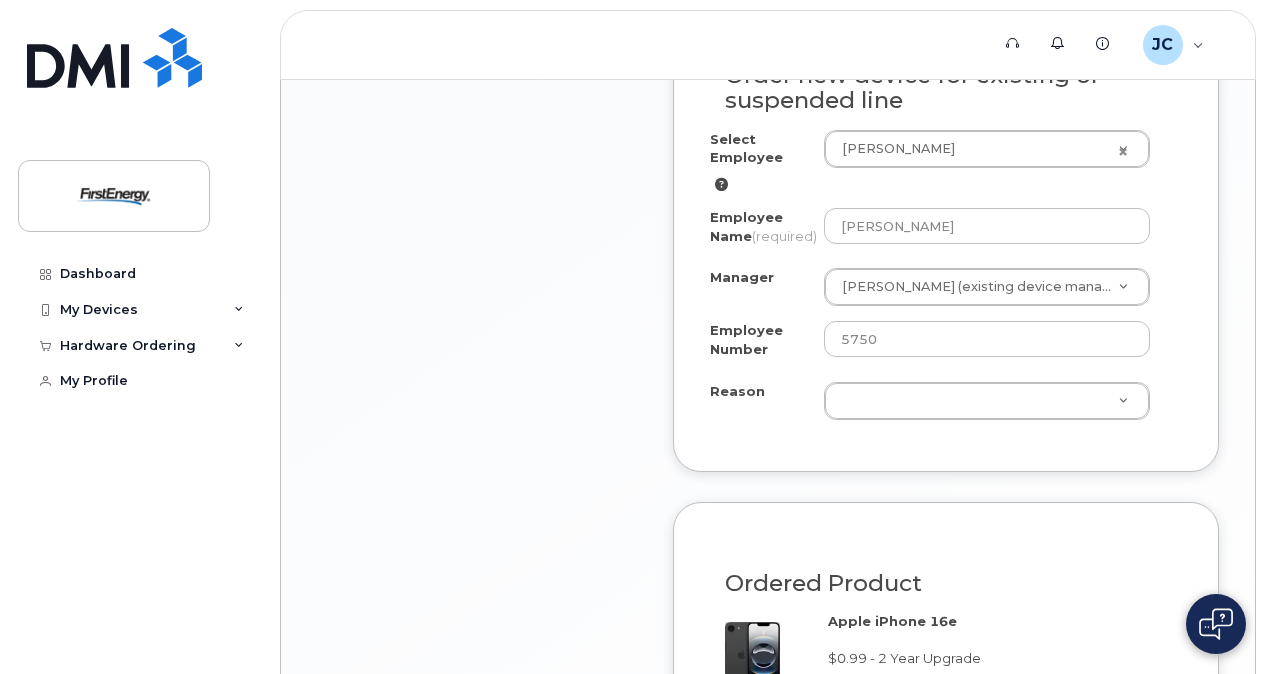 click on "Select Employee
[PERSON_NAME]                                     2083202
Employee Name
(required)
[PERSON_NAME]
Manager
[PERSON_NAME] (existing device manager)      Manager             Manager                     [PERSON_NAME]
[PERSON_NAME]
[PERSON_NAME]
[PERSON_NAME]
[PERSON_NAME]
[PERSON_NAME]
[PERSON_NAME]
[PERSON_NAME]
[PERSON_NAME]
[PERSON_NAME]
[PERSON_NAME]
[PERSON_NAME]
[PERSON_NAME]
[PERSON_NAME]
[PERSON_NAME]
[PERSON_NAME]
[PERSON_NAME]
[PERSON_NAME]
[PERSON_NAME]
[PERSON_NAME]
[PERSON_NAME]
[PERSON_NAME]
[PERSON_NAME]
[PERSON_NAME]
[PERSON_NAME]
[PERSON_NAME]
[PERSON_NAME]
[PERSON_NAME]
[PERSON_NAME]
[PERSON_NAME]
[PERSON_NAME]
[PERSON_NAME]
[PERSON_NAME]
[PERSON_NAME]
[PERSON_NAME]
[PERSON_NAME]
[PERSON_NAME]
[PERSON_NAME] W [PERSON_NAME]" 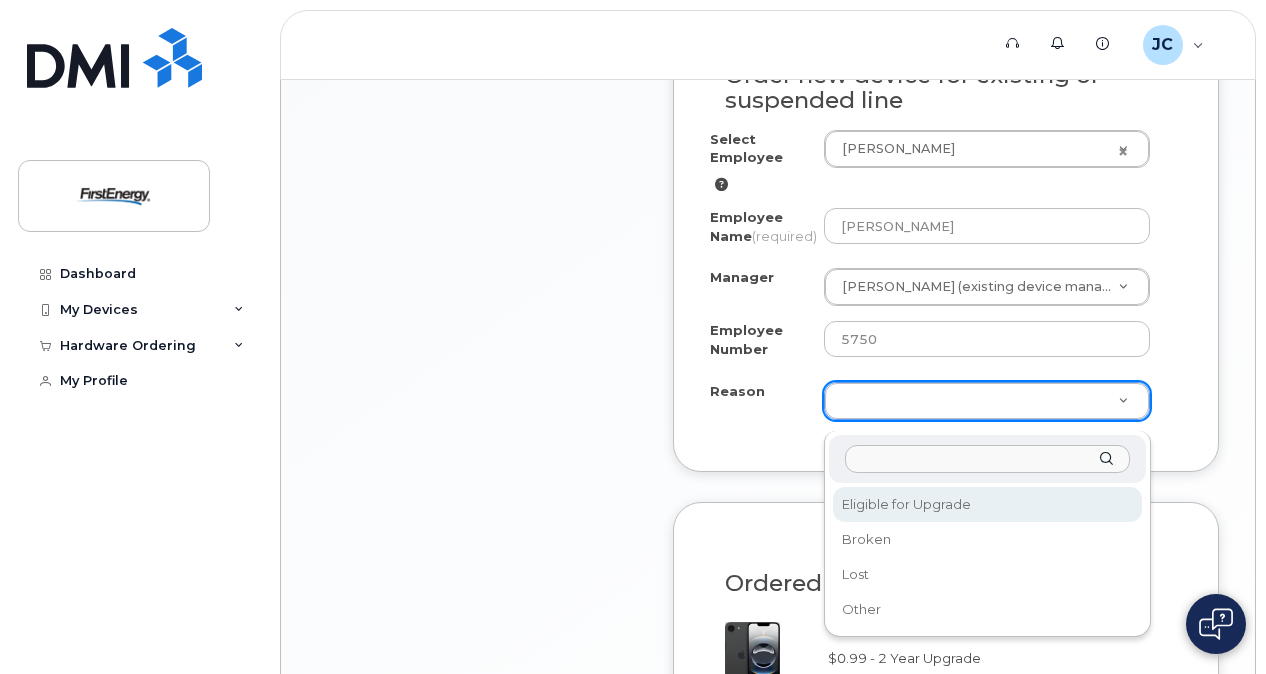 select on "eligible_for_upgrade" 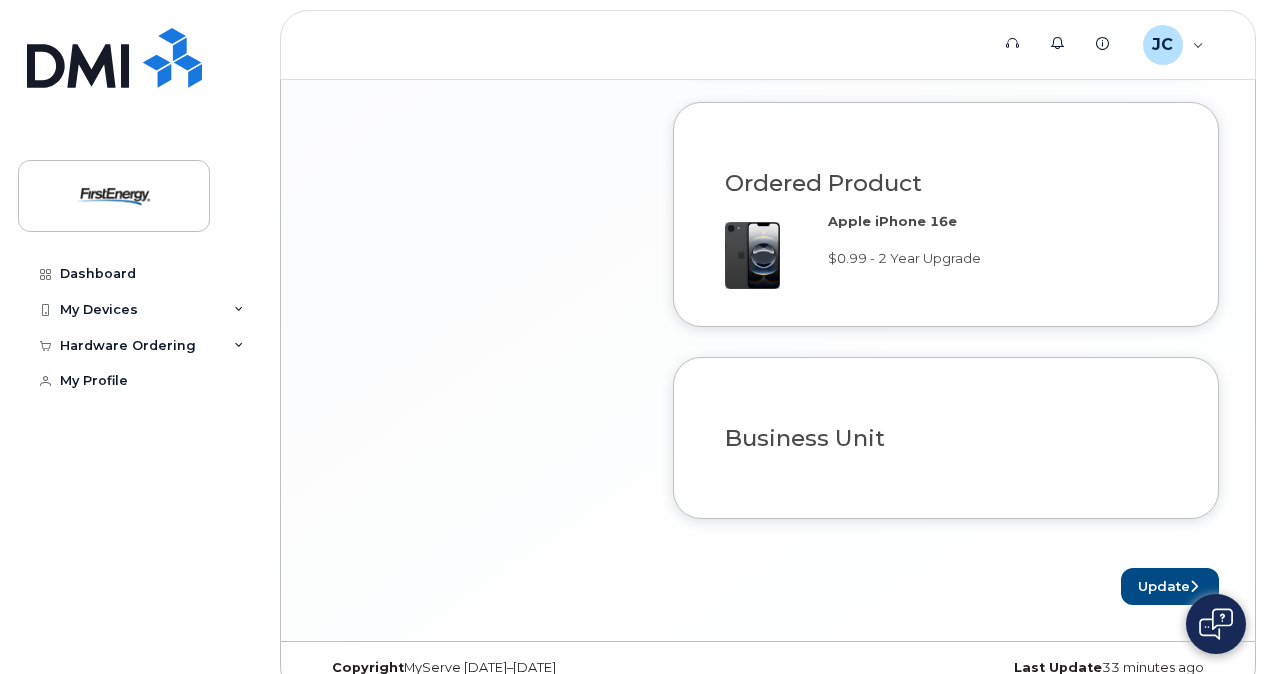 scroll, scrollTop: 1640, scrollLeft: 0, axis: vertical 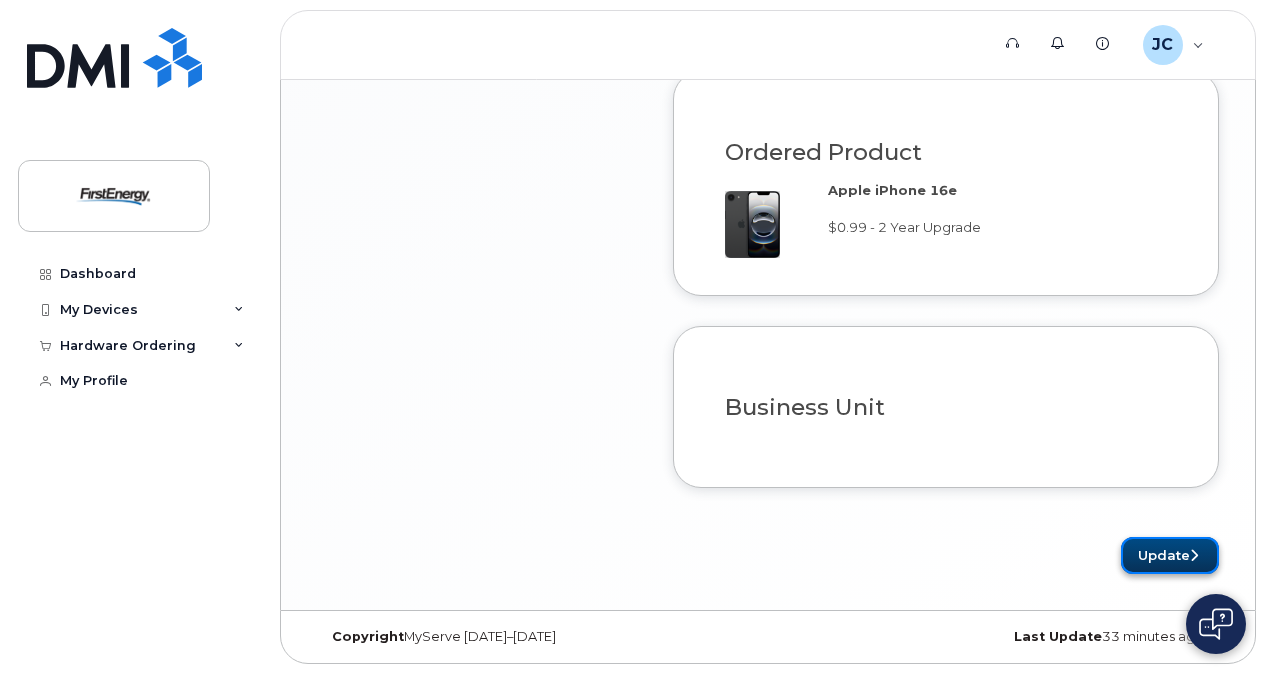 click on "Update" 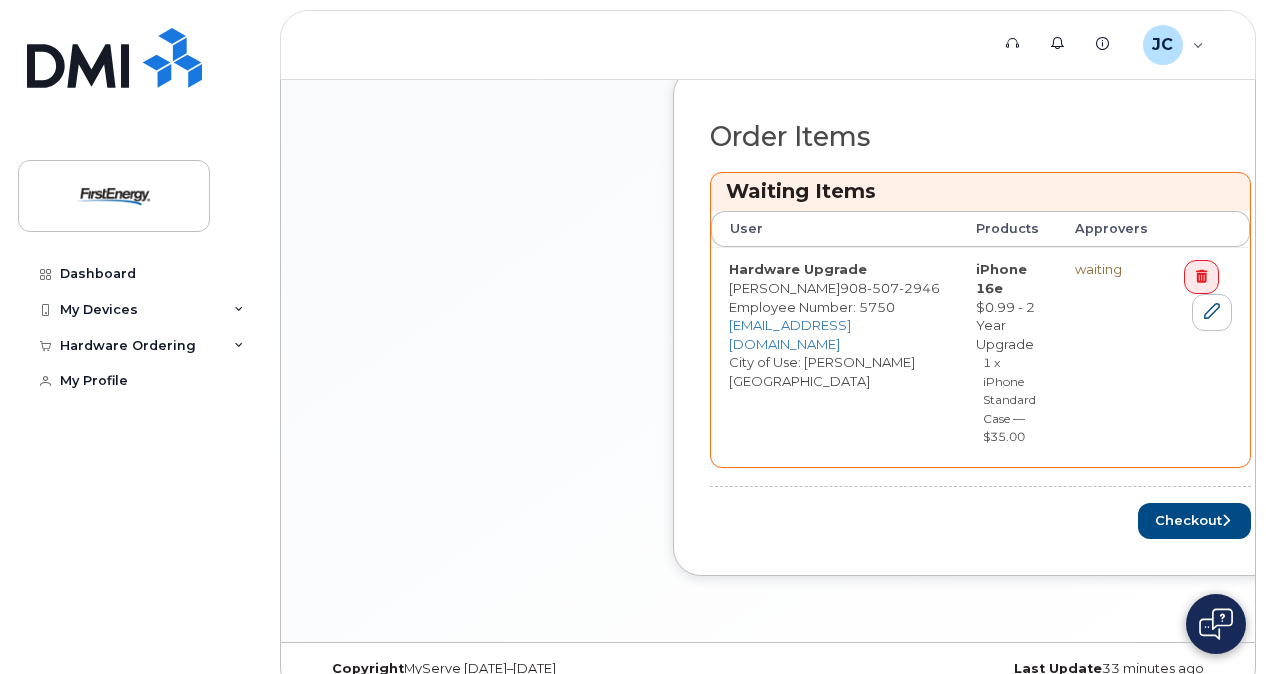 scroll, scrollTop: 824, scrollLeft: 0, axis: vertical 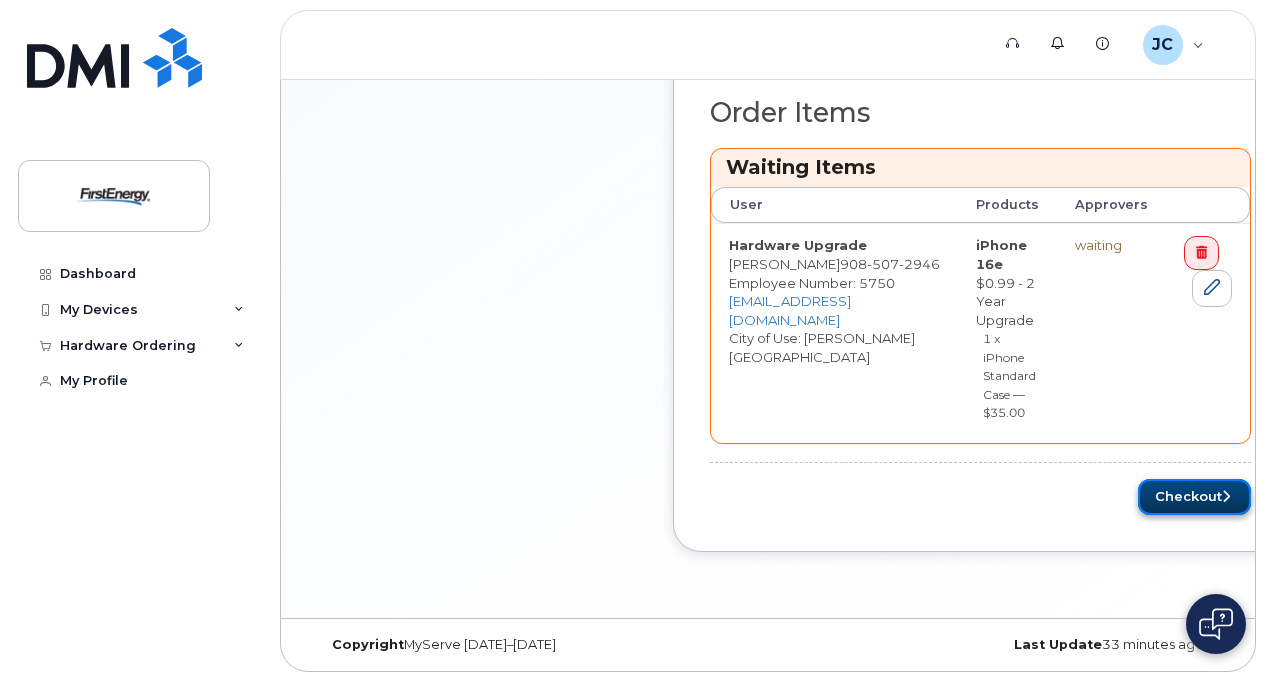 drag, startPoint x: 1164, startPoint y: 488, endPoint x: 1136, endPoint y: 500, distance: 30.463093 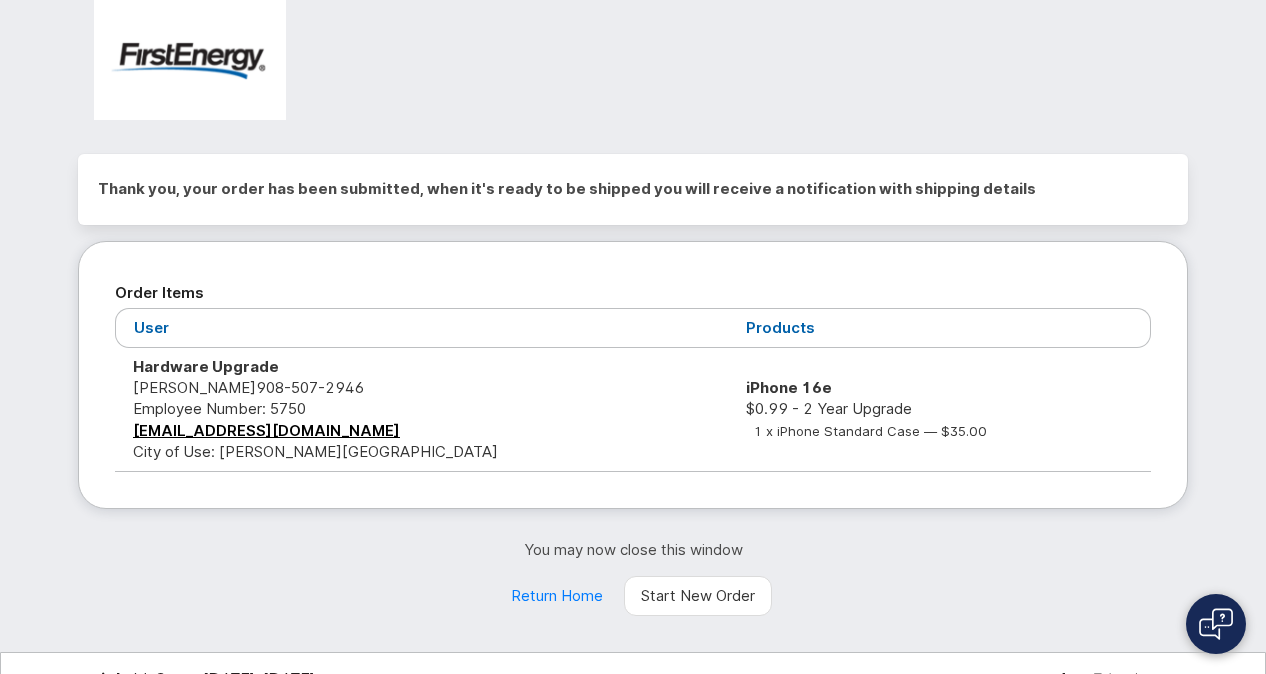 scroll, scrollTop: 82, scrollLeft: 0, axis: vertical 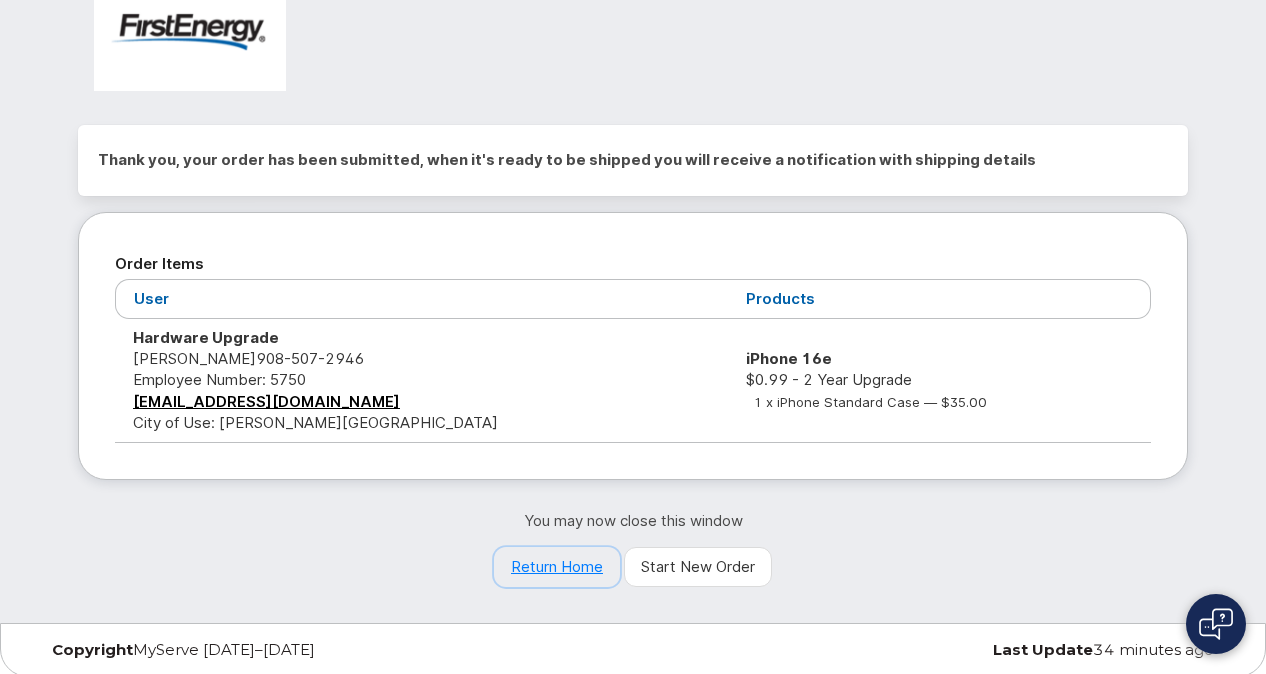 click on "Return Home" at bounding box center [557, 567] 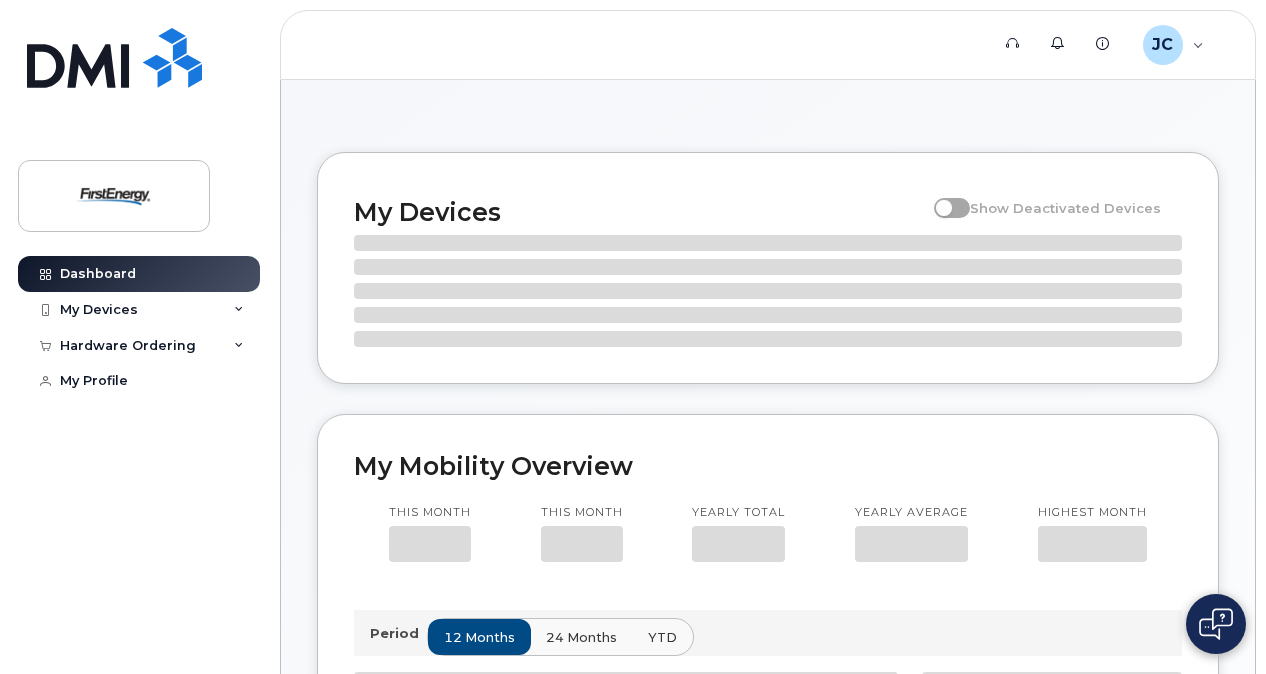 scroll, scrollTop: 0, scrollLeft: 0, axis: both 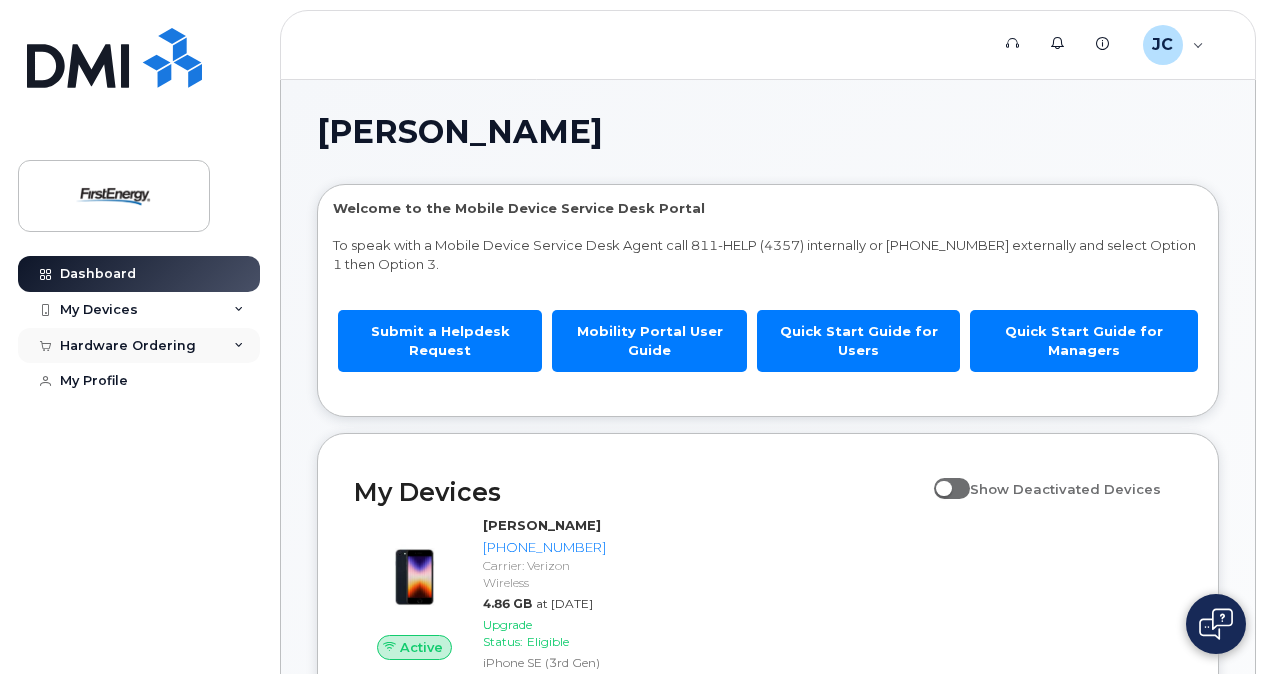 click on "Hardware Ordering" 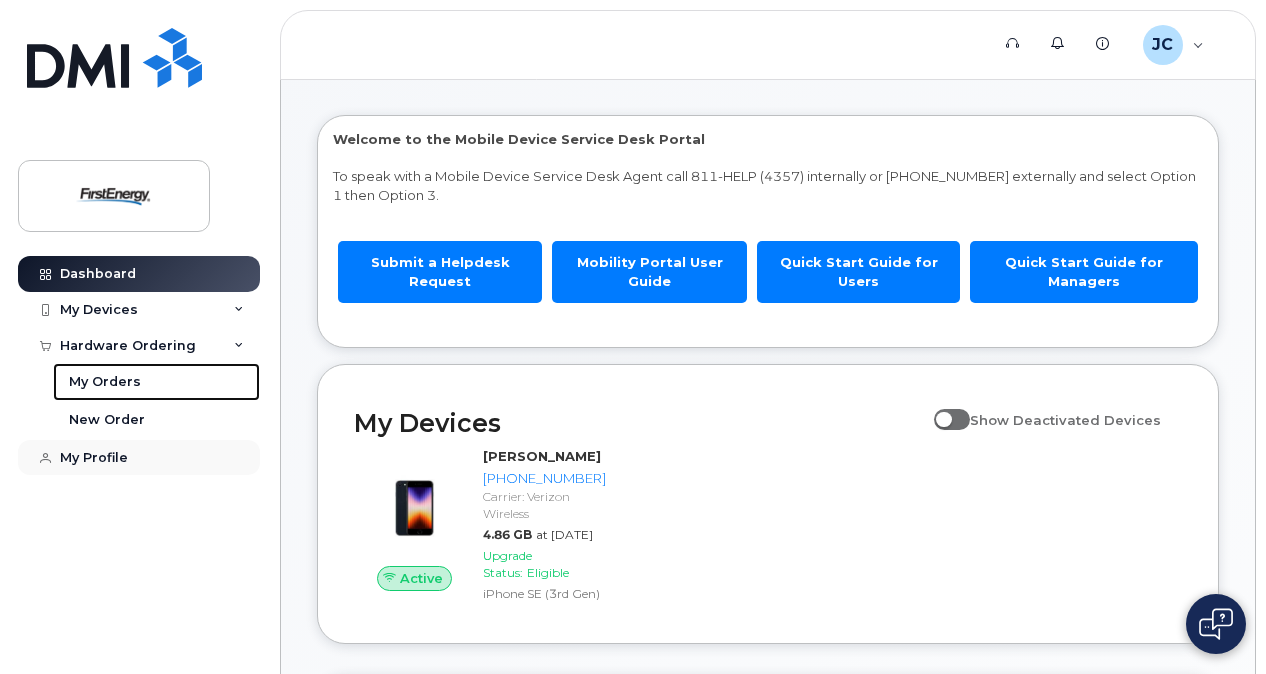 scroll, scrollTop: 100, scrollLeft: 0, axis: vertical 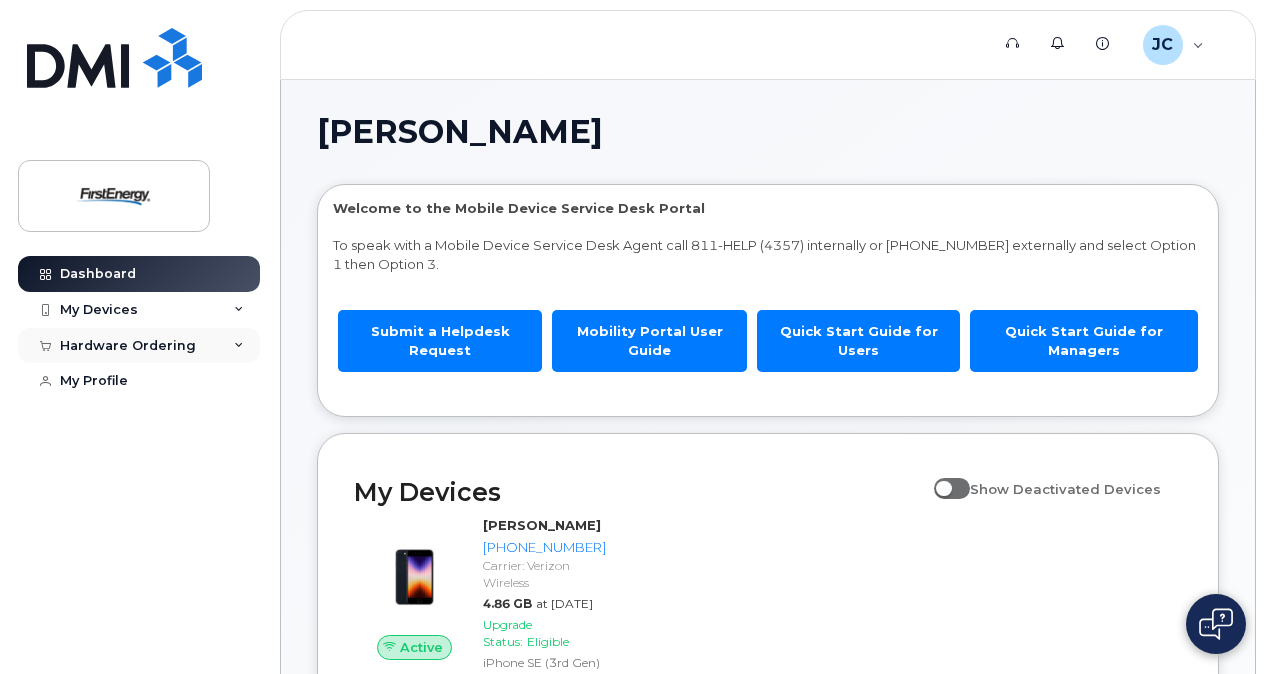 click on "Hardware Ordering" 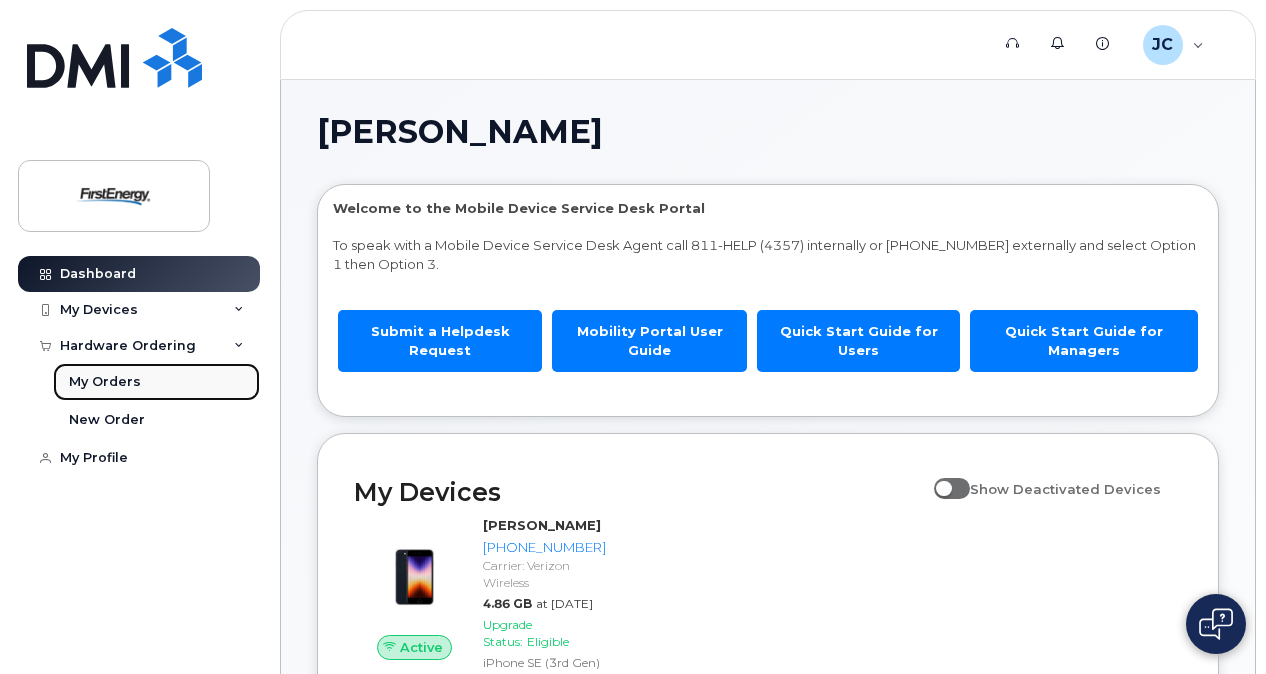 click on "My Orders" 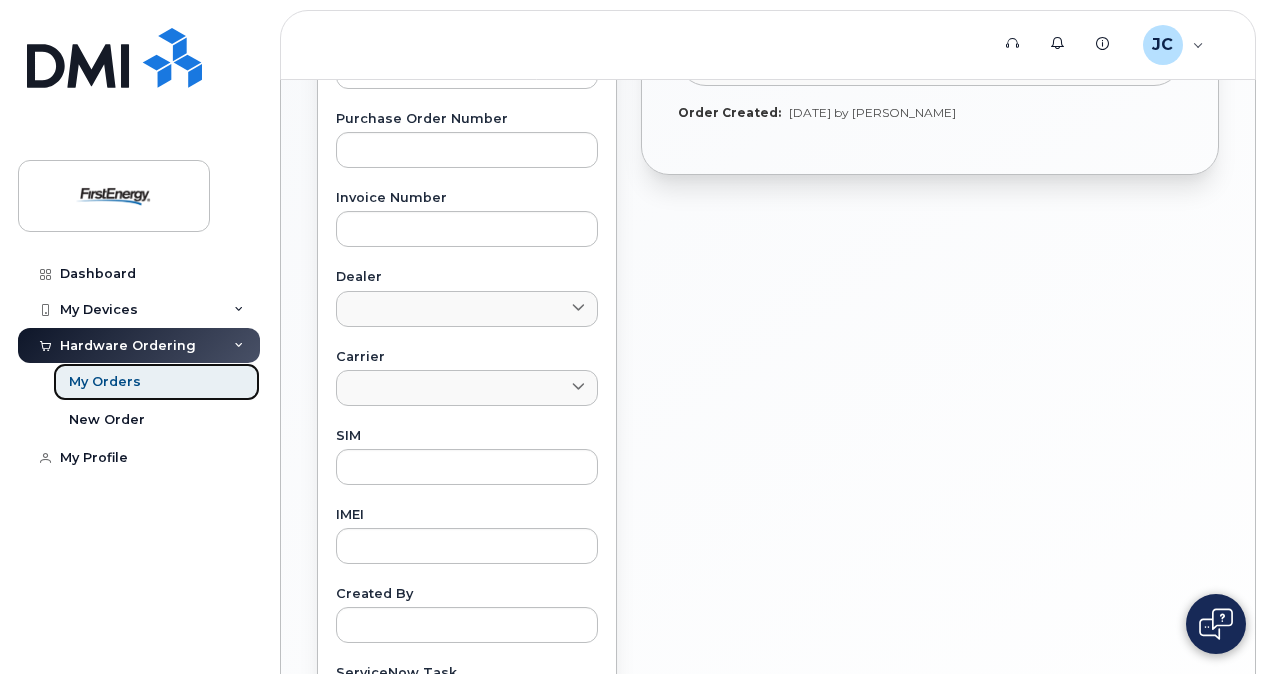 scroll, scrollTop: 700, scrollLeft: 0, axis: vertical 